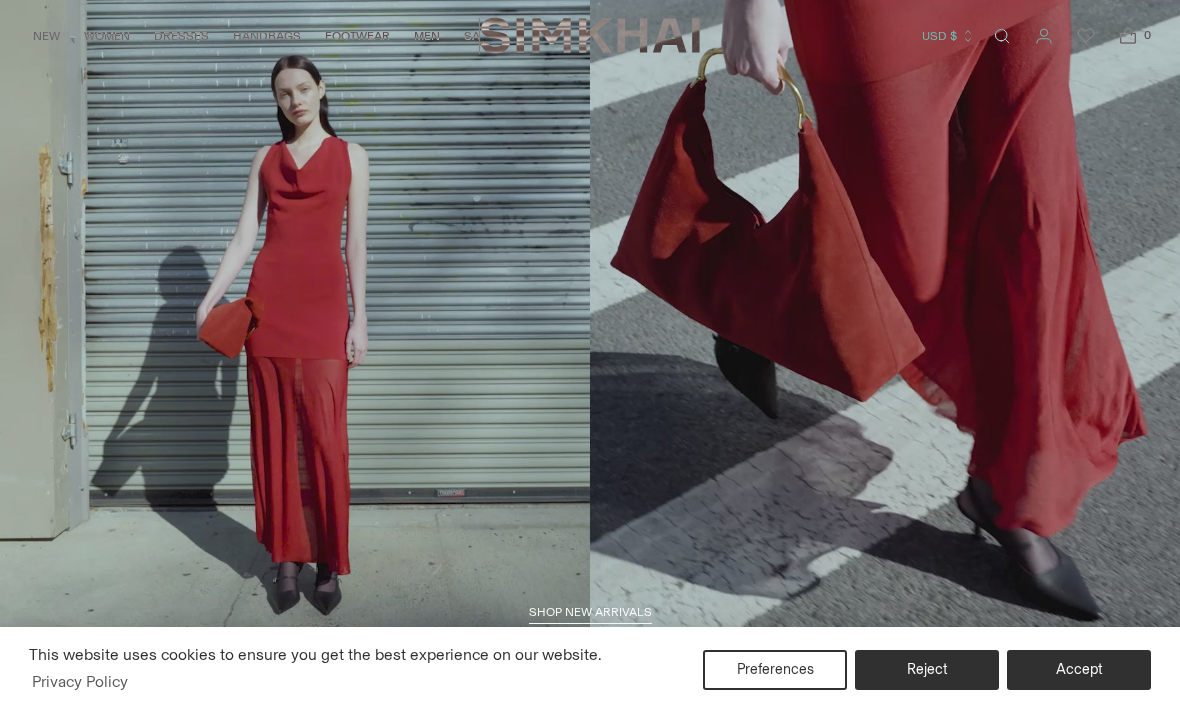 scroll, scrollTop: 0, scrollLeft: 0, axis: both 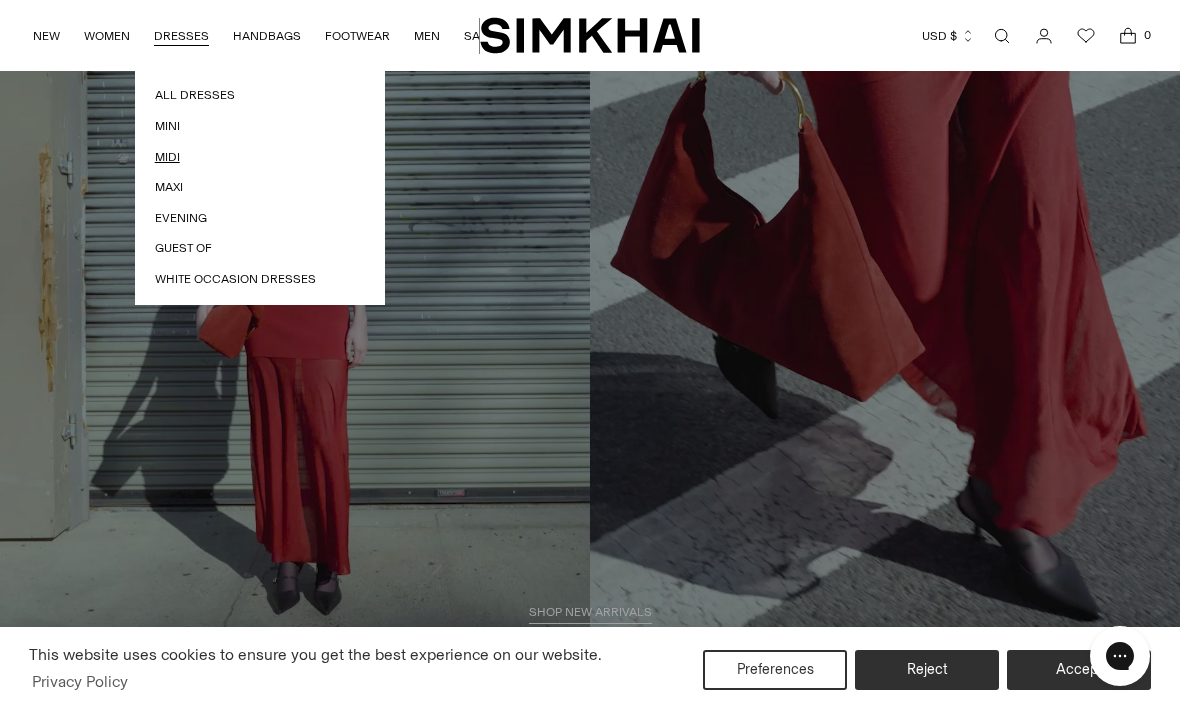click on "Midi" at bounding box center [260, 157] 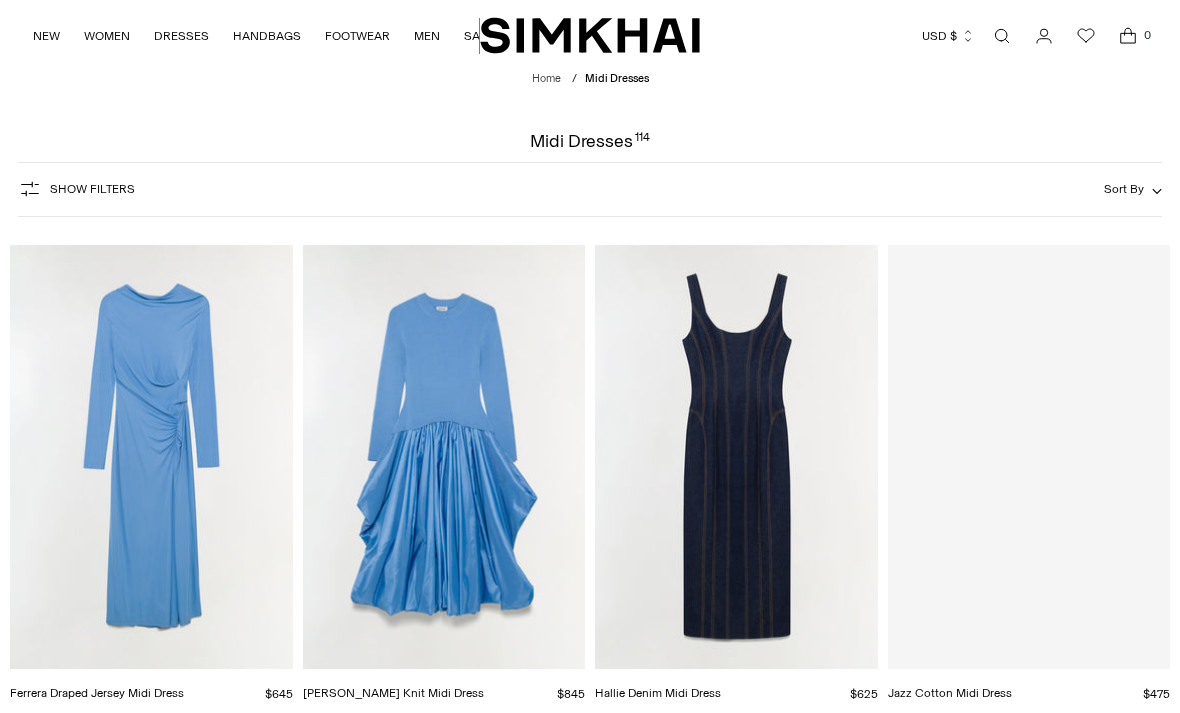 scroll, scrollTop: 0, scrollLeft: 0, axis: both 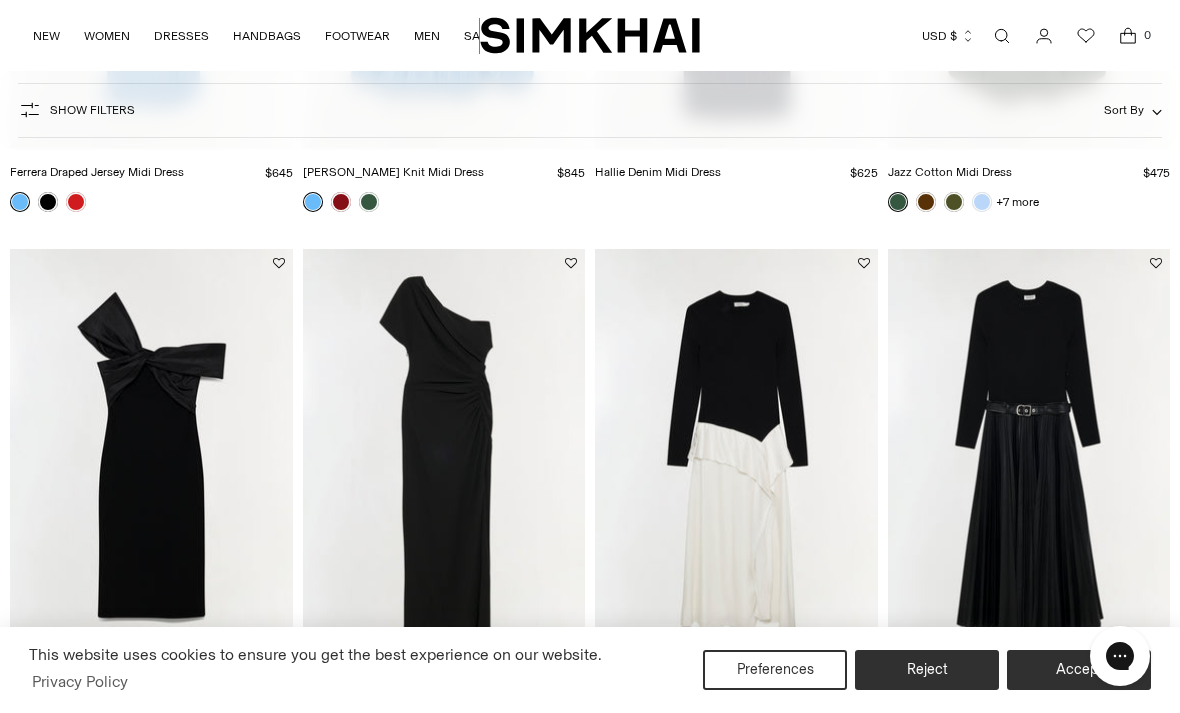 click at bounding box center [736, 461] 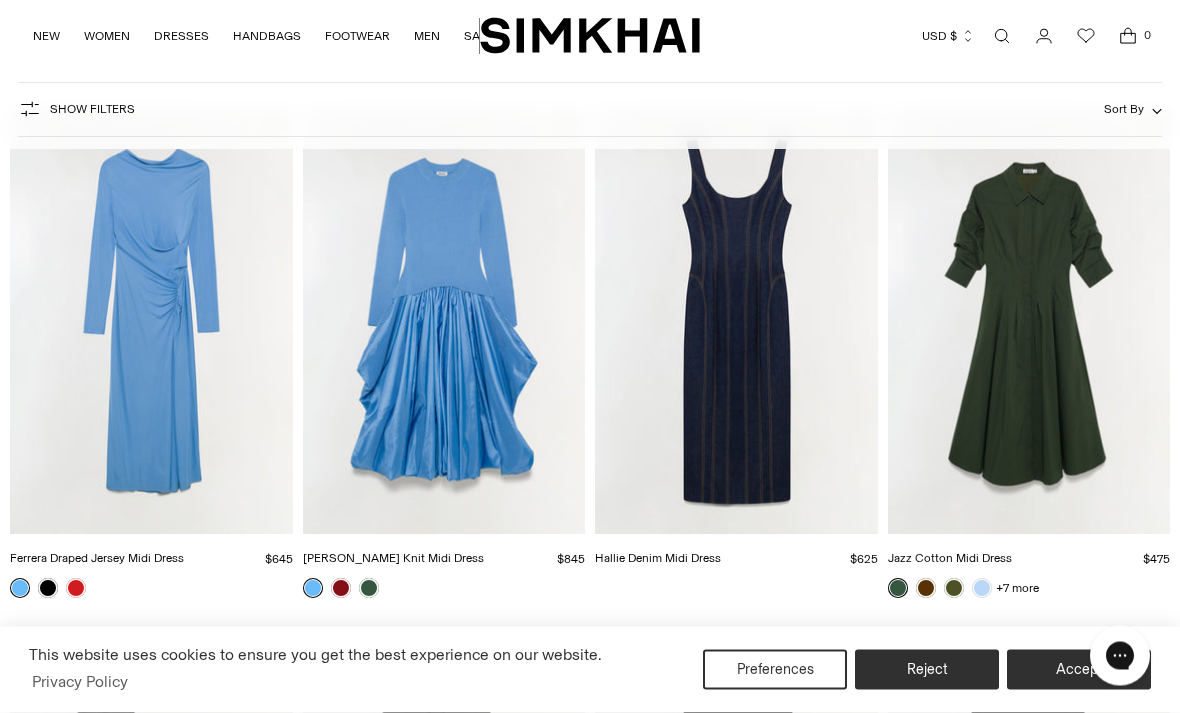 scroll, scrollTop: 135, scrollLeft: 0, axis: vertical 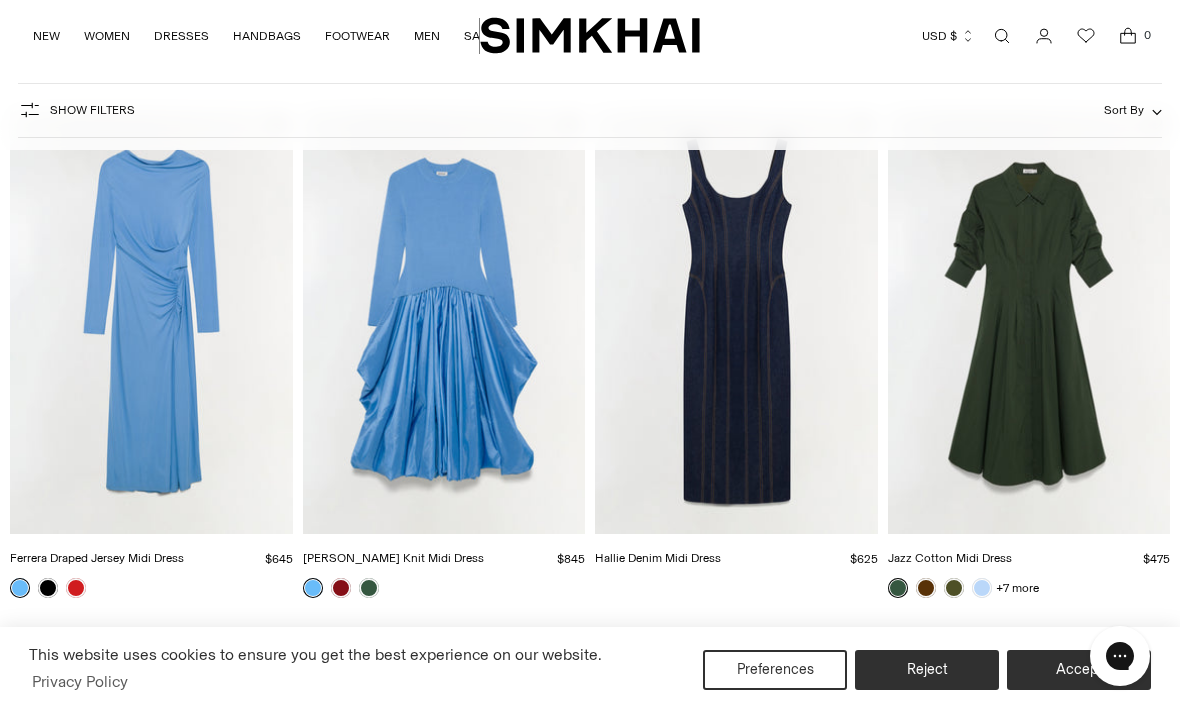 click at bounding box center [444, 322] 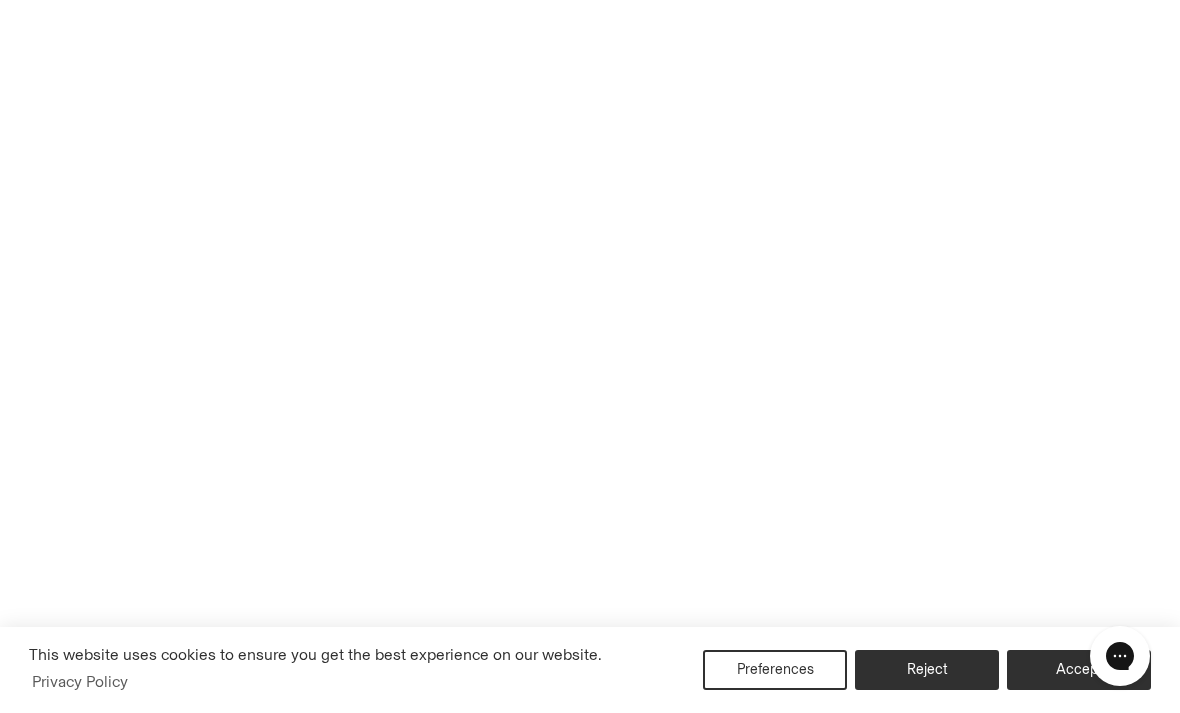 click at bounding box center (444, 322) 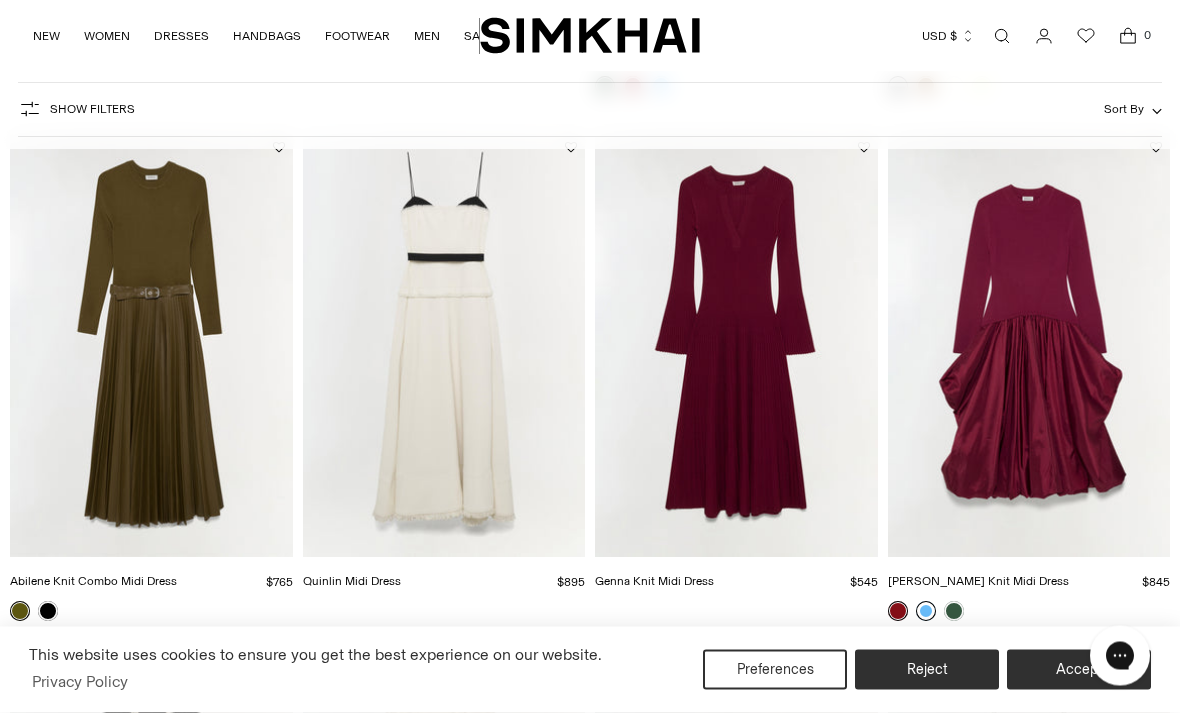 scroll, scrollTop: 1686, scrollLeft: 0, axis: vertical 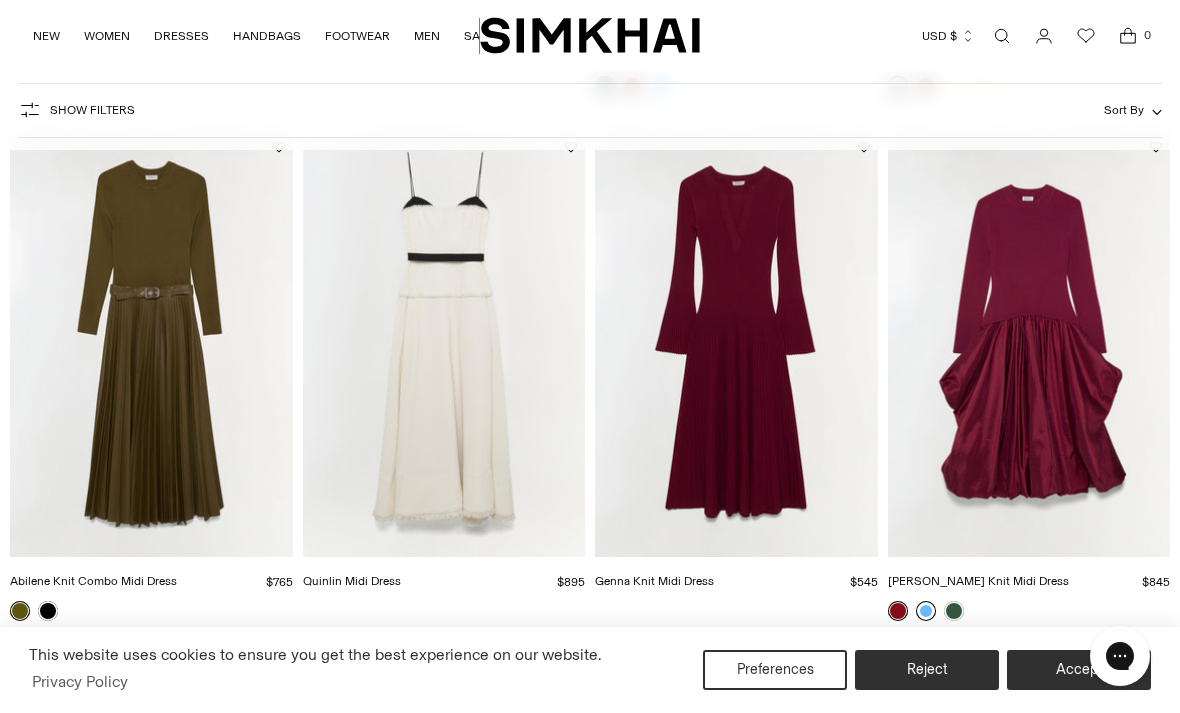 click at bounding box center [926, 611] 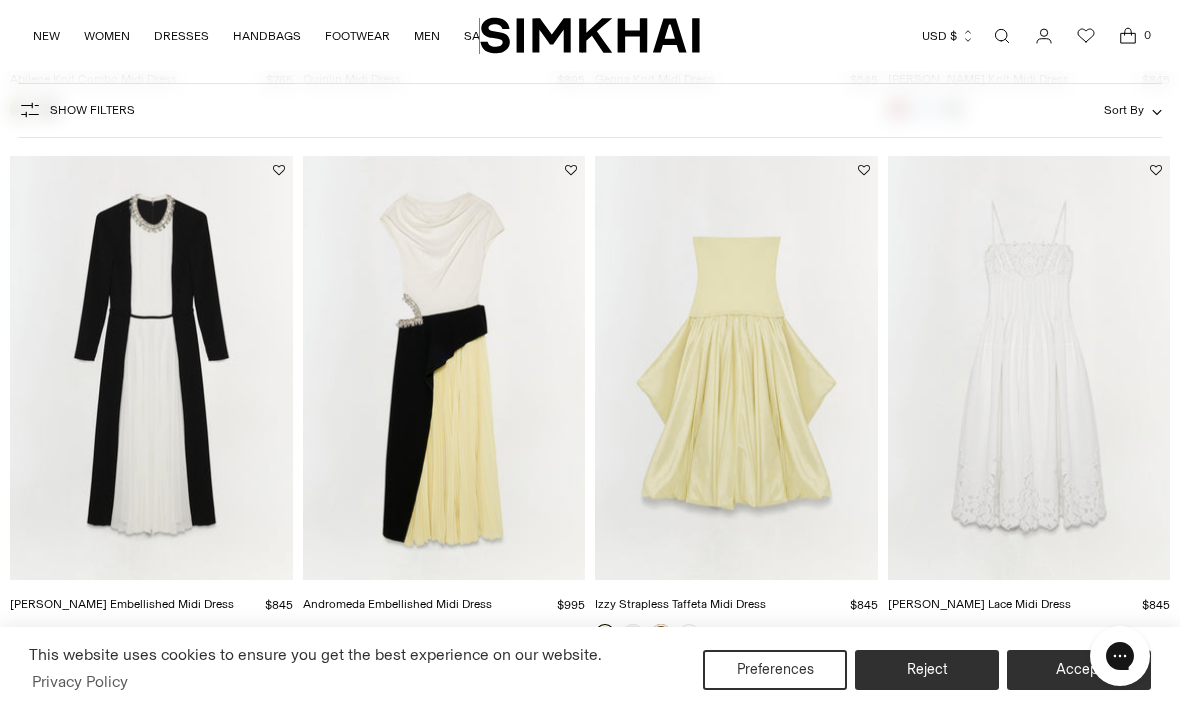 scroll, scrollTop: 2187, scrollLeft: 0, axis: vertical 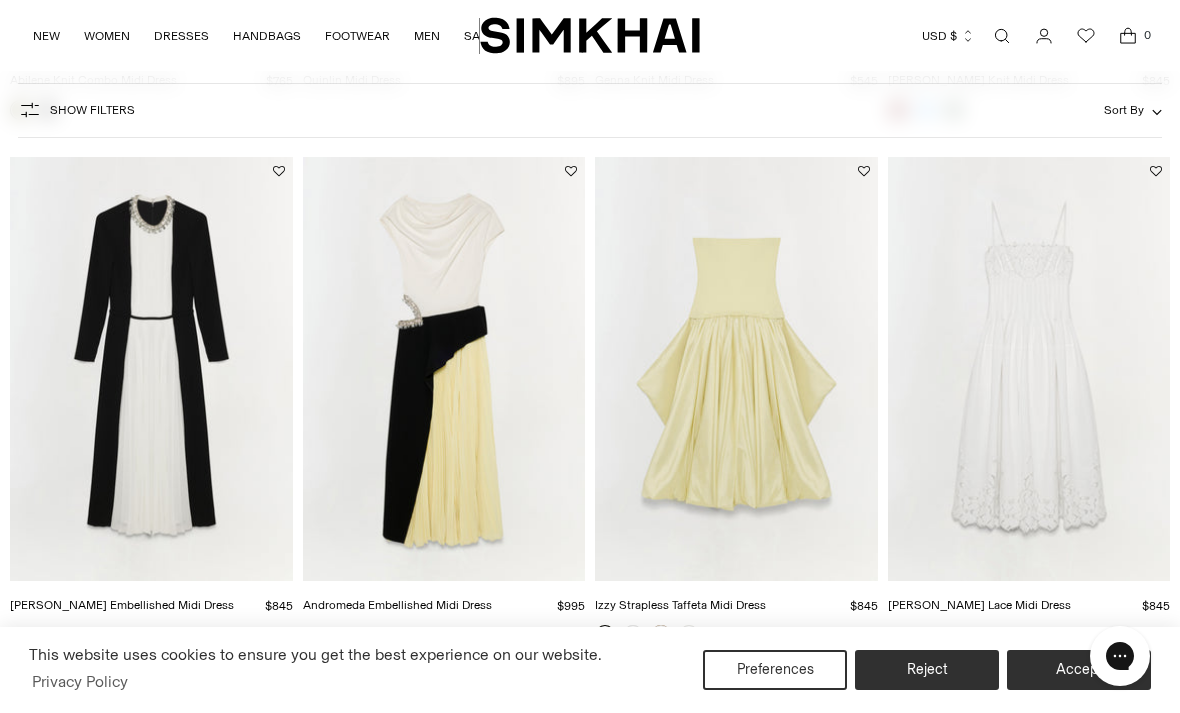 click at bounding box center [444, 369] 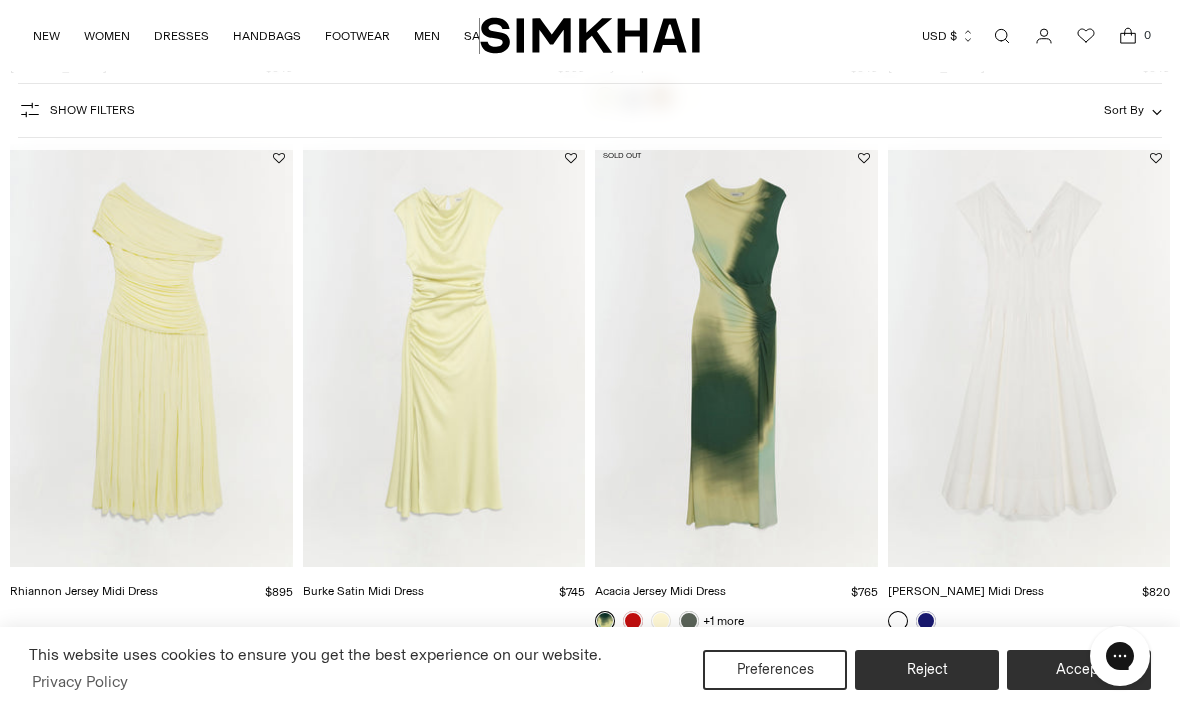scroll, scrollTop: 2724, scrollLeft: 0, axis: vertical 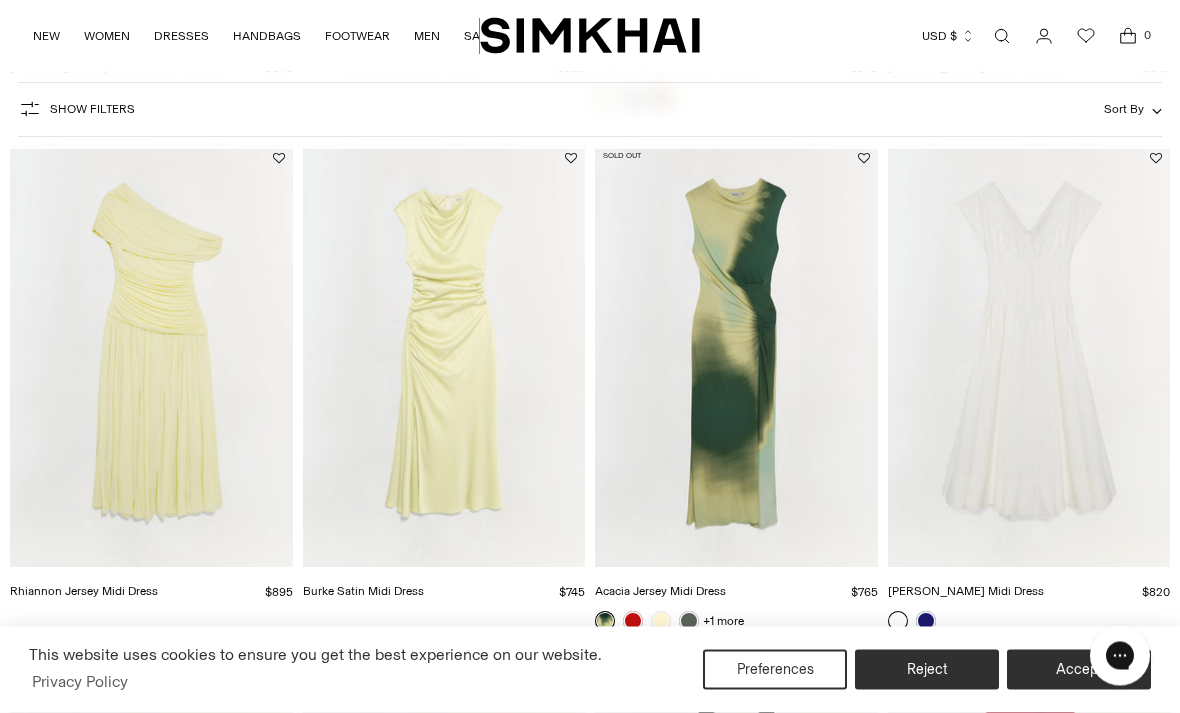 click at bounding box center [444, 357] 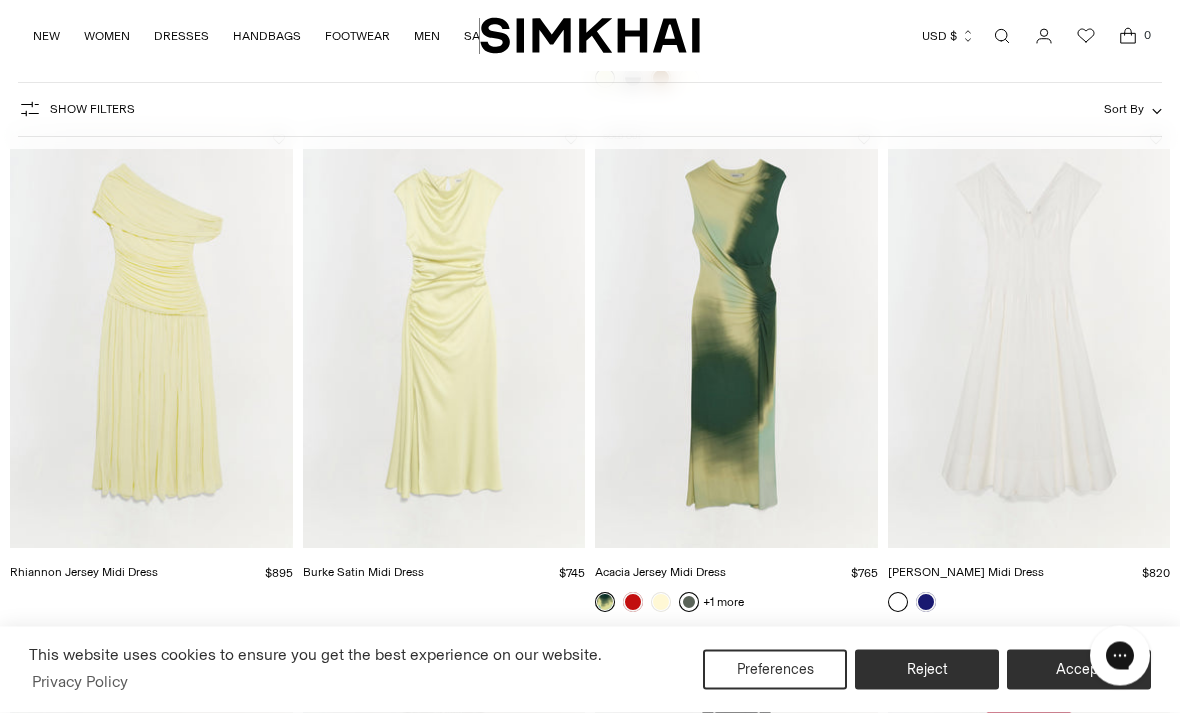 scroll, scrollTop: 2744, scrollLeft: 0, axis: vertical 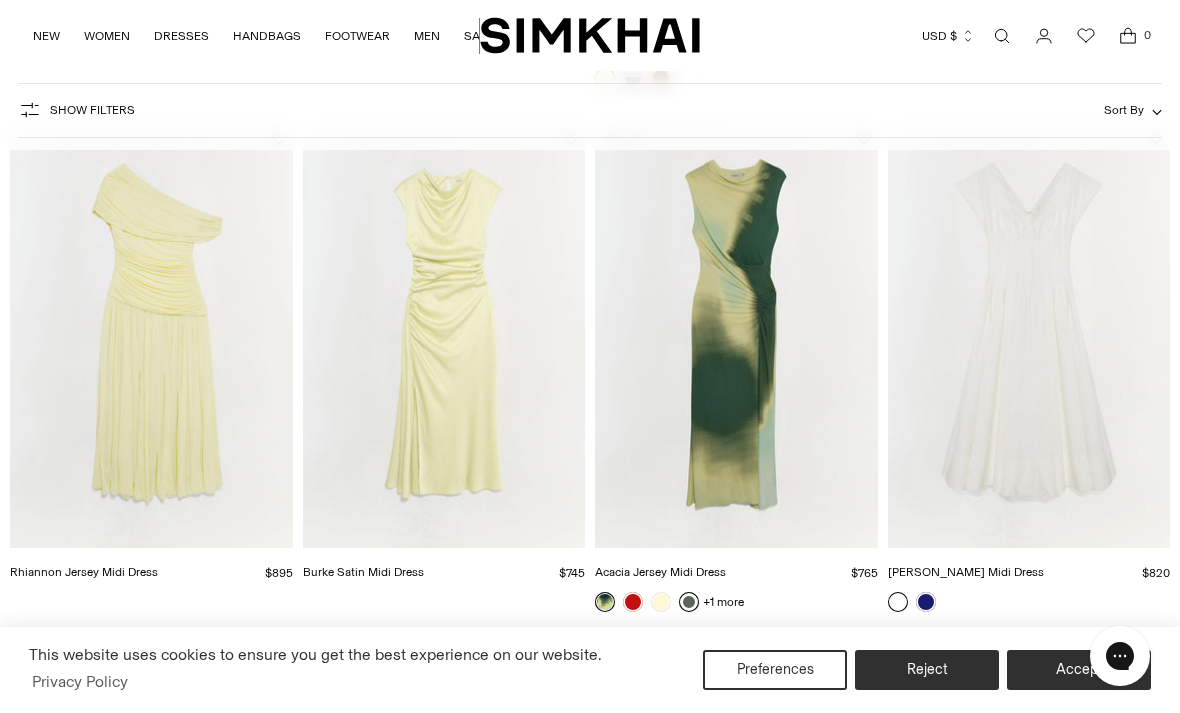 click at bounding box center [689, 602] 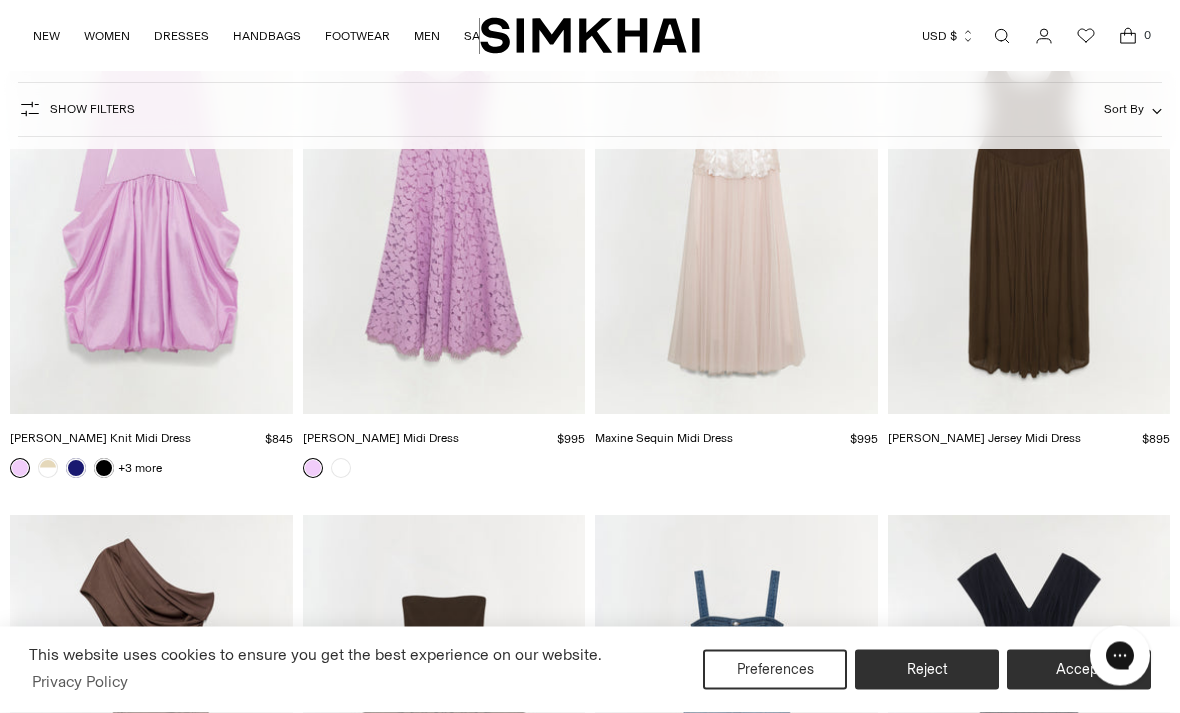 scroll, scrollTop: 4453, scrollLeft: 0, axis: vertical 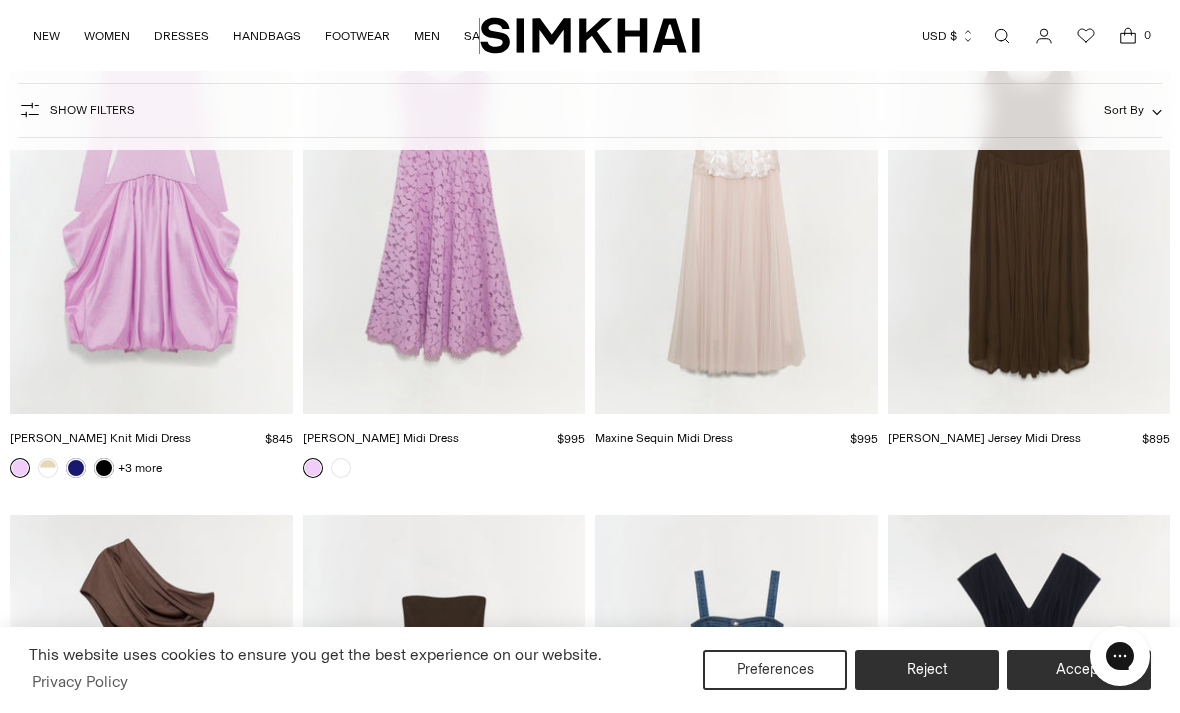 click at bounding box center [151, 202] 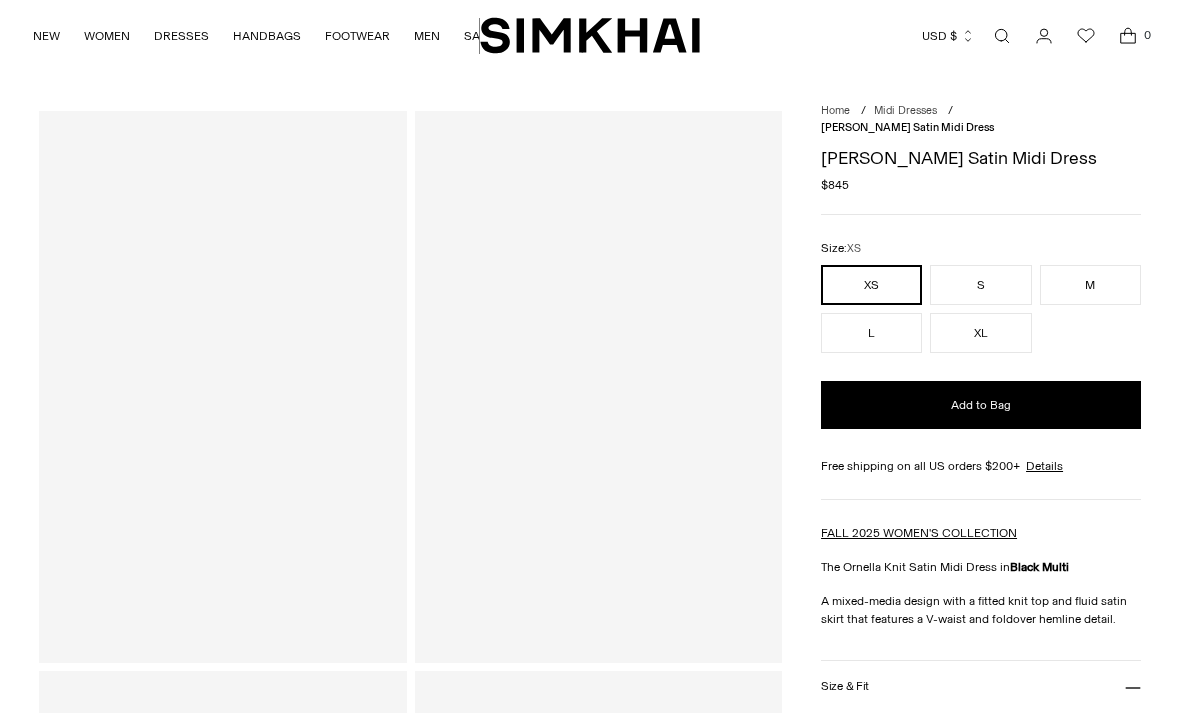 scroll, scrollTop: 0, scrollLeft: 0, axis: both 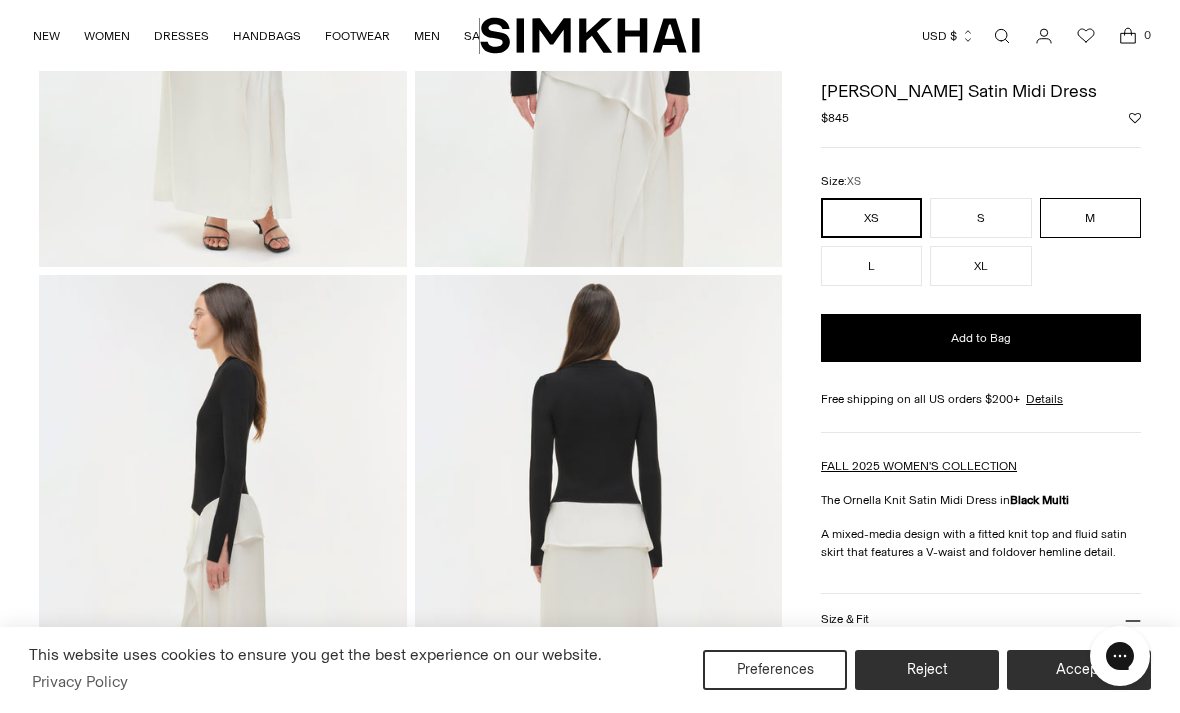 click on "M" at bounding box center [1090, 219] 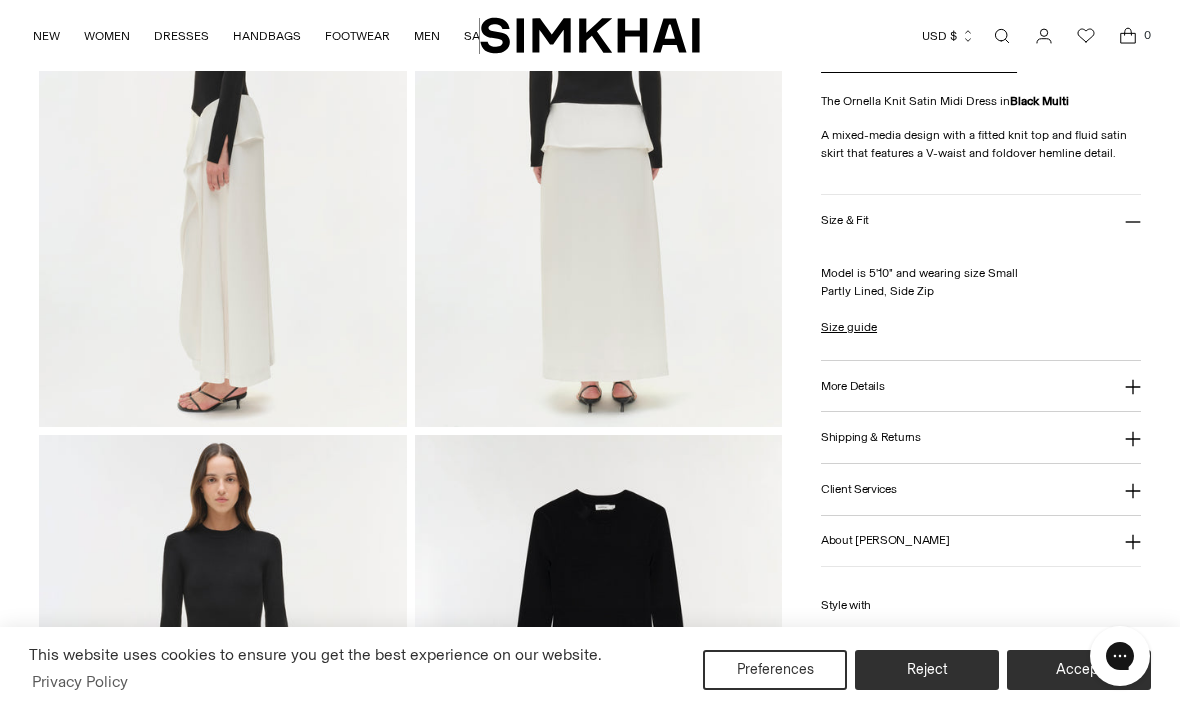 scroll, scrollTop: 794, scrollLeft: 0, axis: vertical 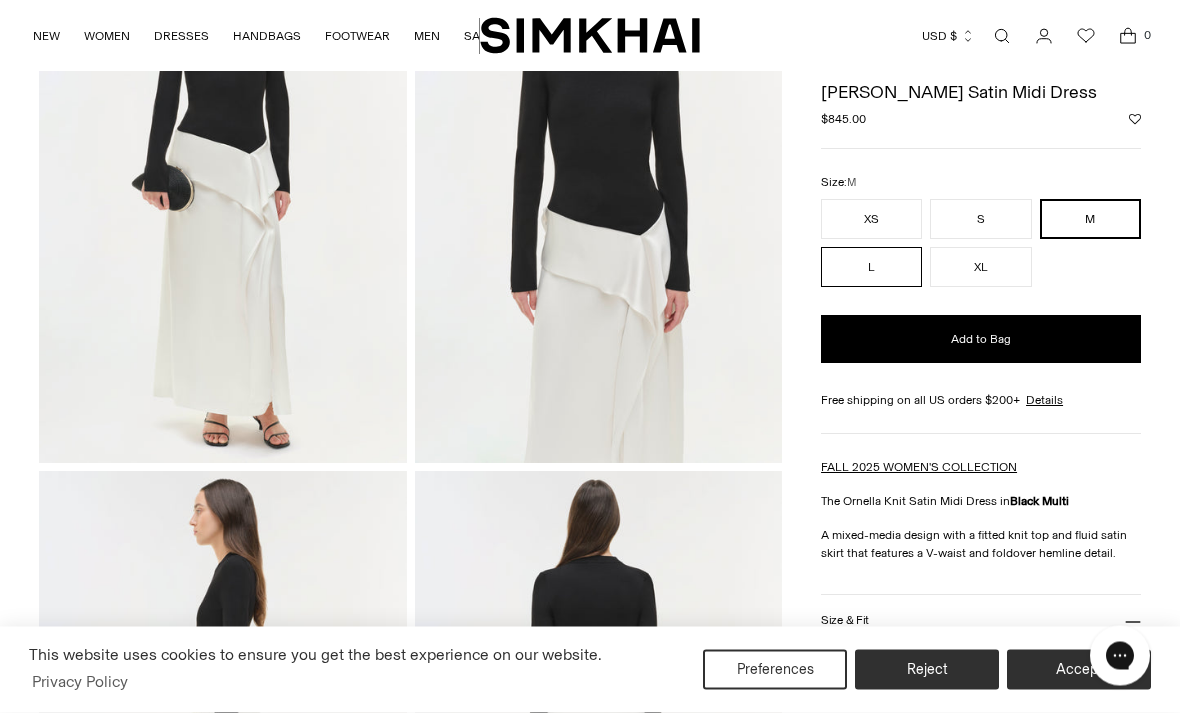 click on "L" at bounding box center [871, 268] 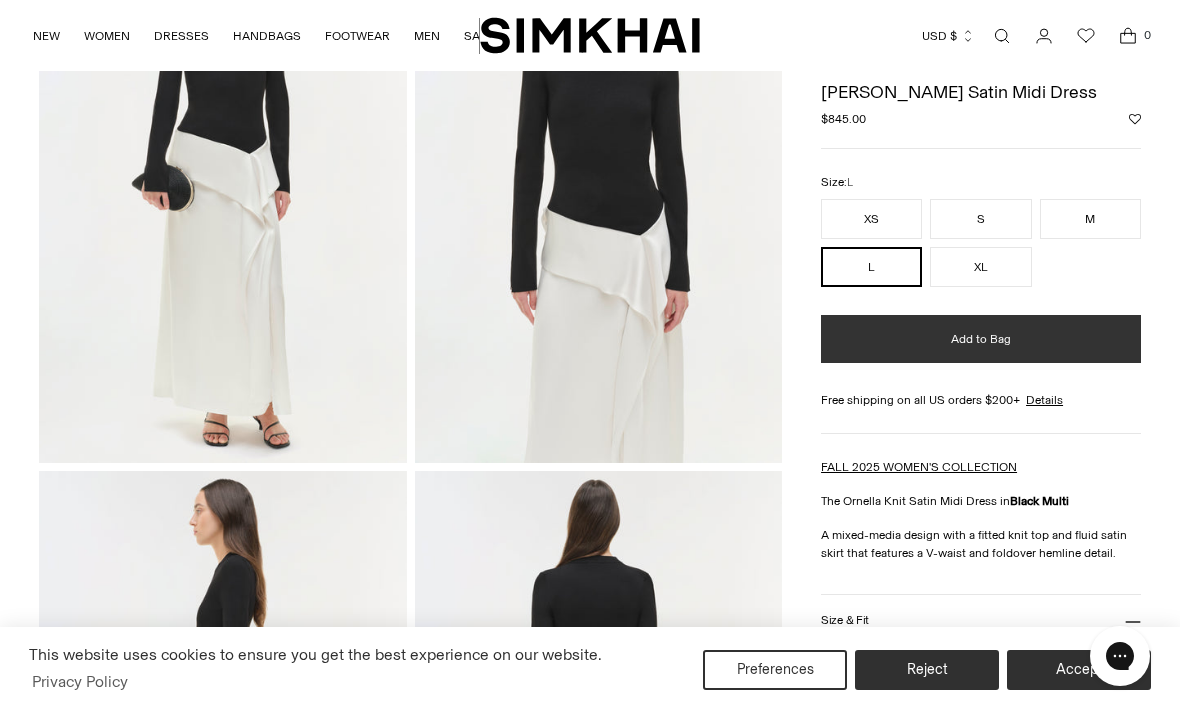 click on "Add to Bag" at bounding box center (981, 339) 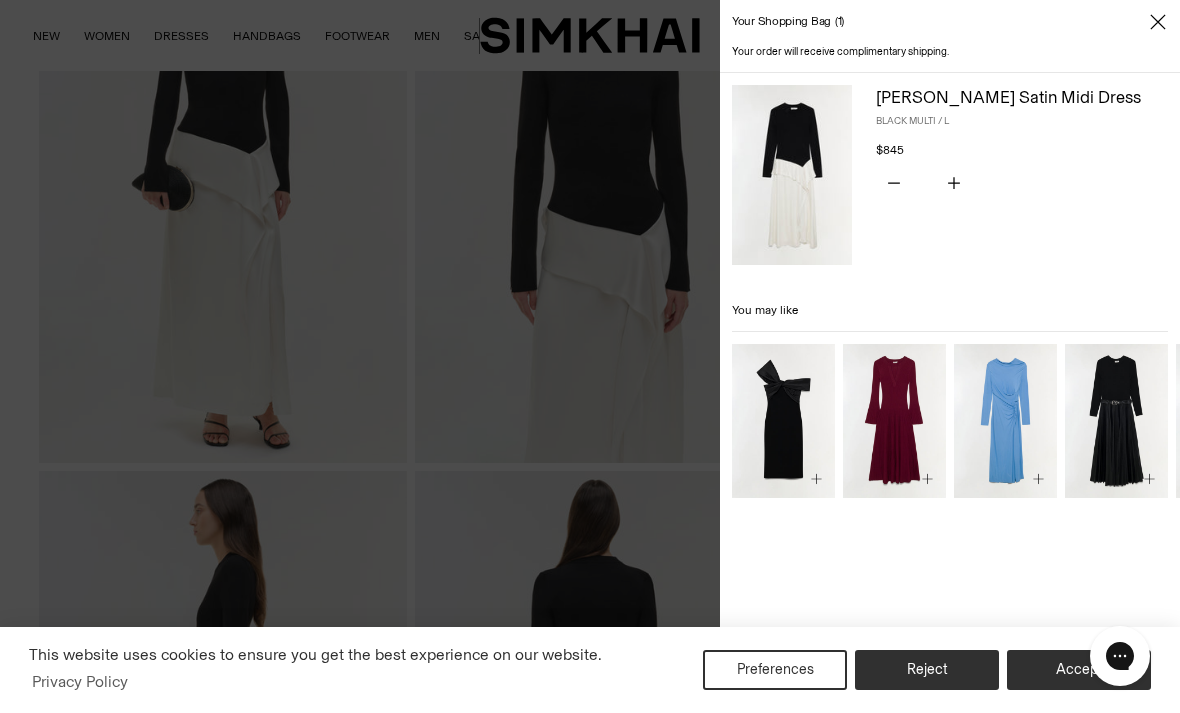 click at bounding box center [1158, 22] 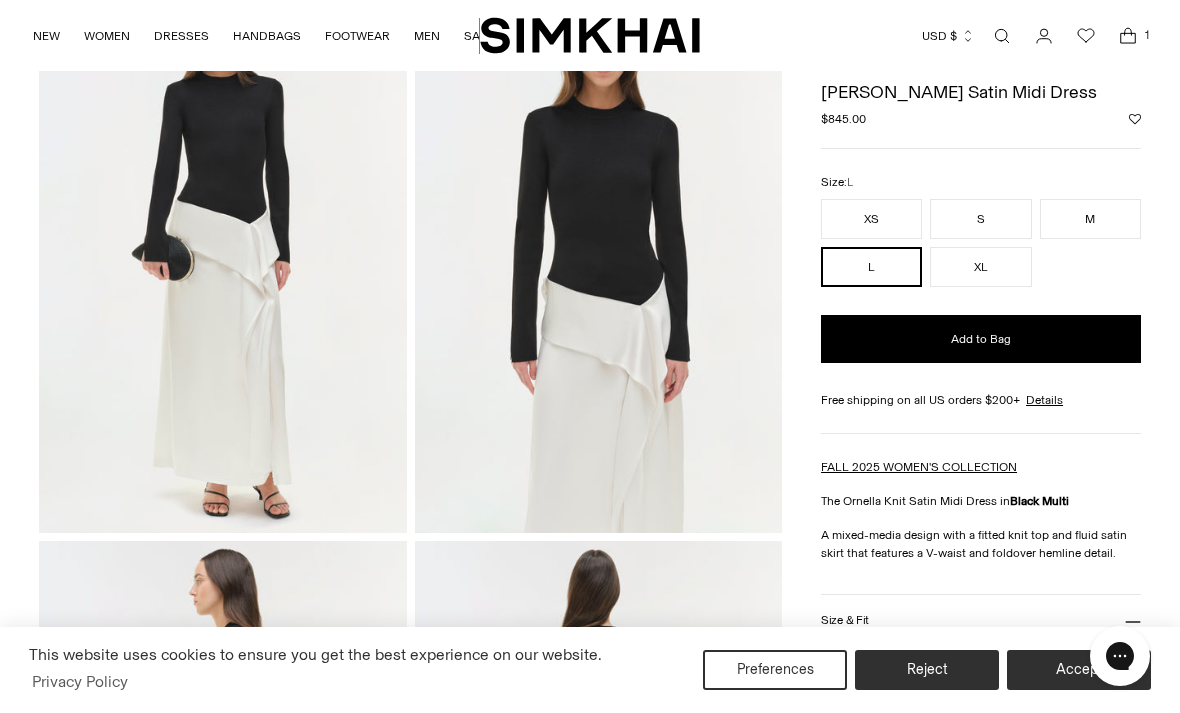 scroll, scrollTop: 0, scrollLeft: 0, axis: both 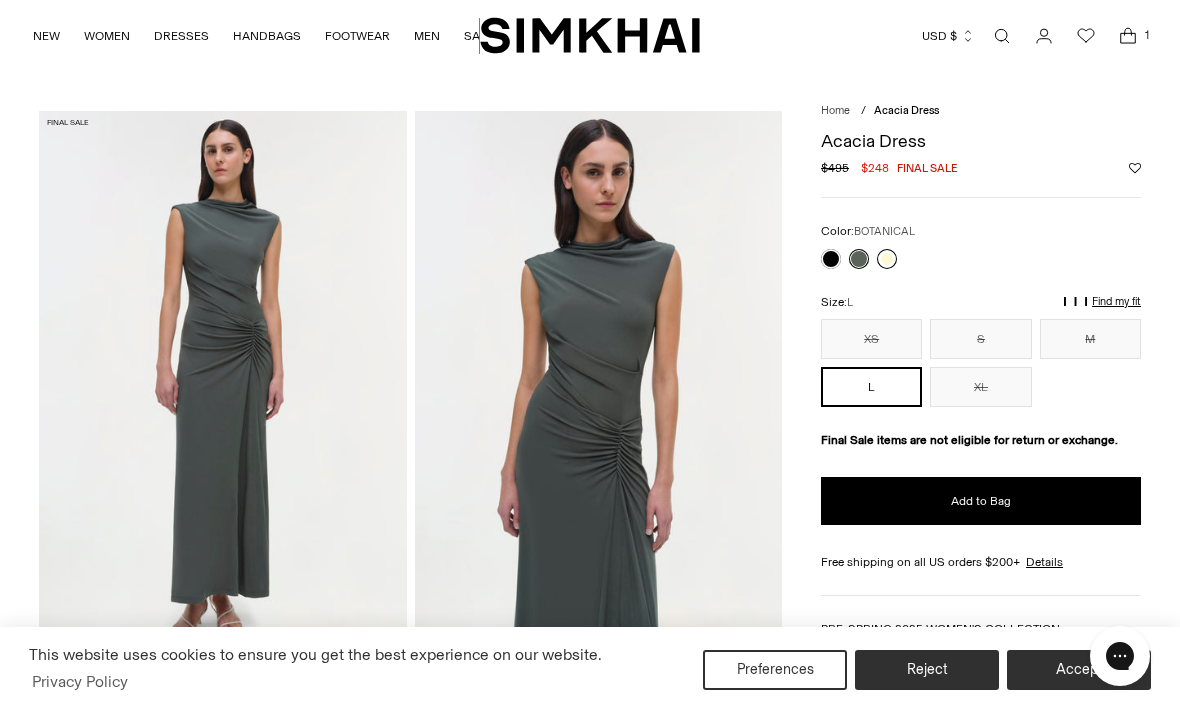 click at bounding box center [887, 259] 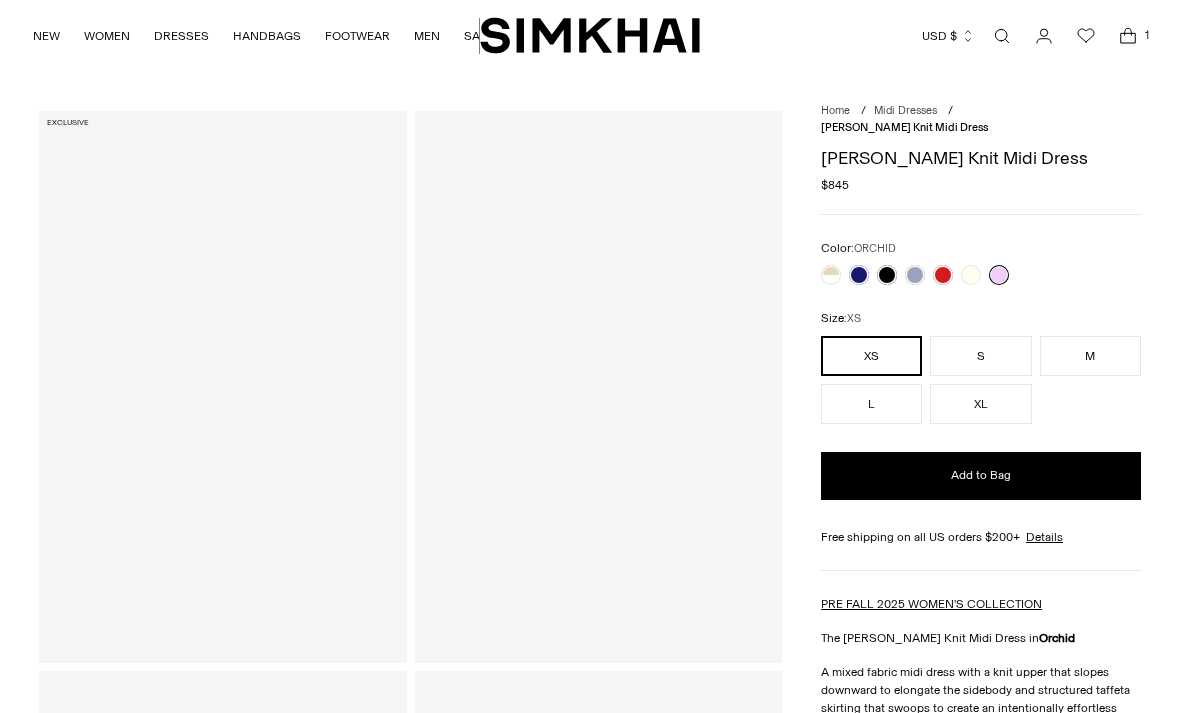 scroll, scrollTop: 0, scrollLeft: 0, axis: both 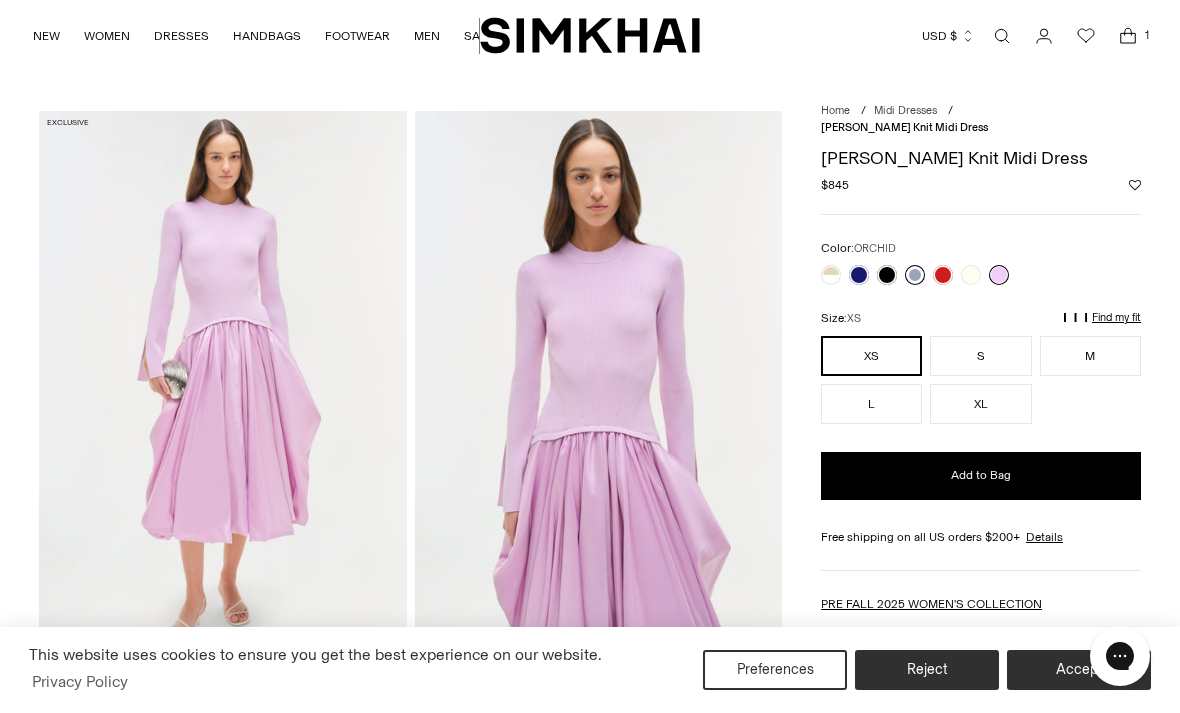 click at bounding box center [915, 275] 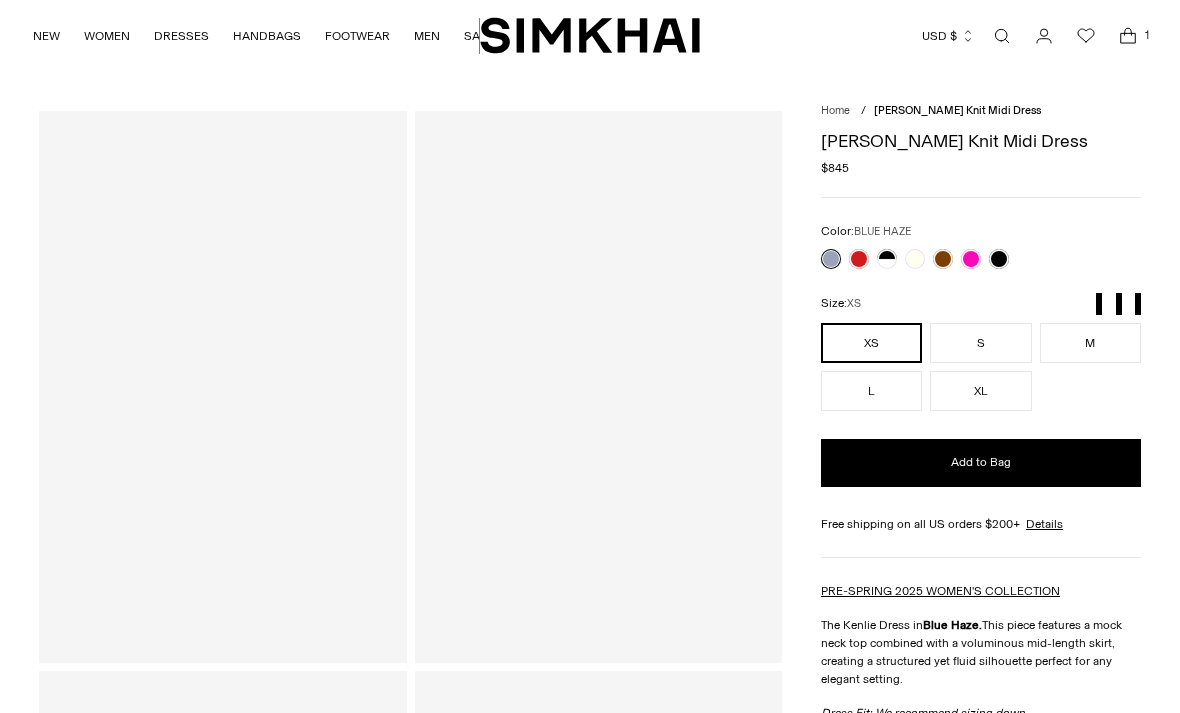 scroll, scrollTop: 0, scrollLeft: 0, axis: both 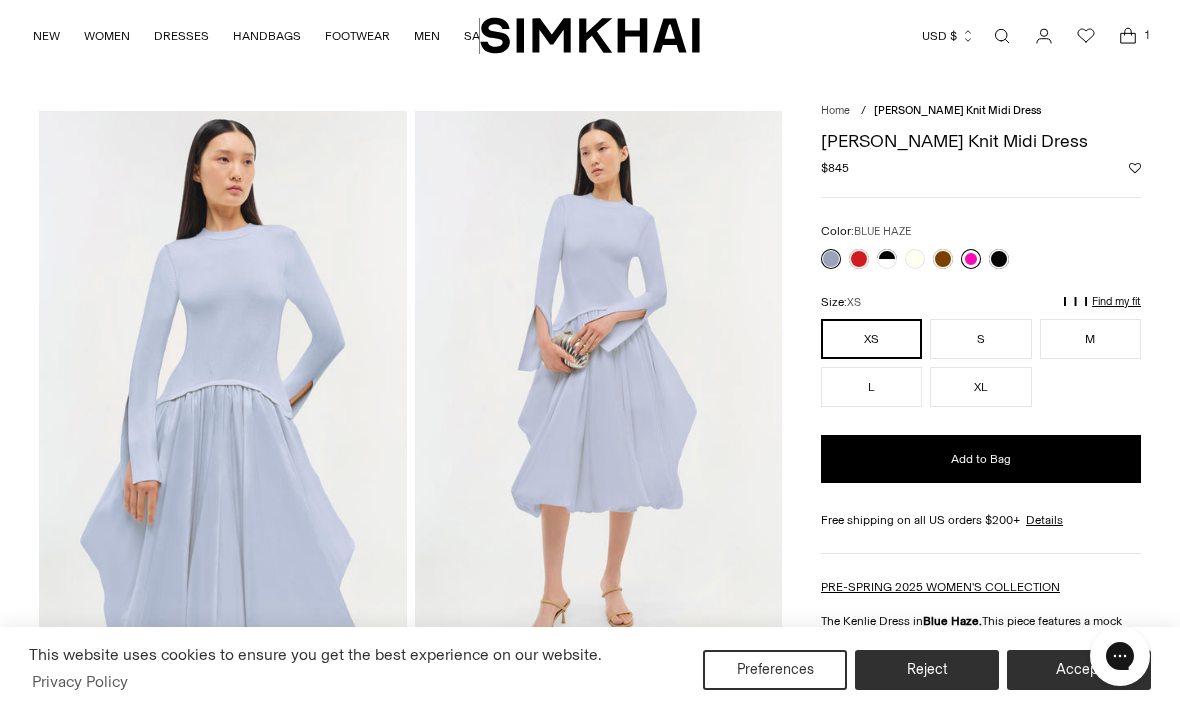 click at bounding box center (971, 259) 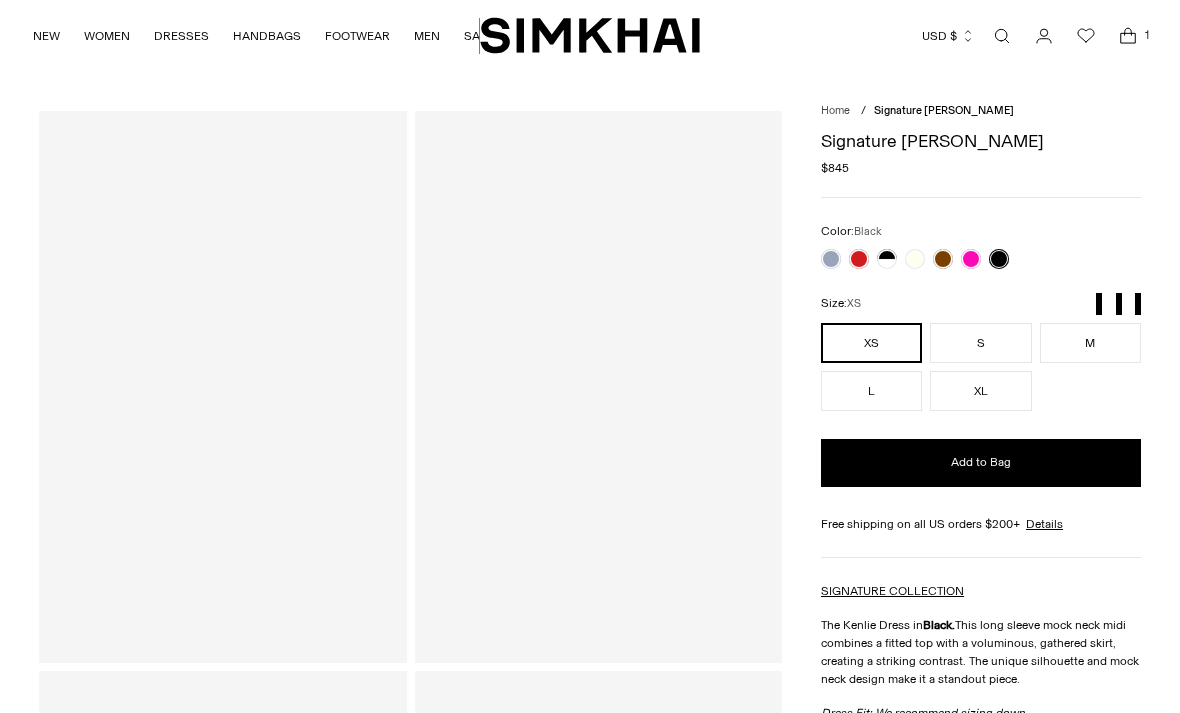 scroll, scrollTop: 0, scrollLeft: 0, axis: both 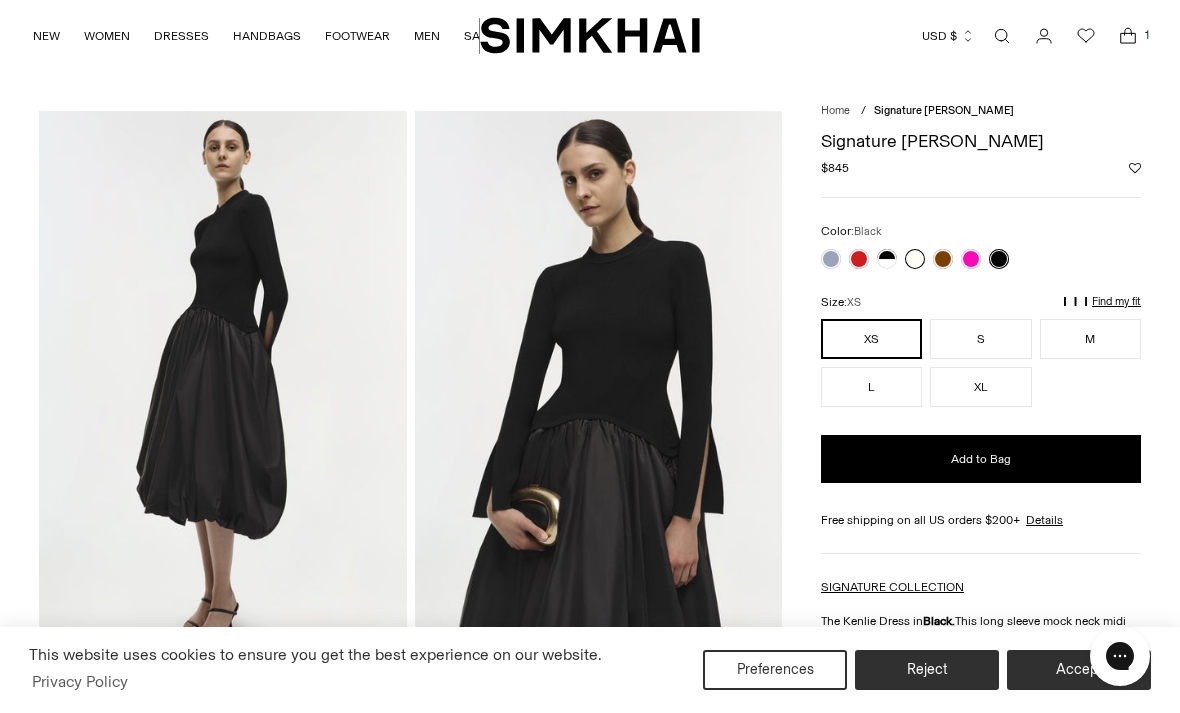 click at bounding box center (915, 259) 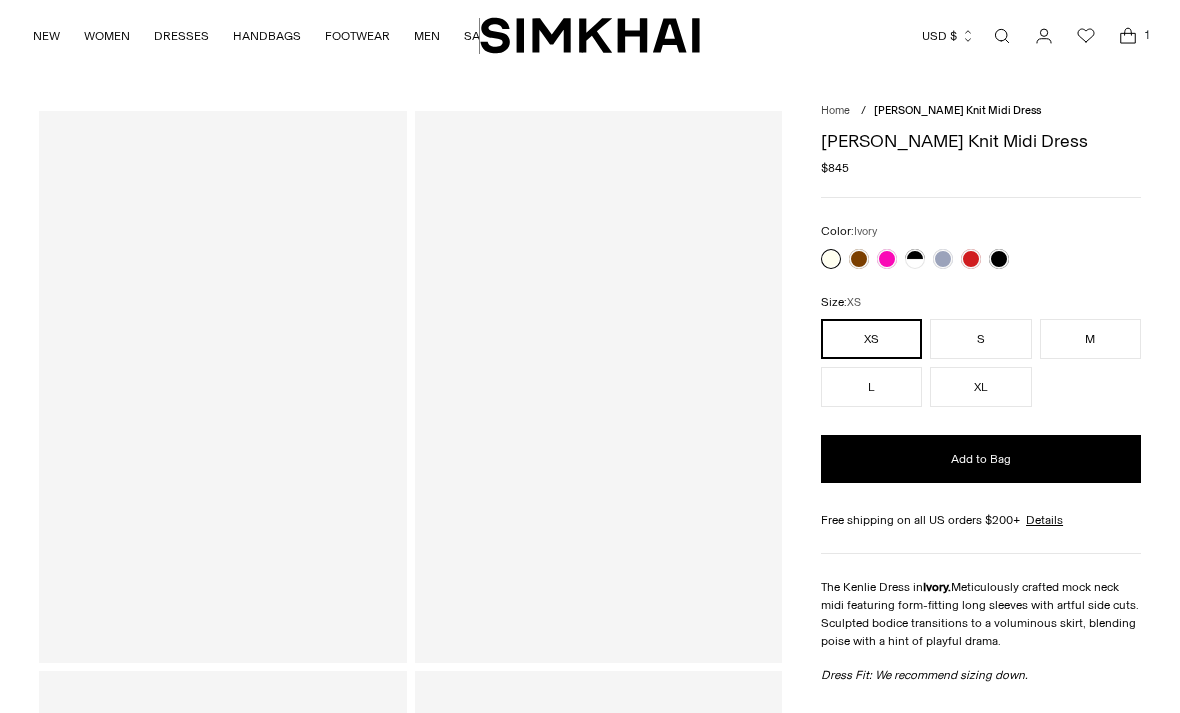 scroll, scrollTop: 0, scrollLeft: 0, axis: both 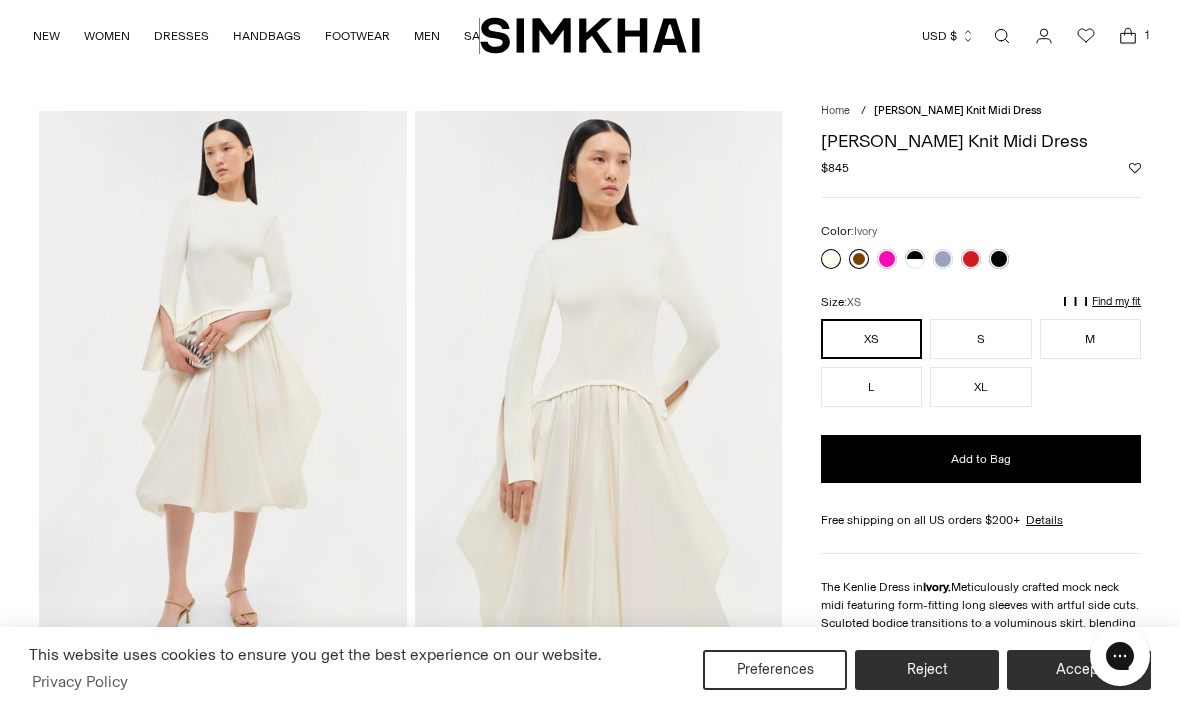 click at bounding box center [859, 259] 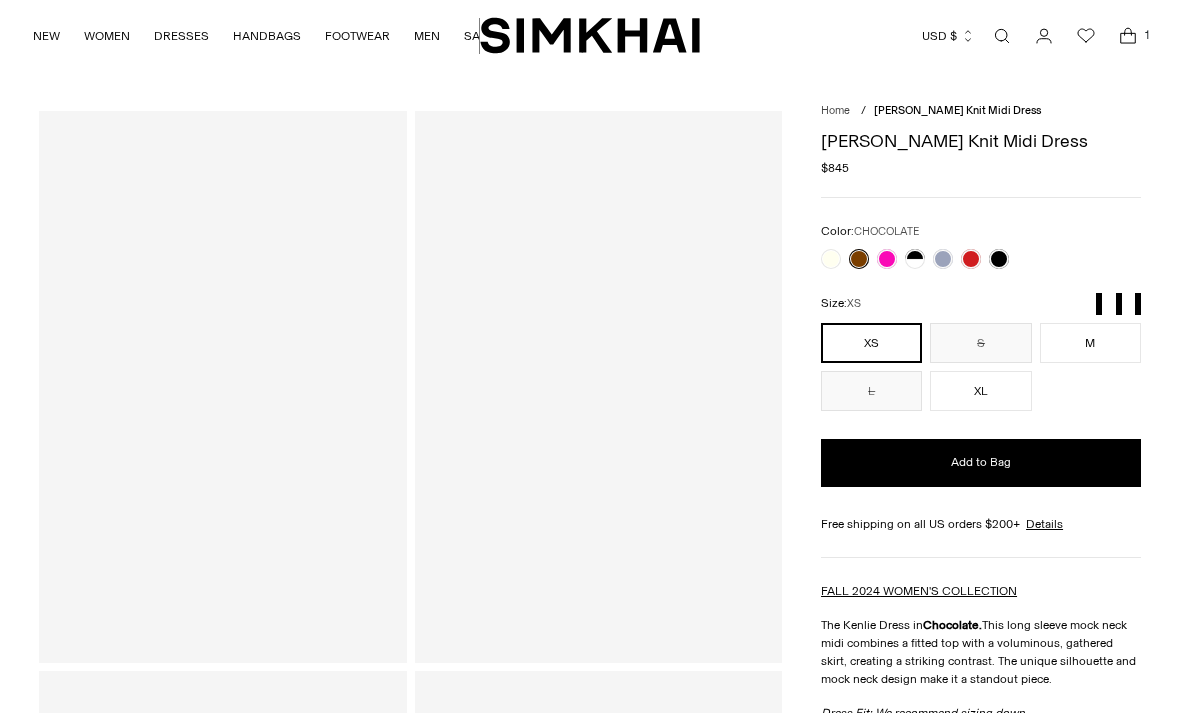 scroll, scrollTop: 0, scrollLeft: 0, axis: both 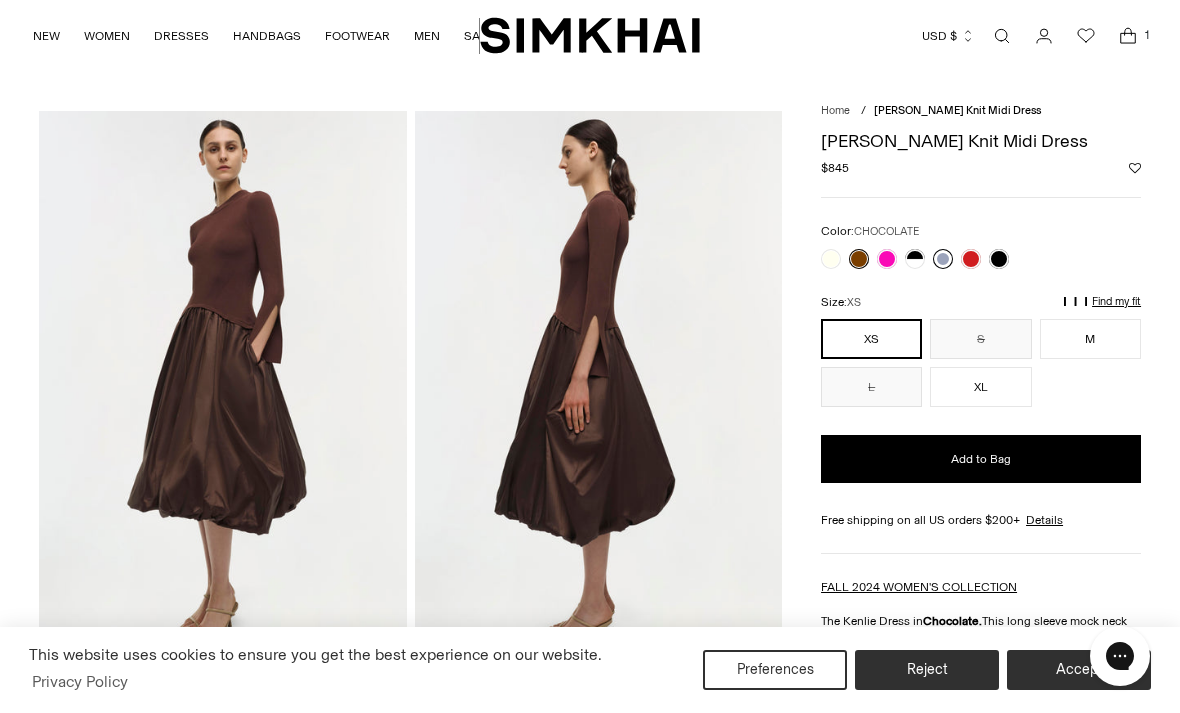 click at bounding box center [943, 259] 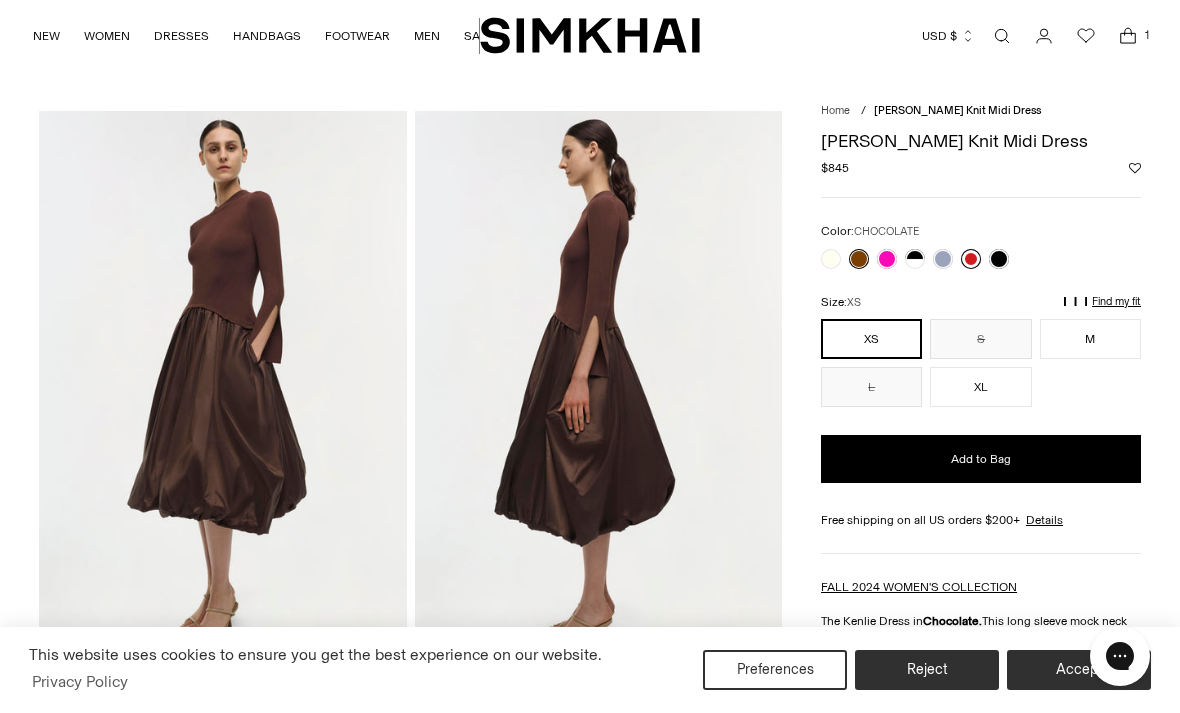 click at bounding box center (971, 259) 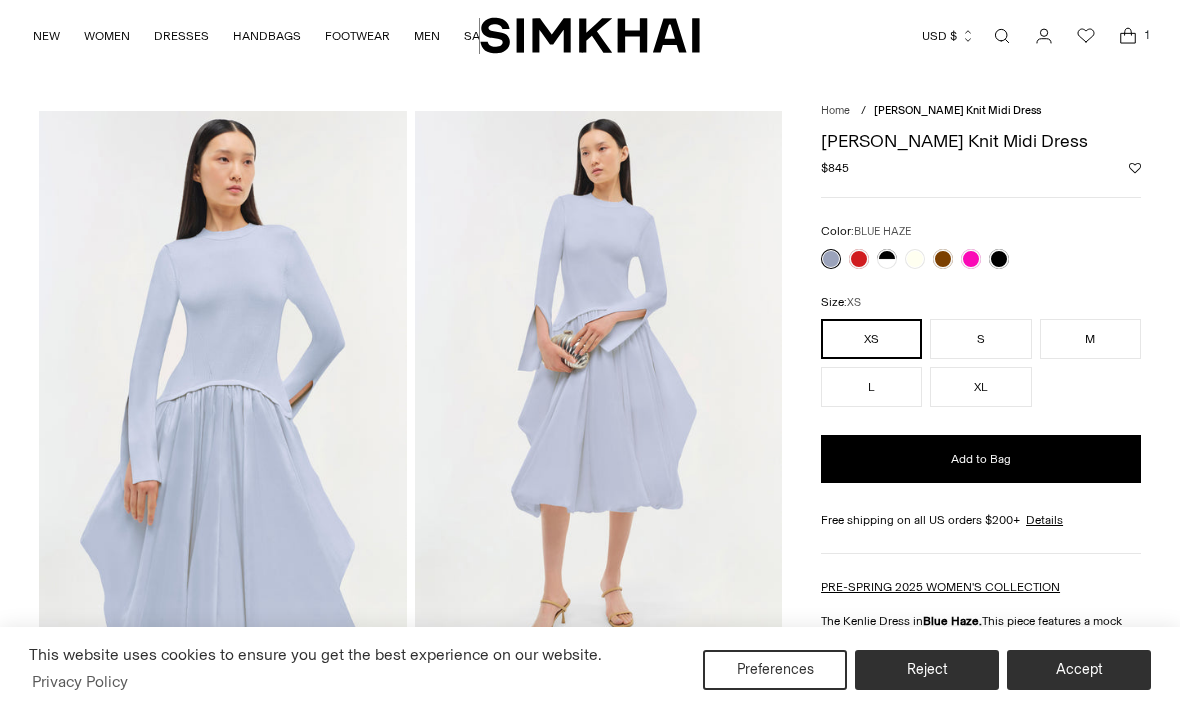 scroll, scrollTop: 0, scrollLeft: 0, axis: both 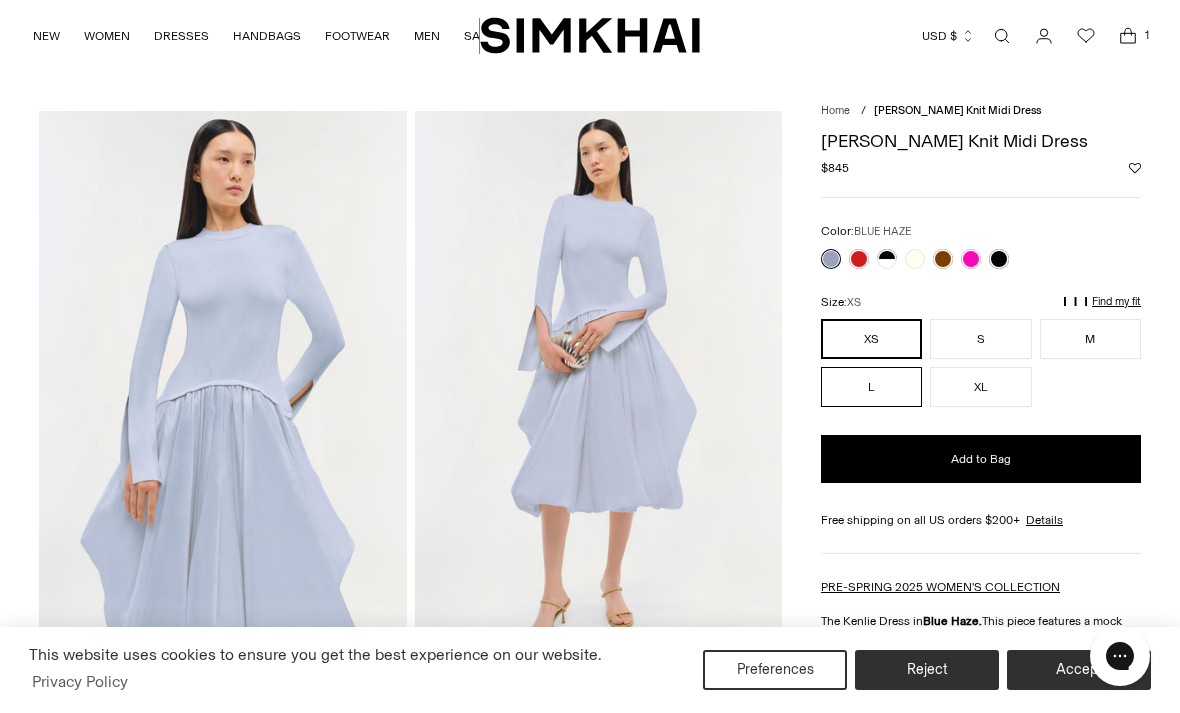 click on "L" at bounding box center (871, 387) 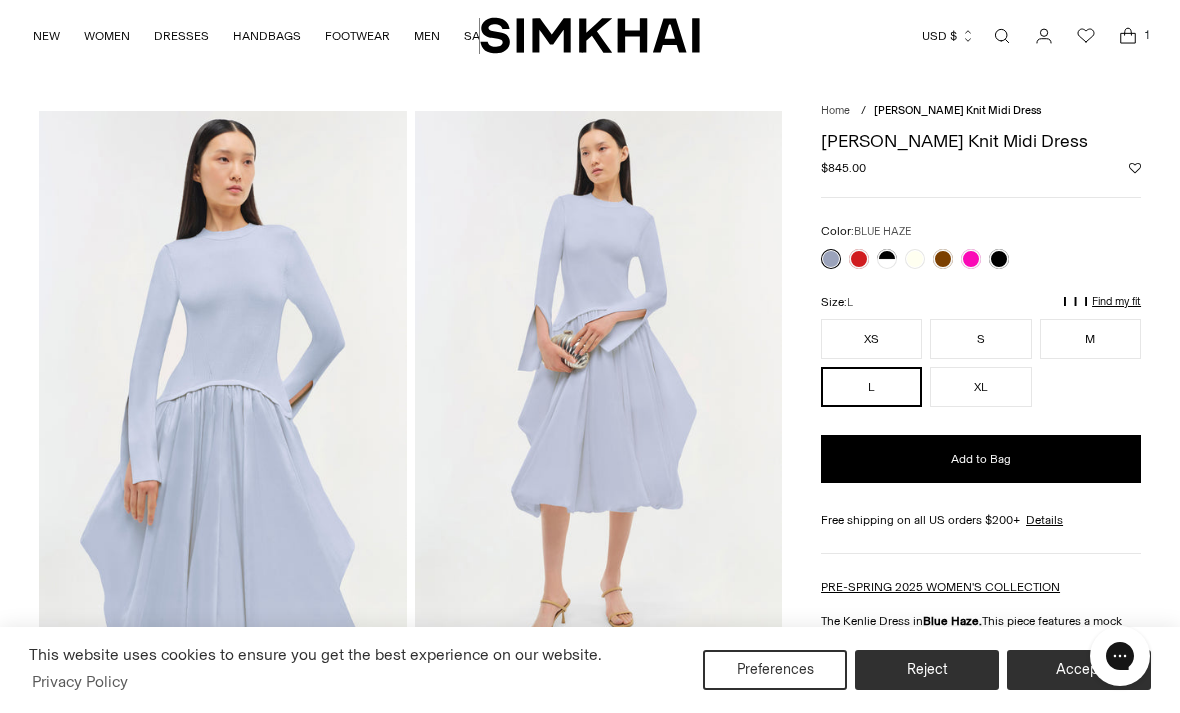 click on "Size:
L" 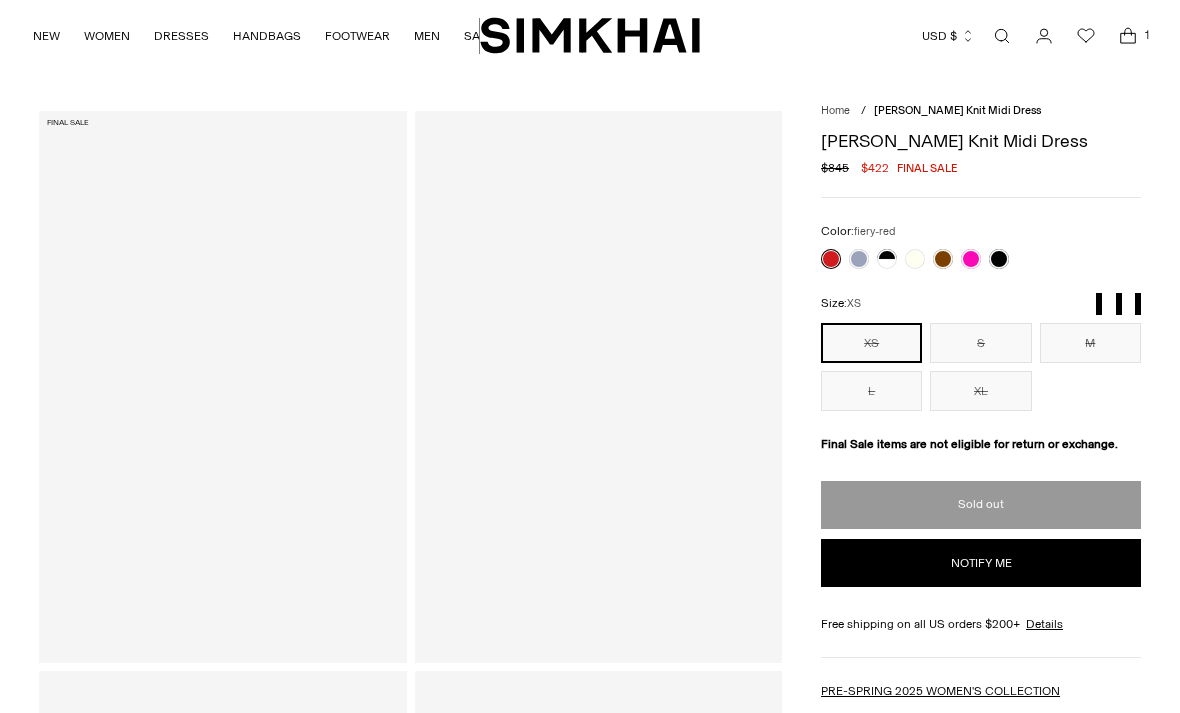 scroll, scrollTop: 0, scrollLeft: 0, axis: both 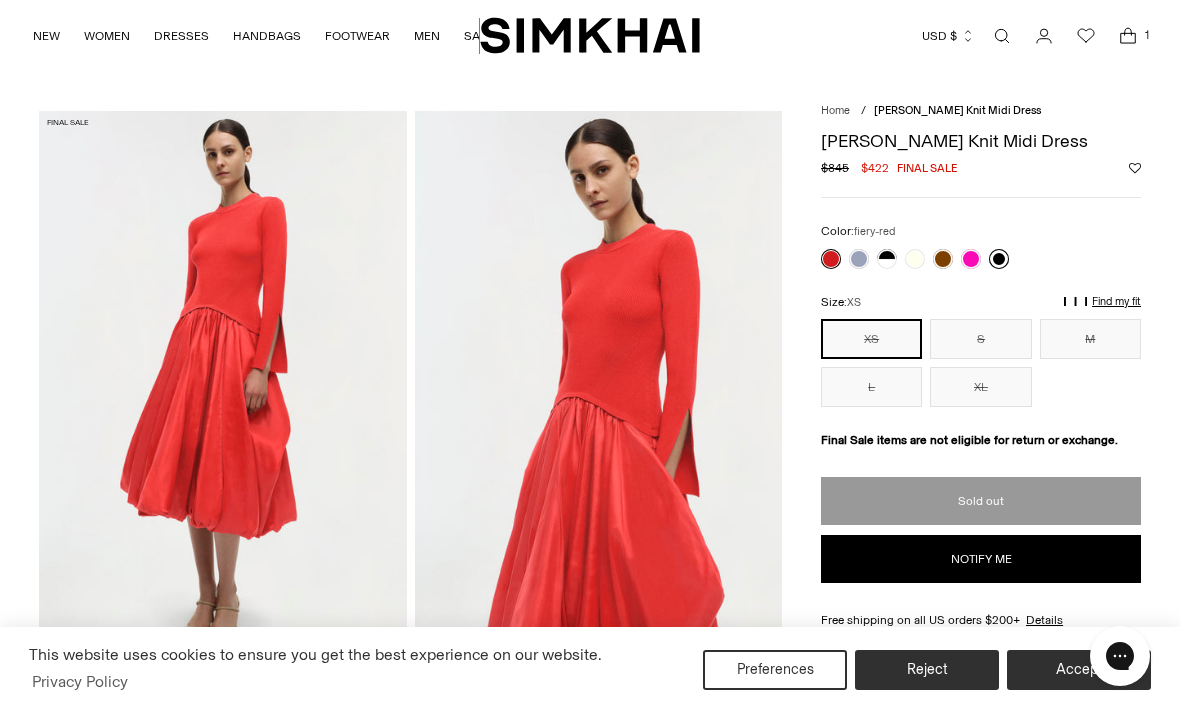 click at bounding box center (999, 259) 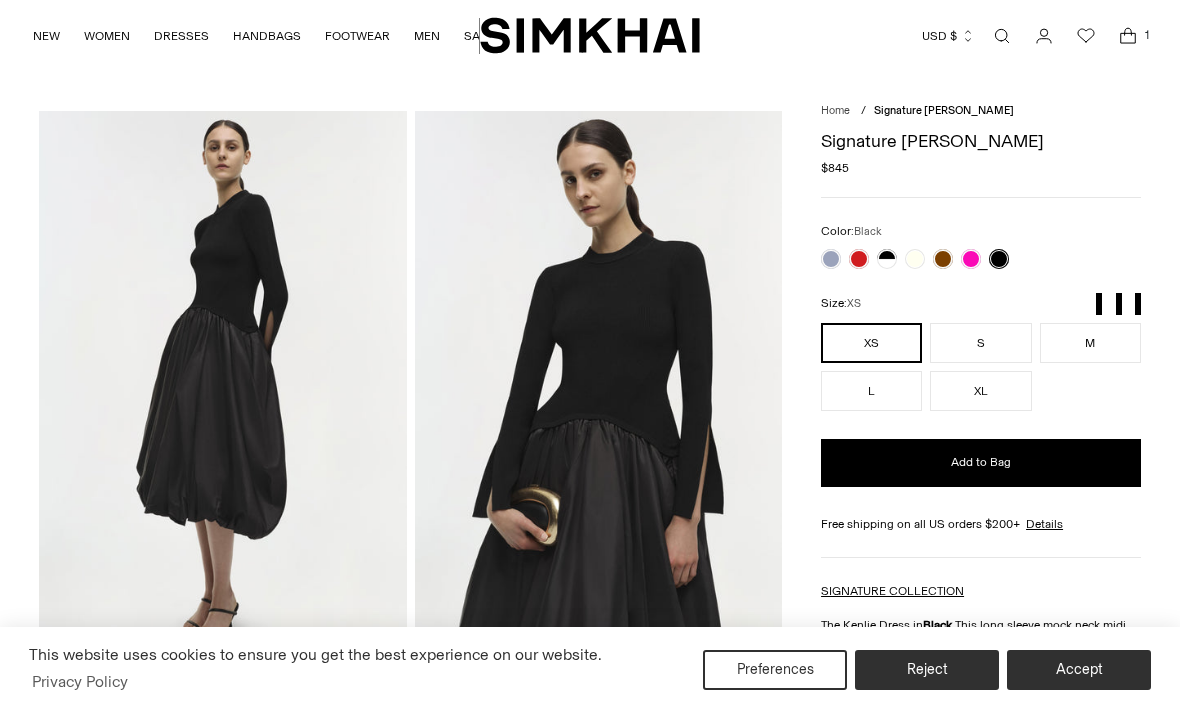 scroll, scrollTop: 0, scrollLeft: 0, axis: both 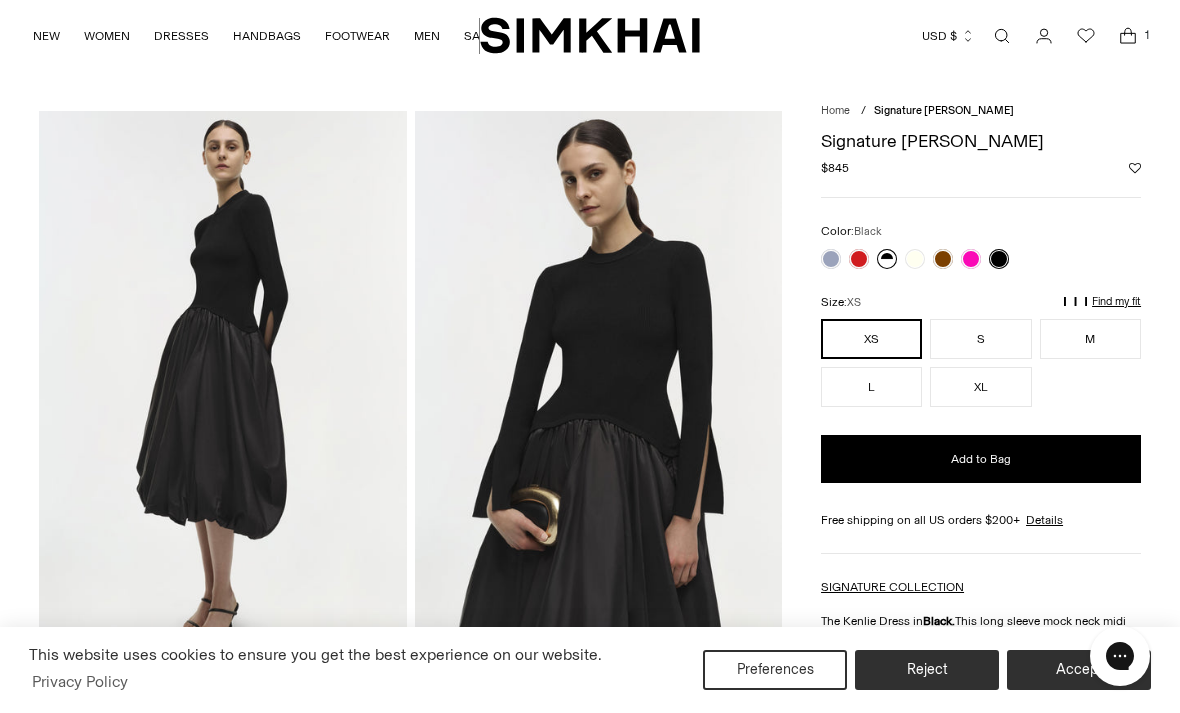 click at bounding box center [887, 259] 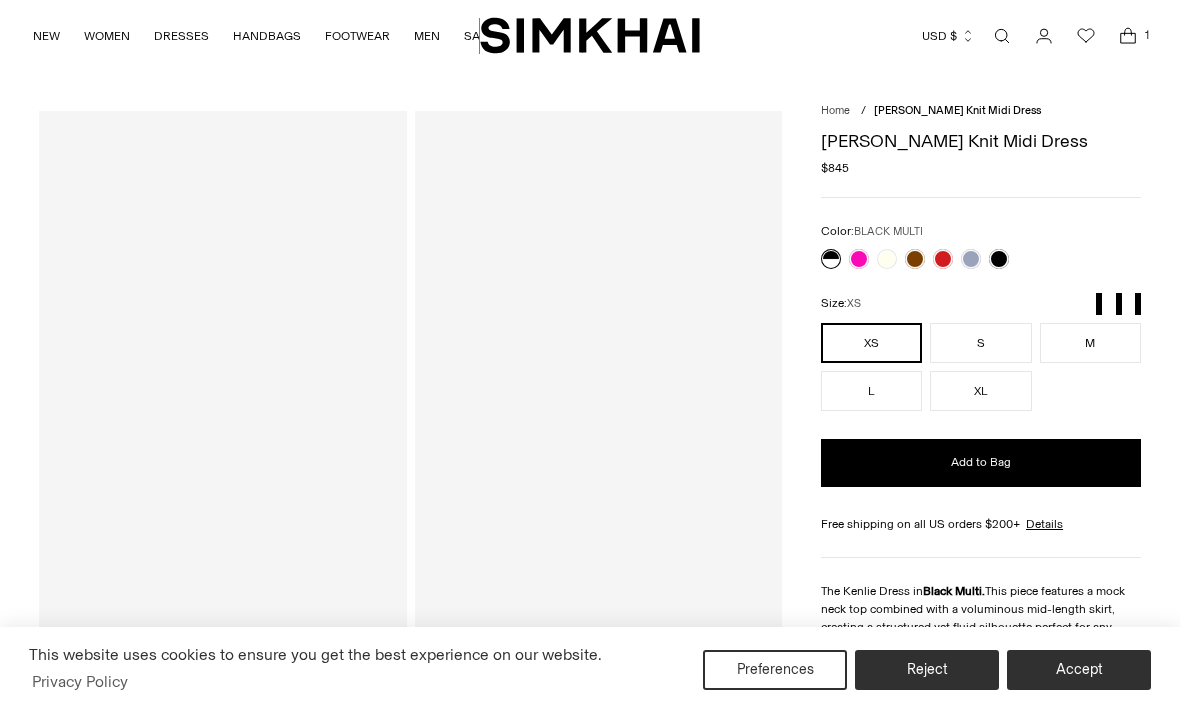 scroll, scrollTop: 0, scrollLeft: 0, axis: both 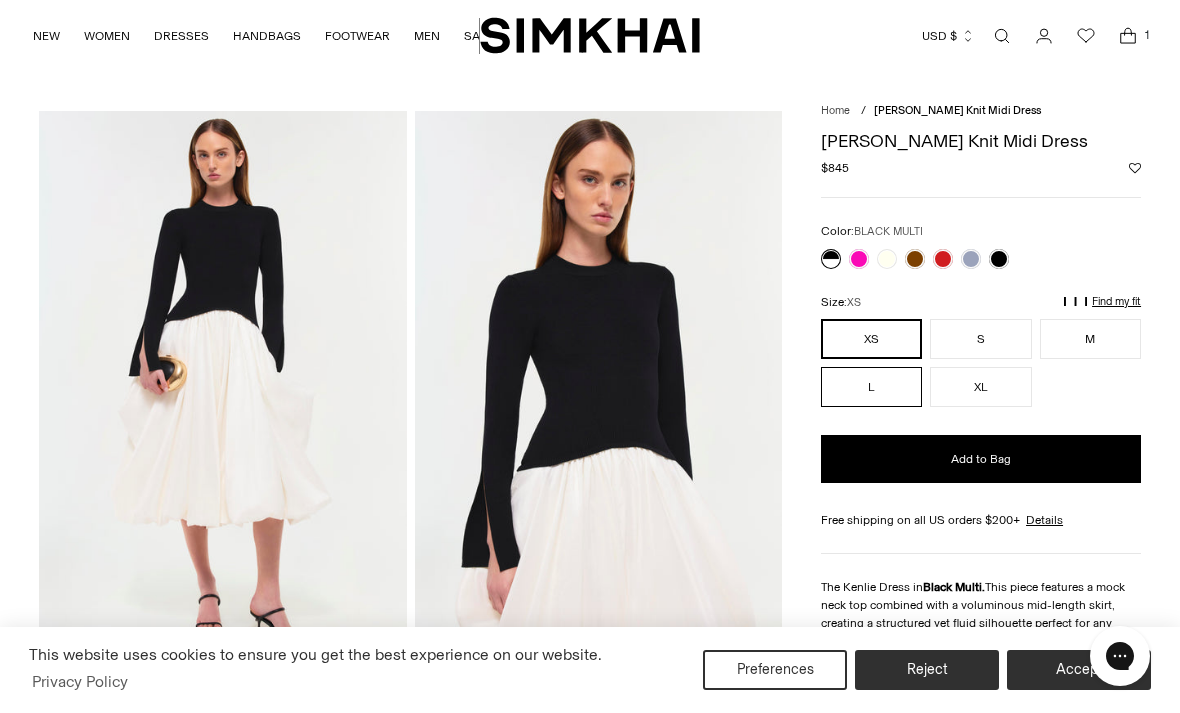 click on "L" at bounding box center (871, 387) 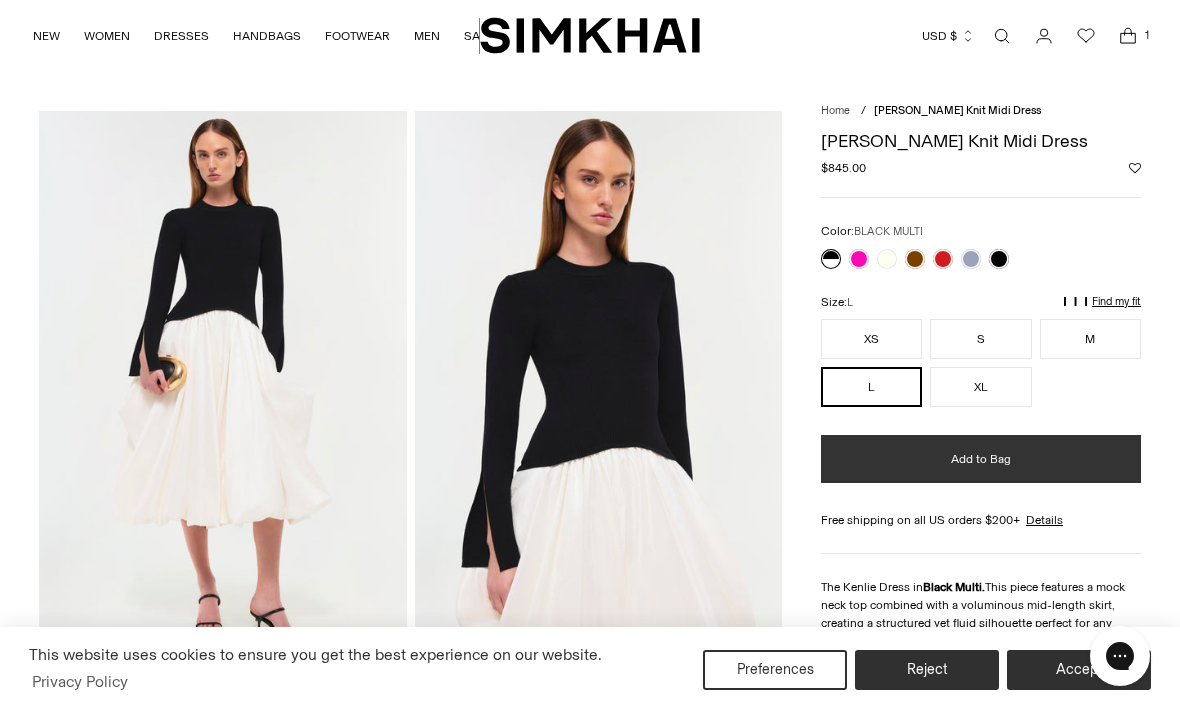 click on "Add to Bag" at bounding box center [981, 459] 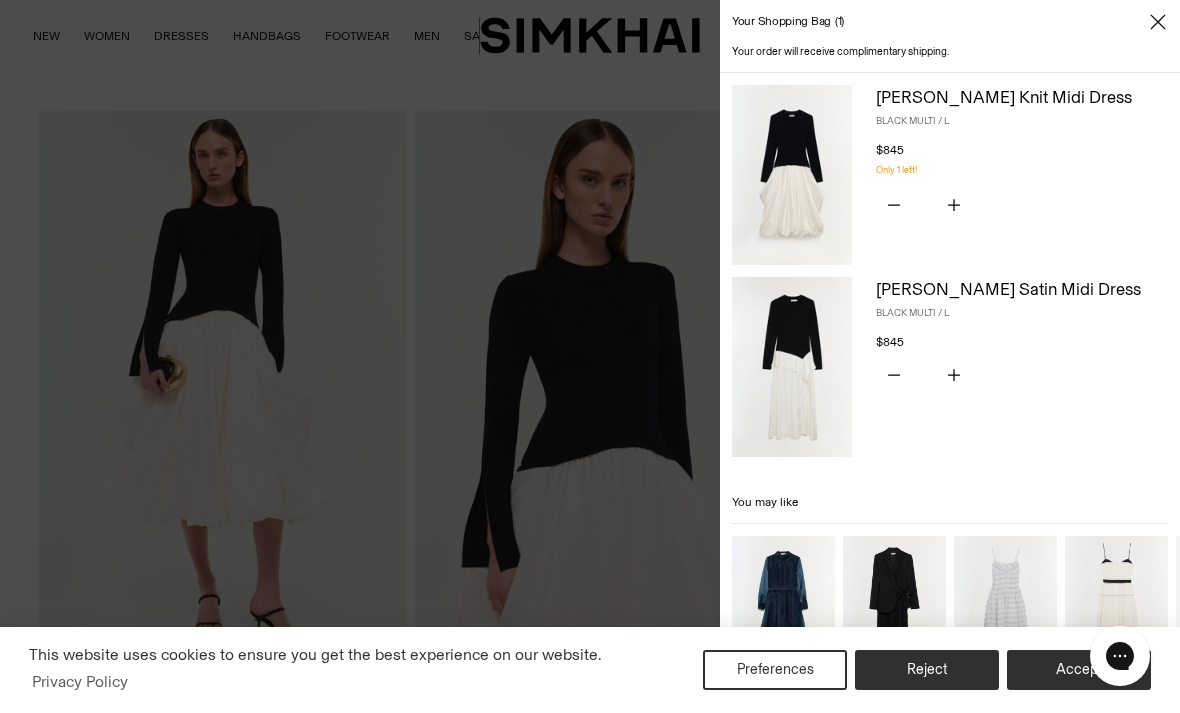 click 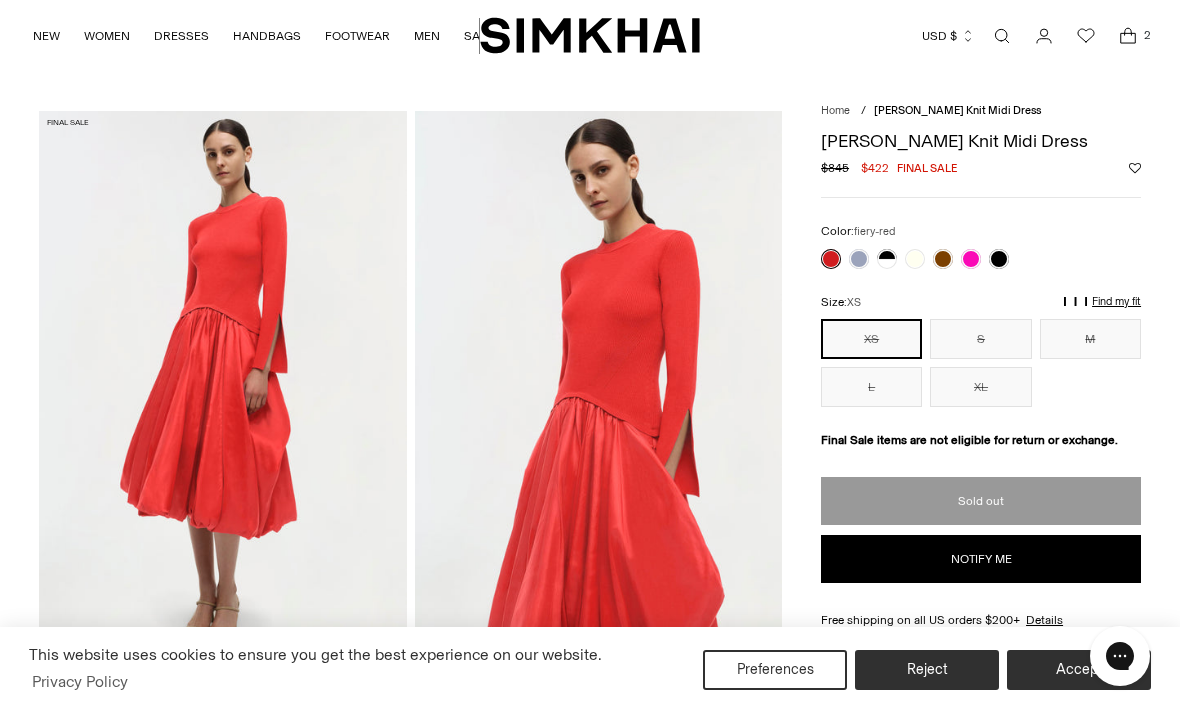 scroll, scrollTop: 0, scrollLeft: 0, axis: both 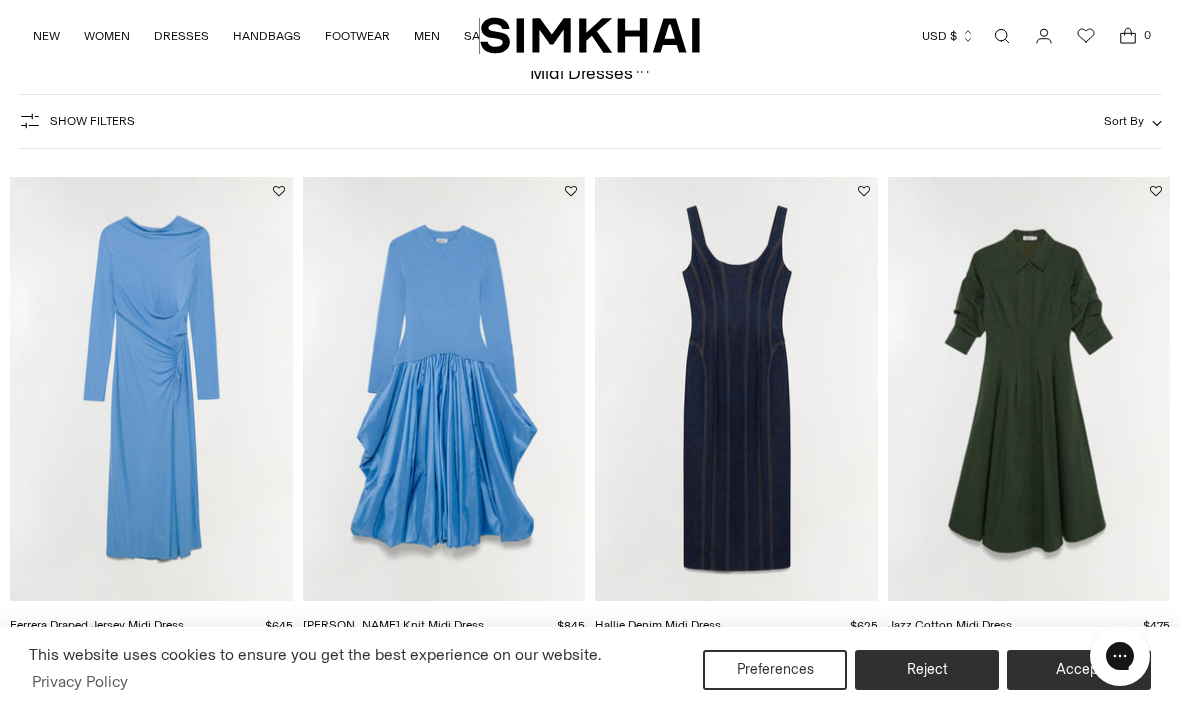 click at bounding box center [1029, 389] 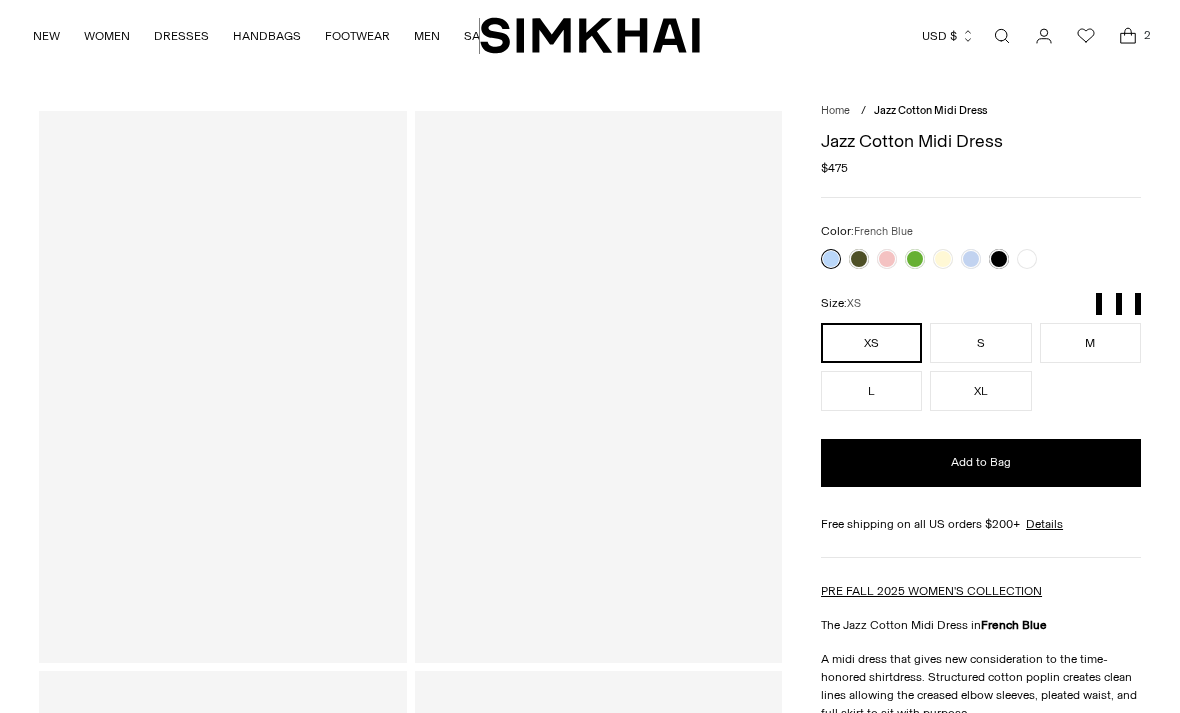 scroll, scrollTop: 0, scrollLeft: 0, axis: both 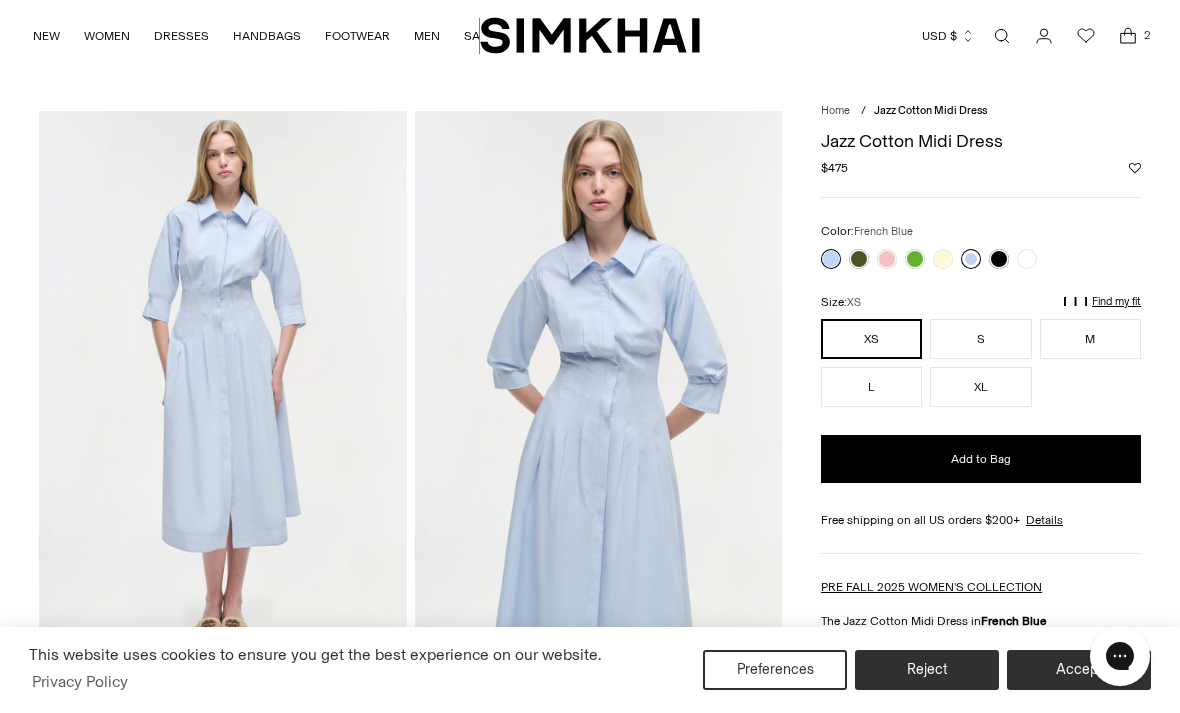 click at bounding box center (971, 259) 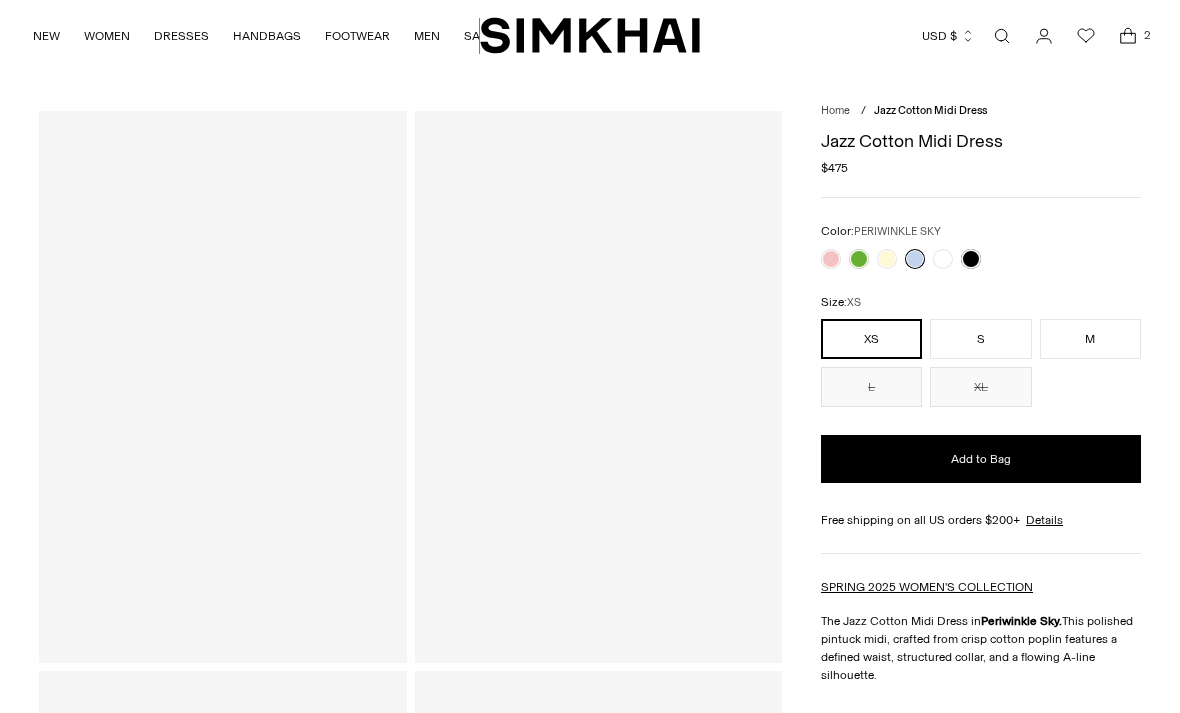 scroll, scrollTop: 0, scrollLeft: 0, axis: both 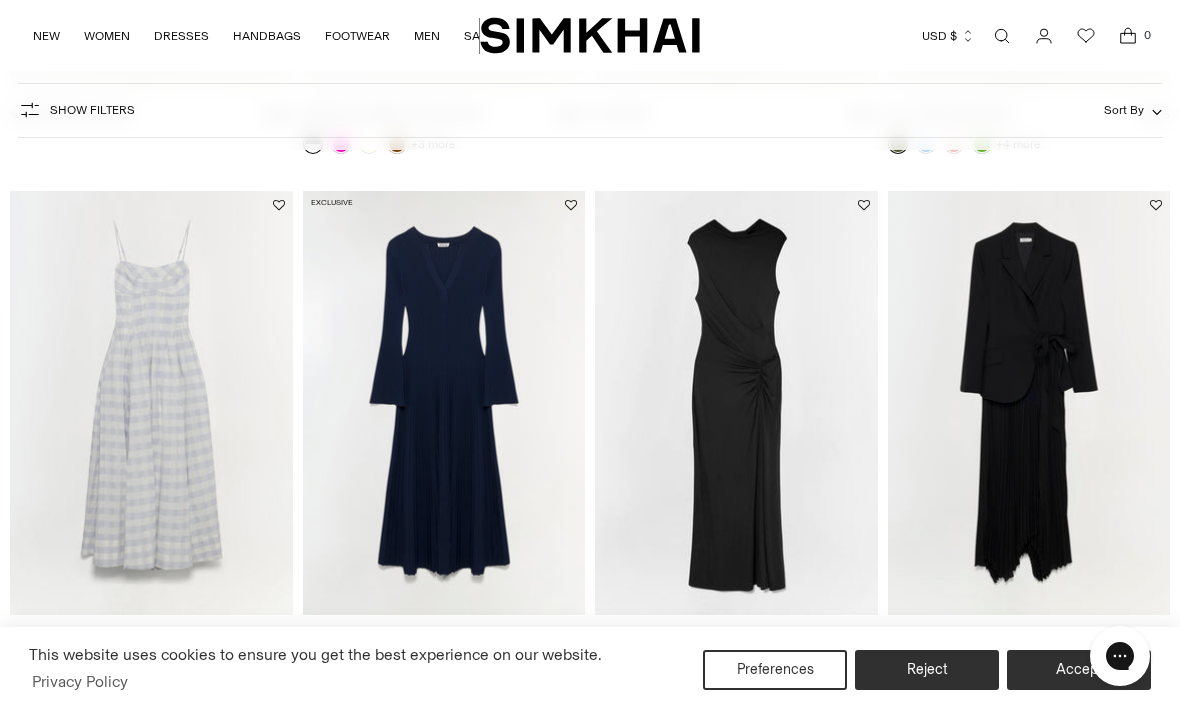 click at bounding box center [444, 403] 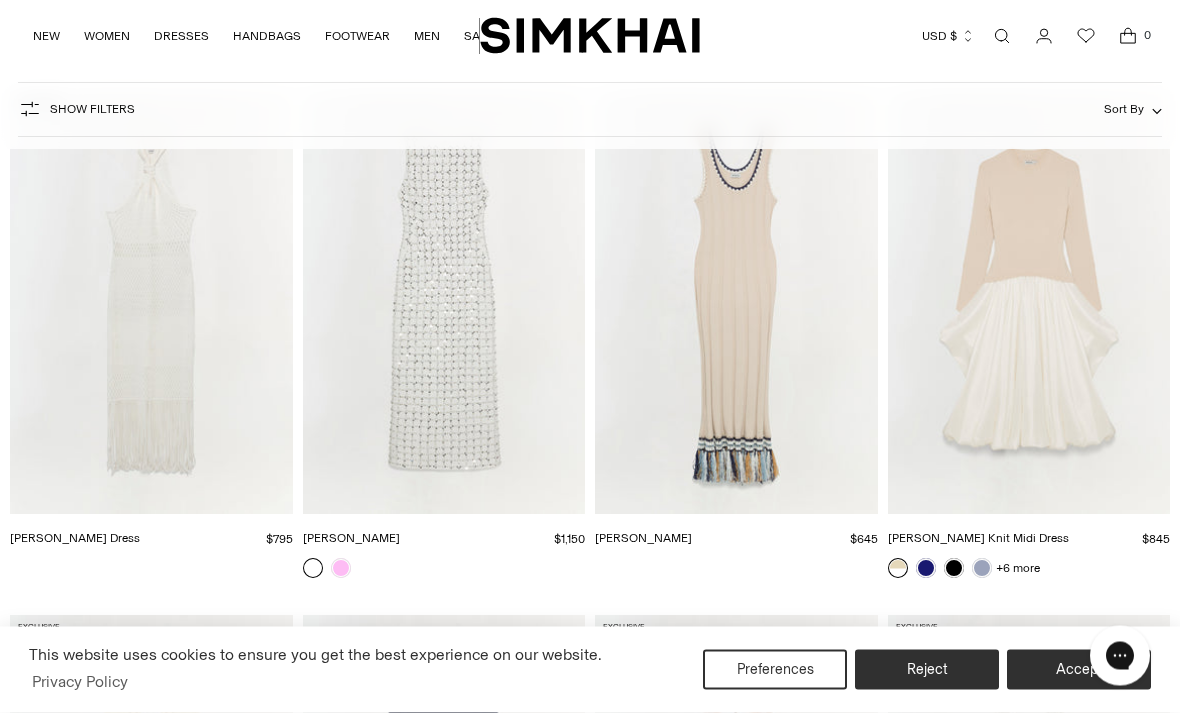 scroll, scrollTop: 7535, scrollLeft: 0, axis: vertical 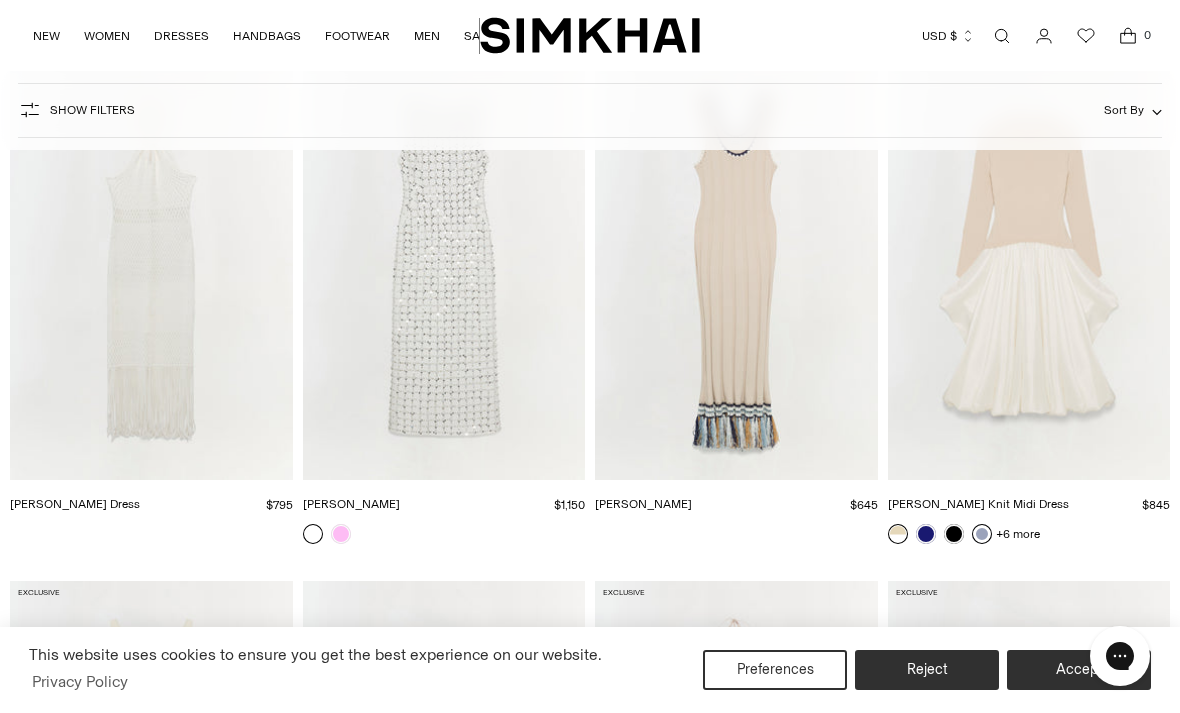 click at bounding box center (982, 534) 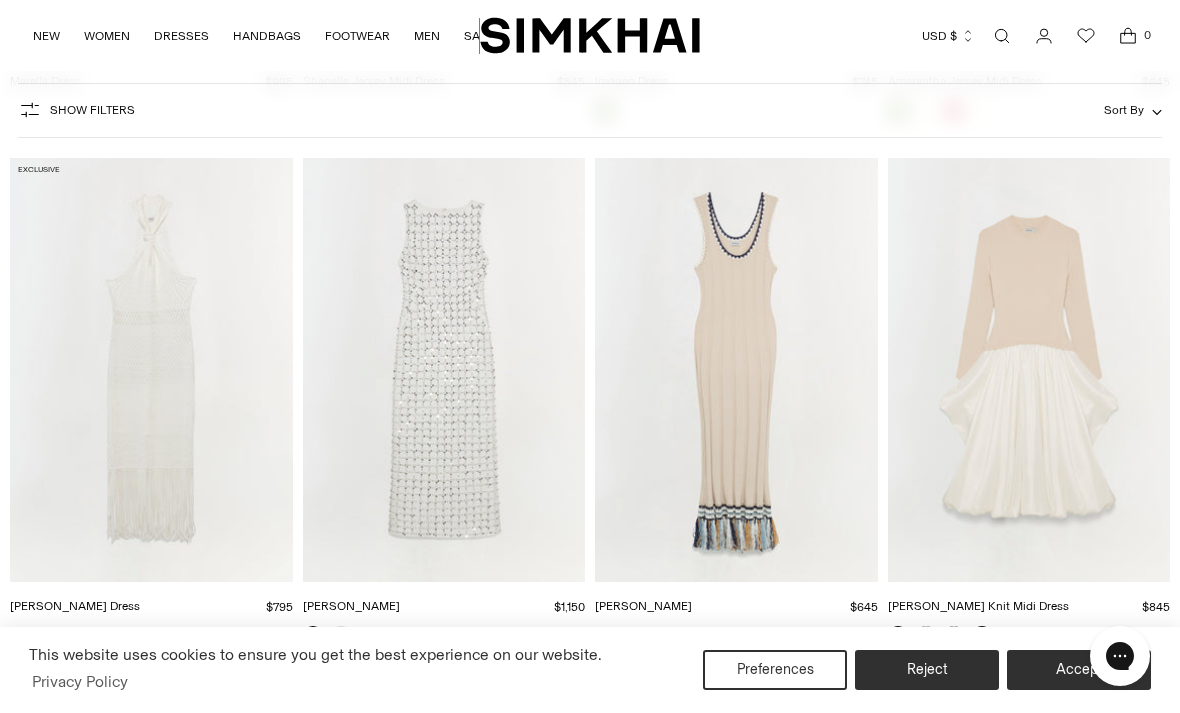 scroll, scrollTop: 7434, scrollLeft: 0, axis: vertical 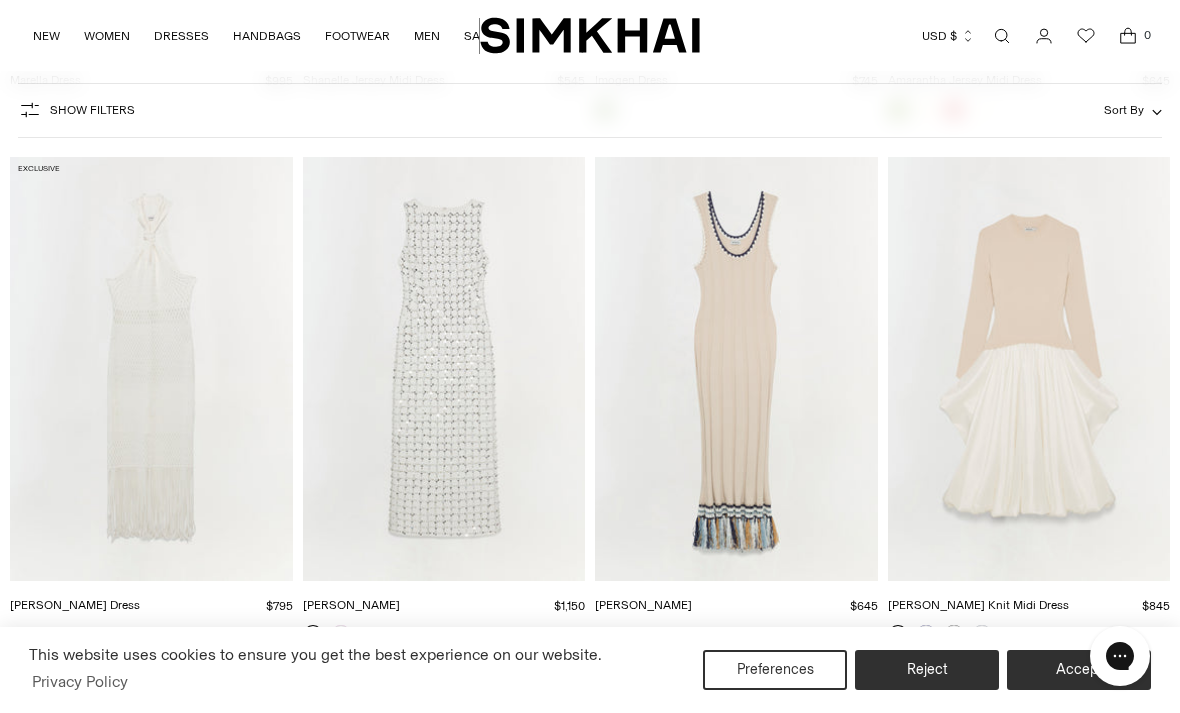 click at bounding box center [444, 369] 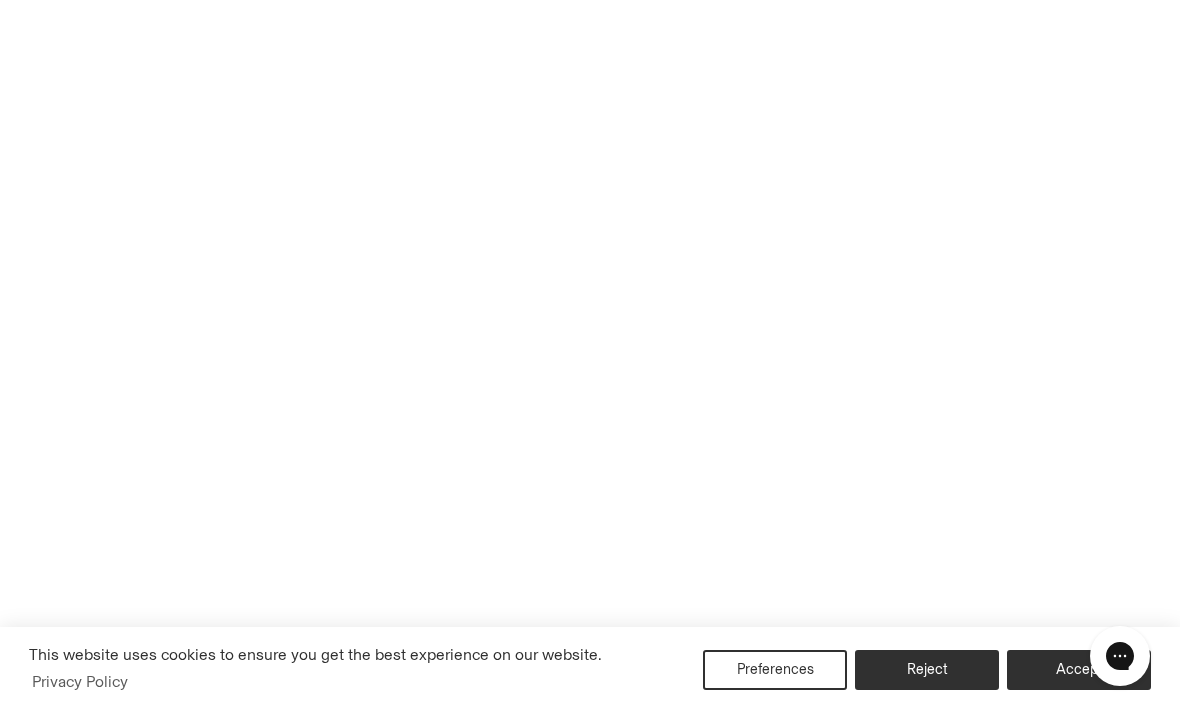 click at bounding box center (444, 369) 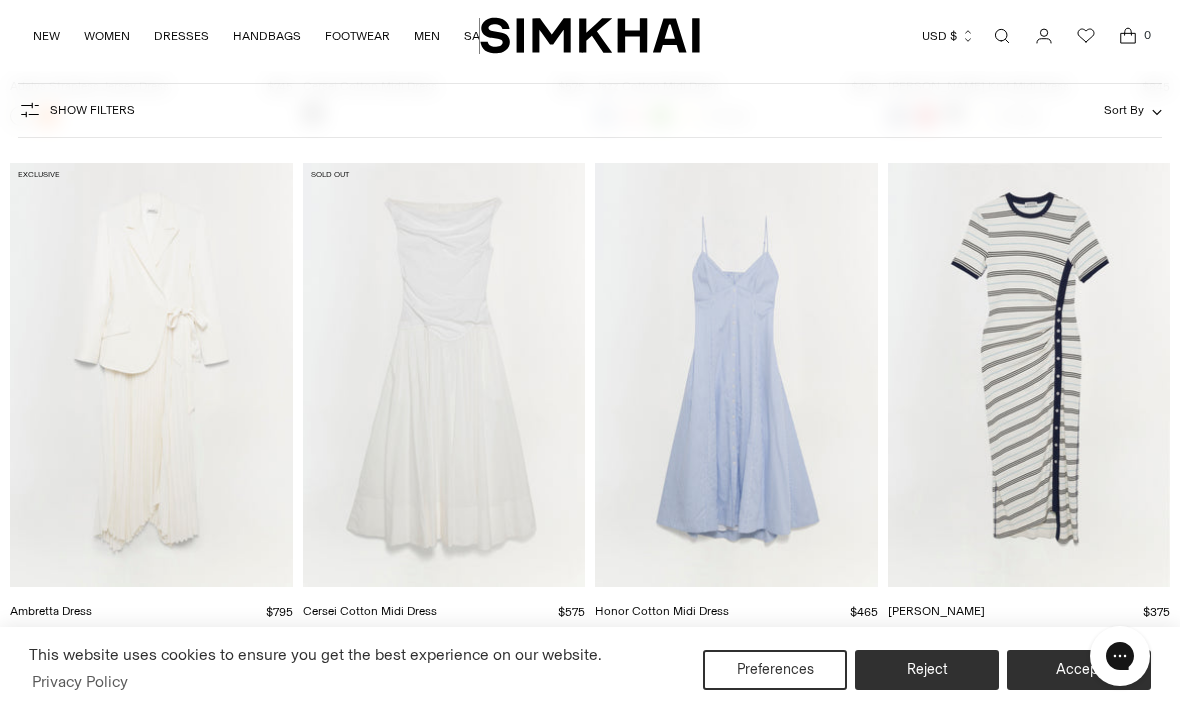 scroll, scrollTop: 10575, scrollLeft: 0, axis: vertical 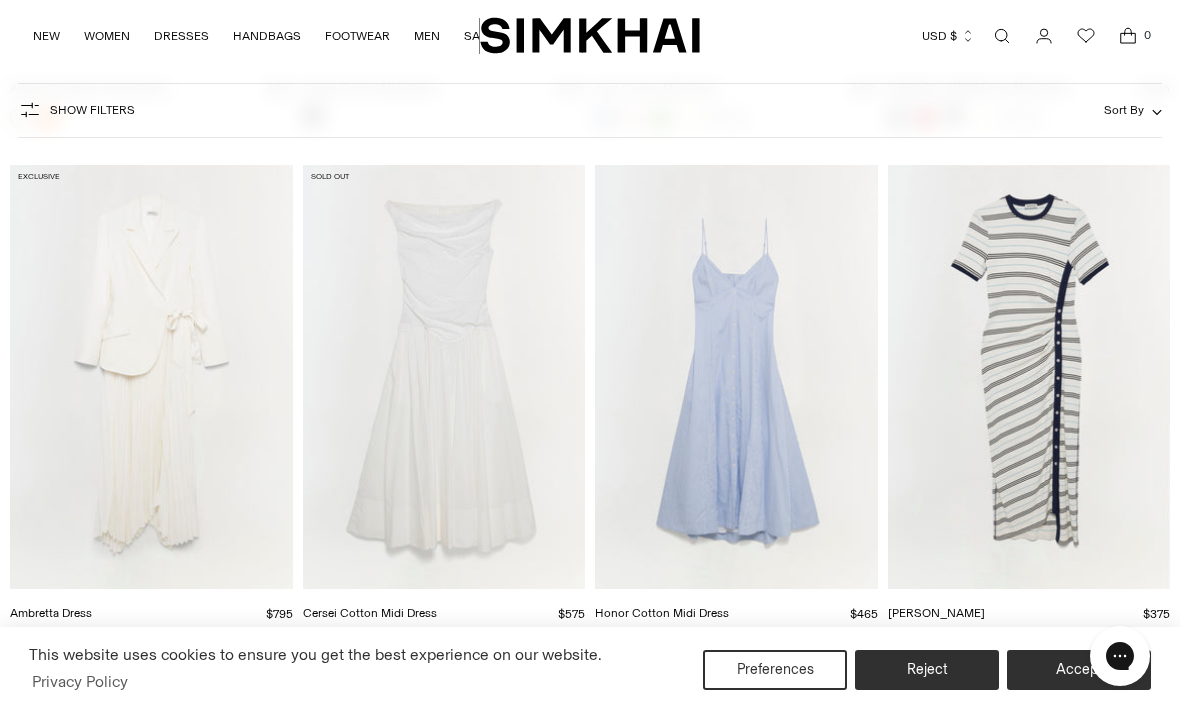 click at bounding box center (151, 377) 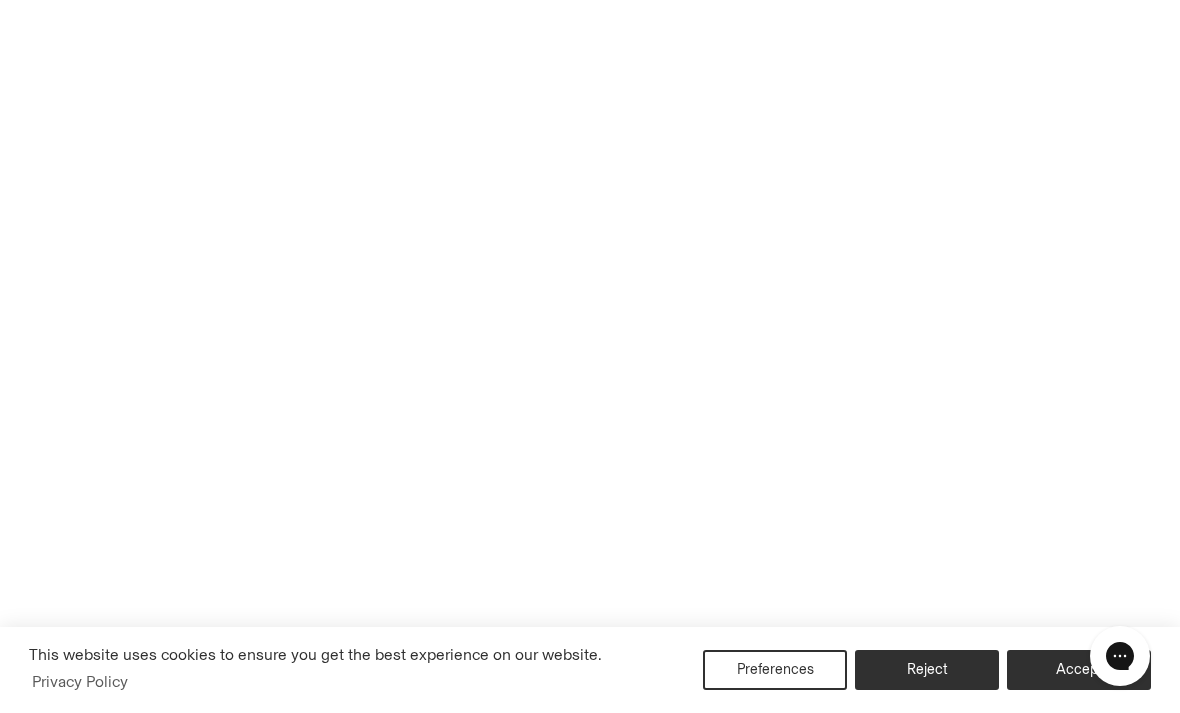 click at bounding box center [151, 377] 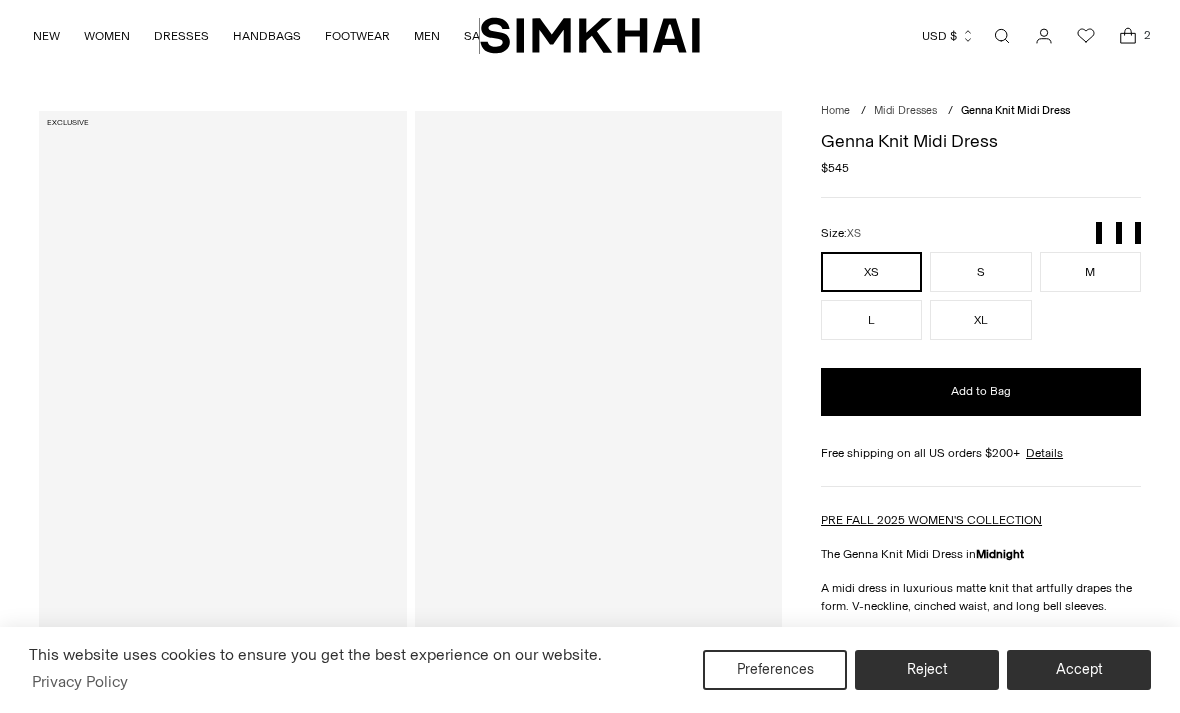 scroll, scrollTop: 0, scrollLeft: 0, axis: both 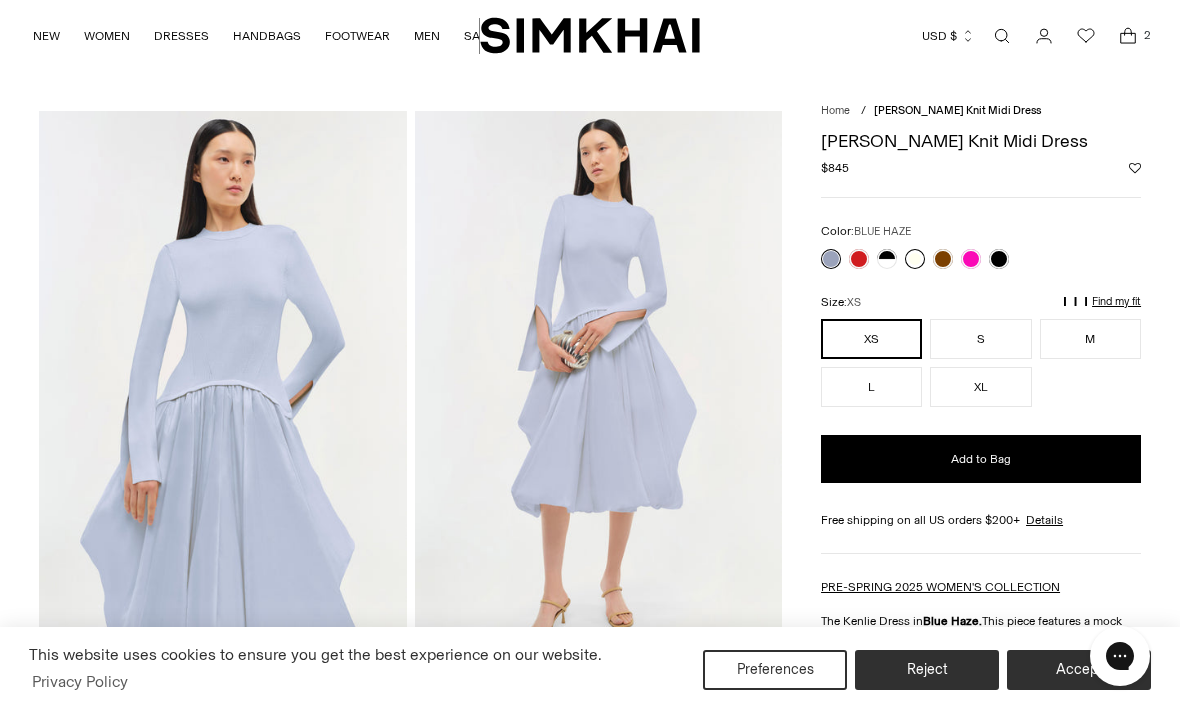 click at bounding box center [915, 259] 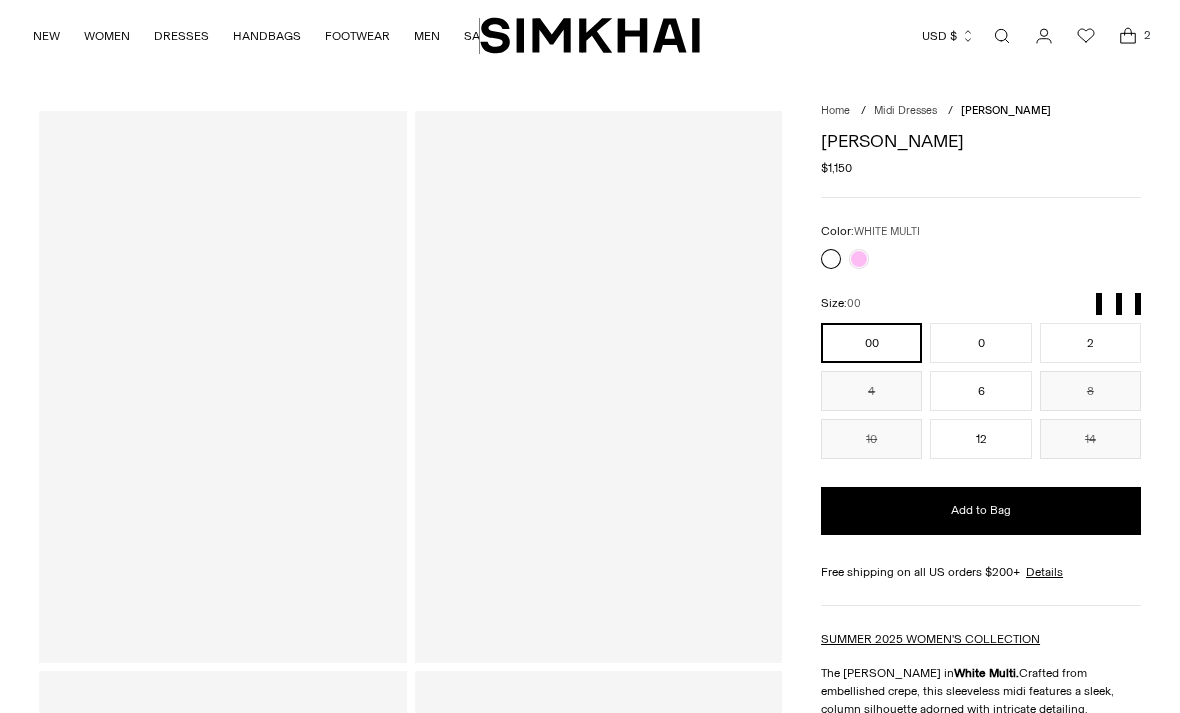 scroll, scrollTop: 0, scrollLeft: 0, axis: both 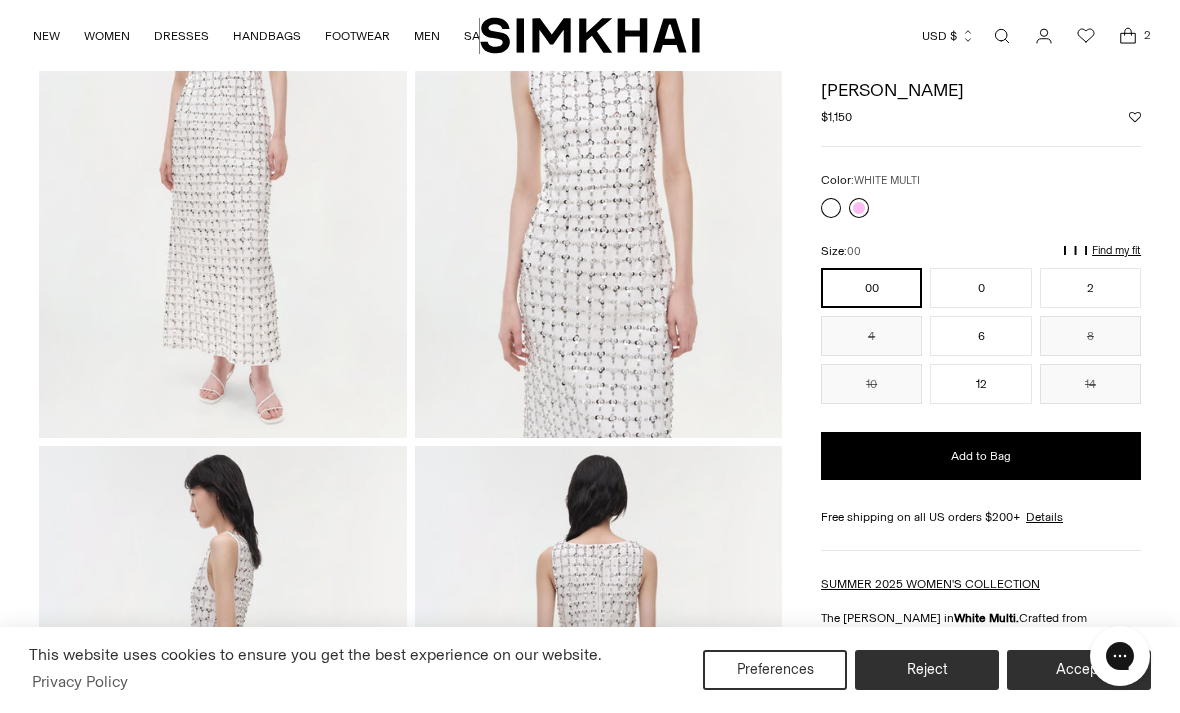click at bounding box center [859, 208] 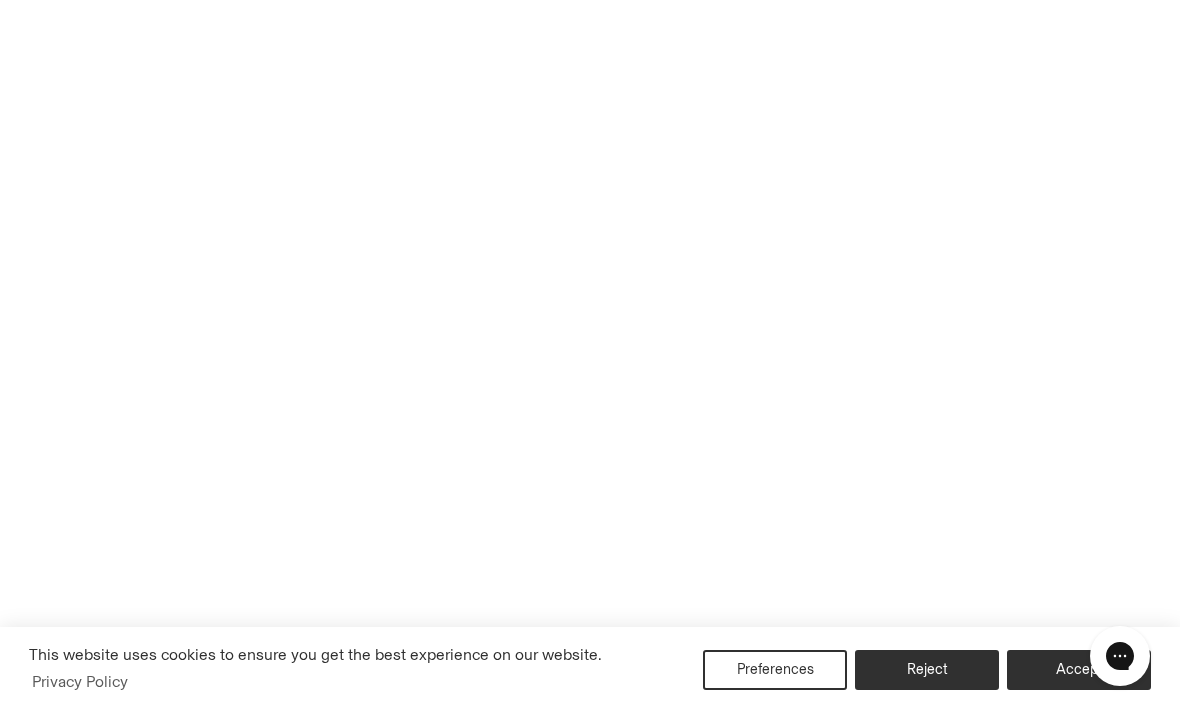 scroll, scrollTop: 289, scrollLeft: 0, axis: vertical 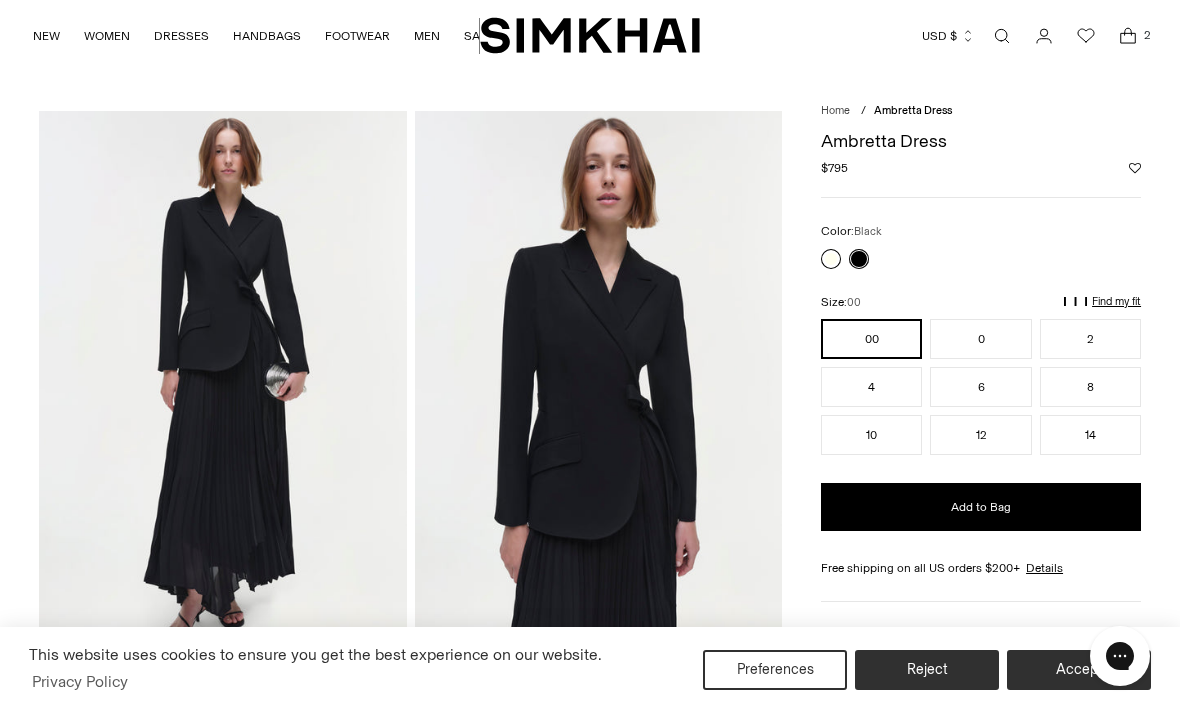 click at bounding box center [831, 259] 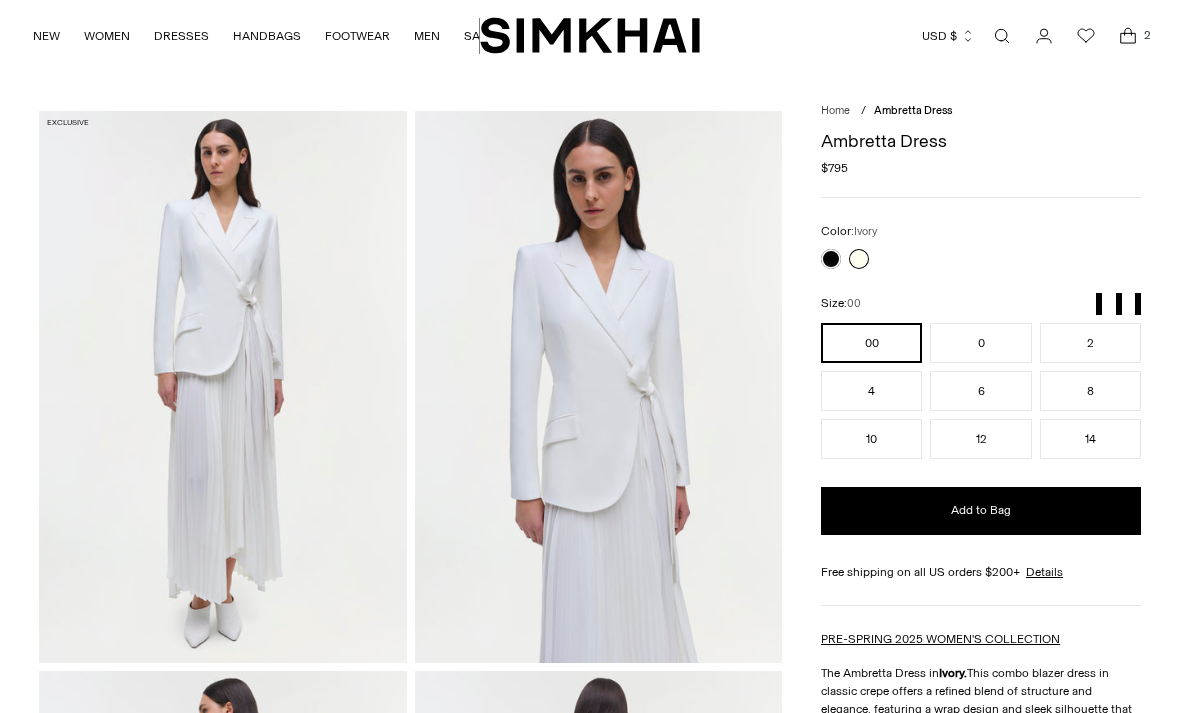 scroll, scrollTop: 0, scrollLeft: 0, axis: both 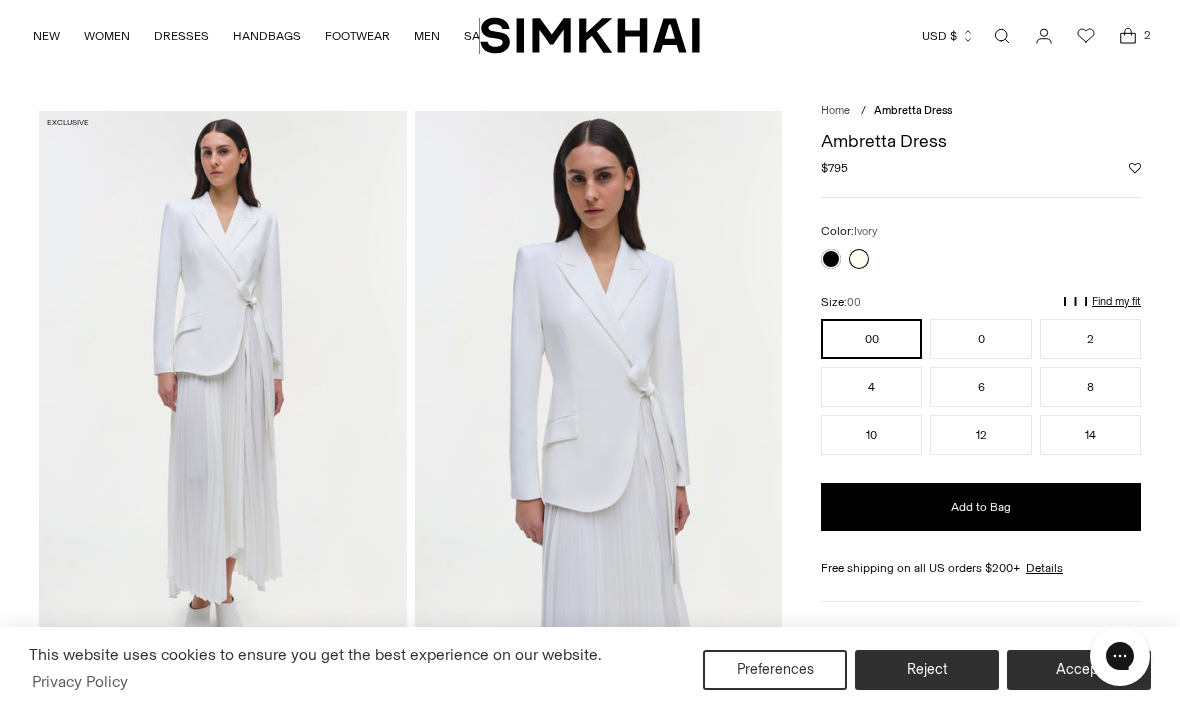 click on "Find my fit" at bounding box center [924, 311] 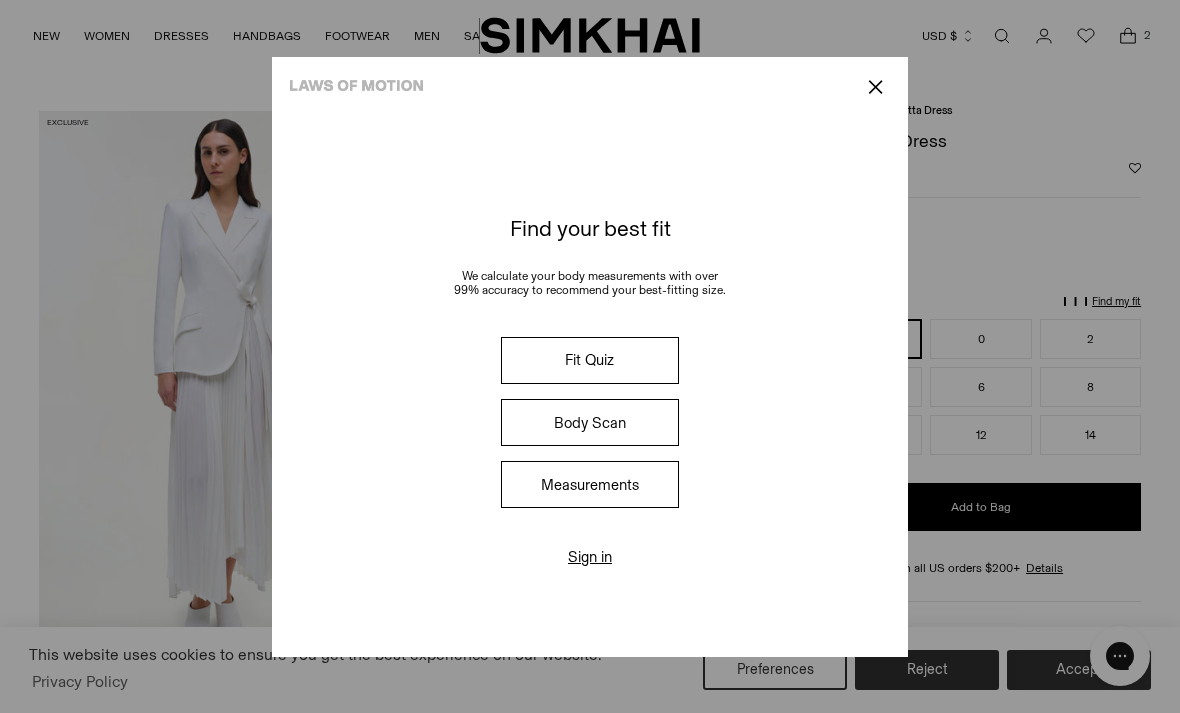 click on "Fit Quiz" at bounding box center (590, 360) 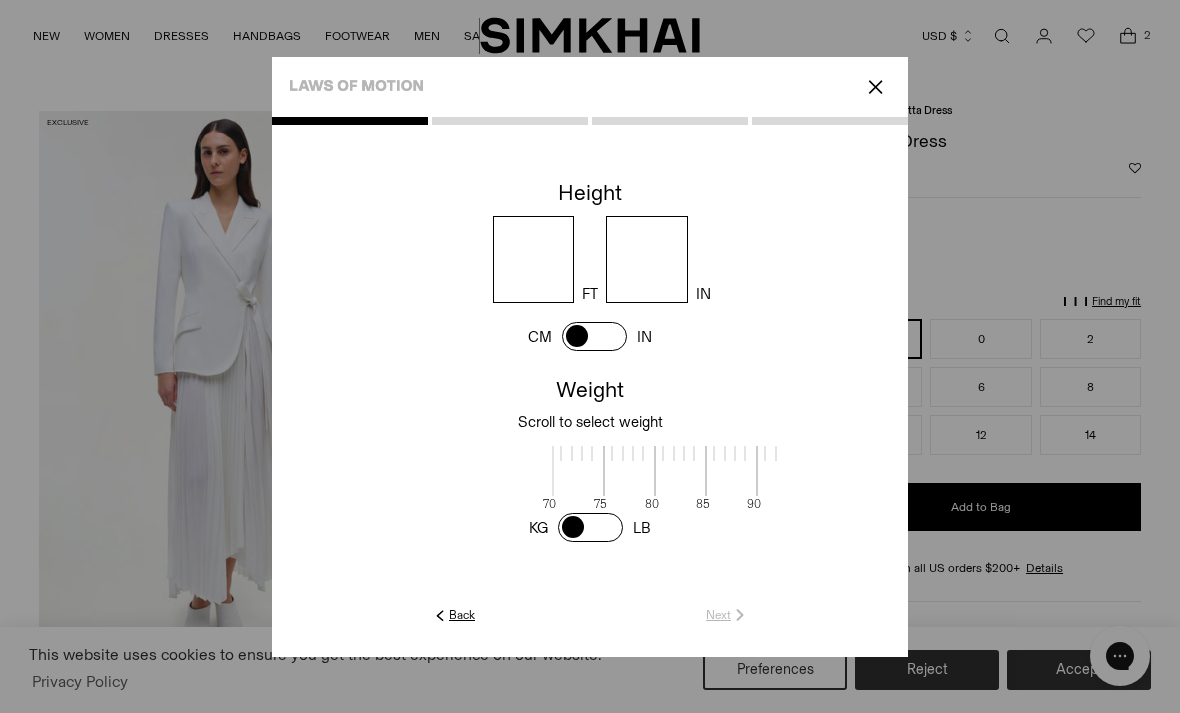 scroll, scrollTop: 4, scrollLeft: 618, axis: both 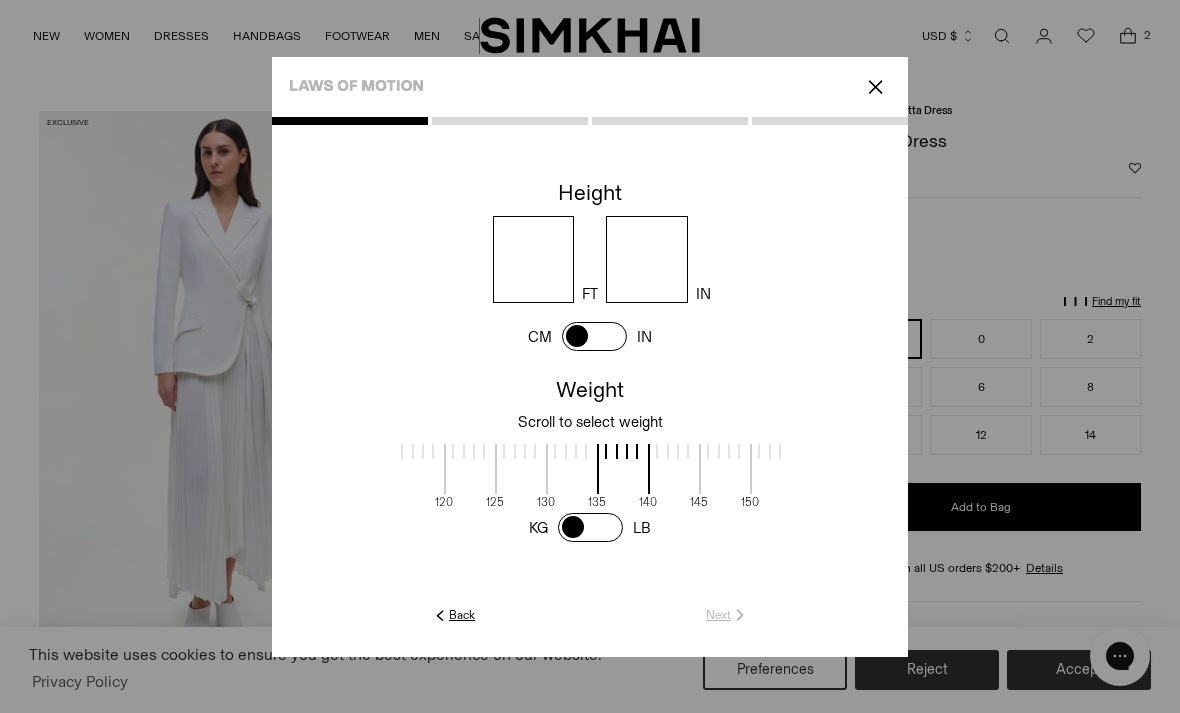 click at bounding box center [534, 259] 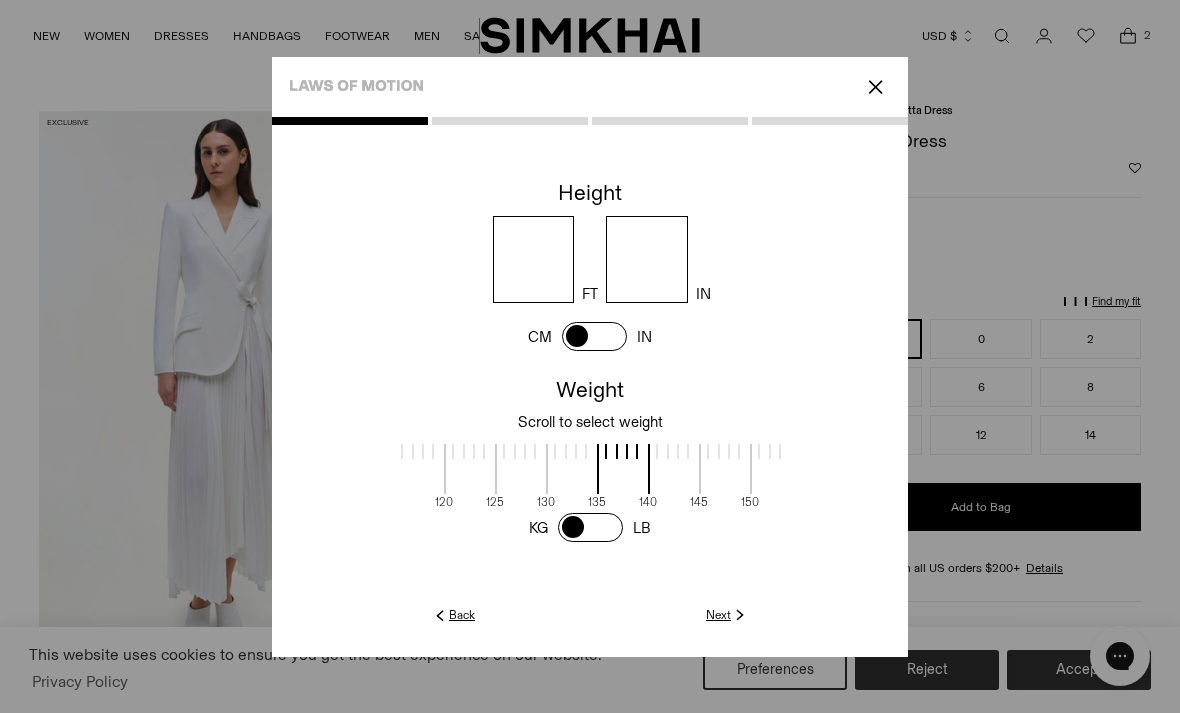 type on "*" 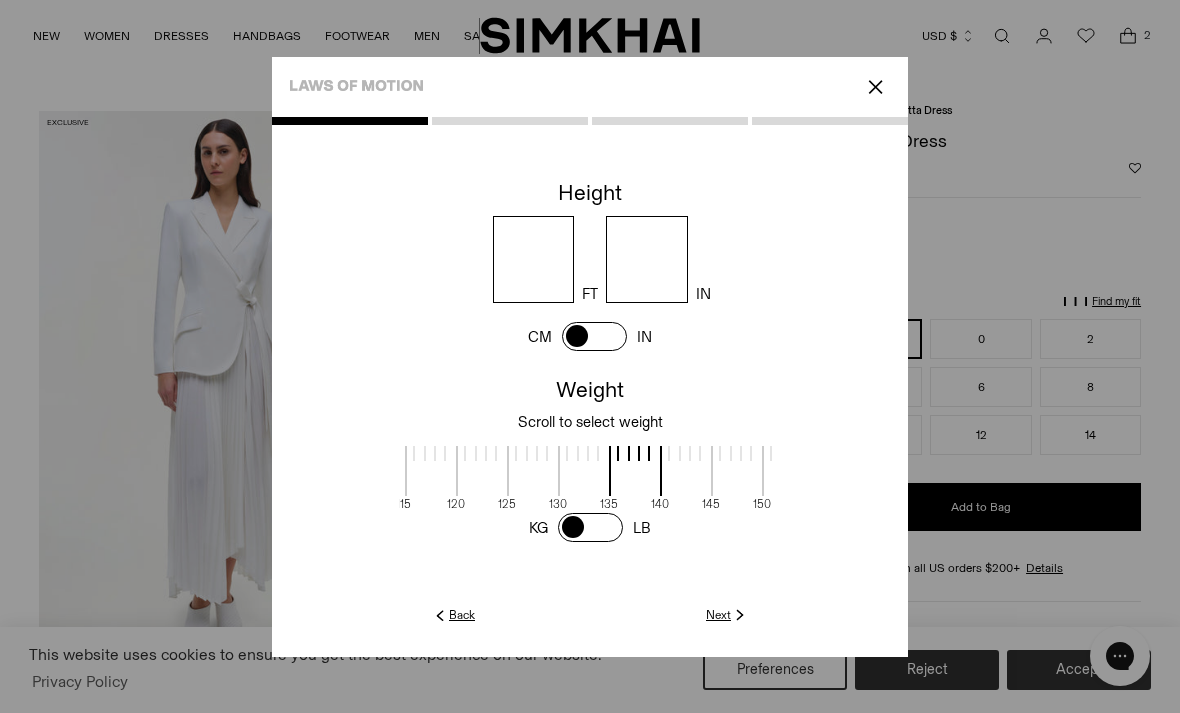 scroll, scrollTop: 0, scrollLeft: 607, axis: horizontal 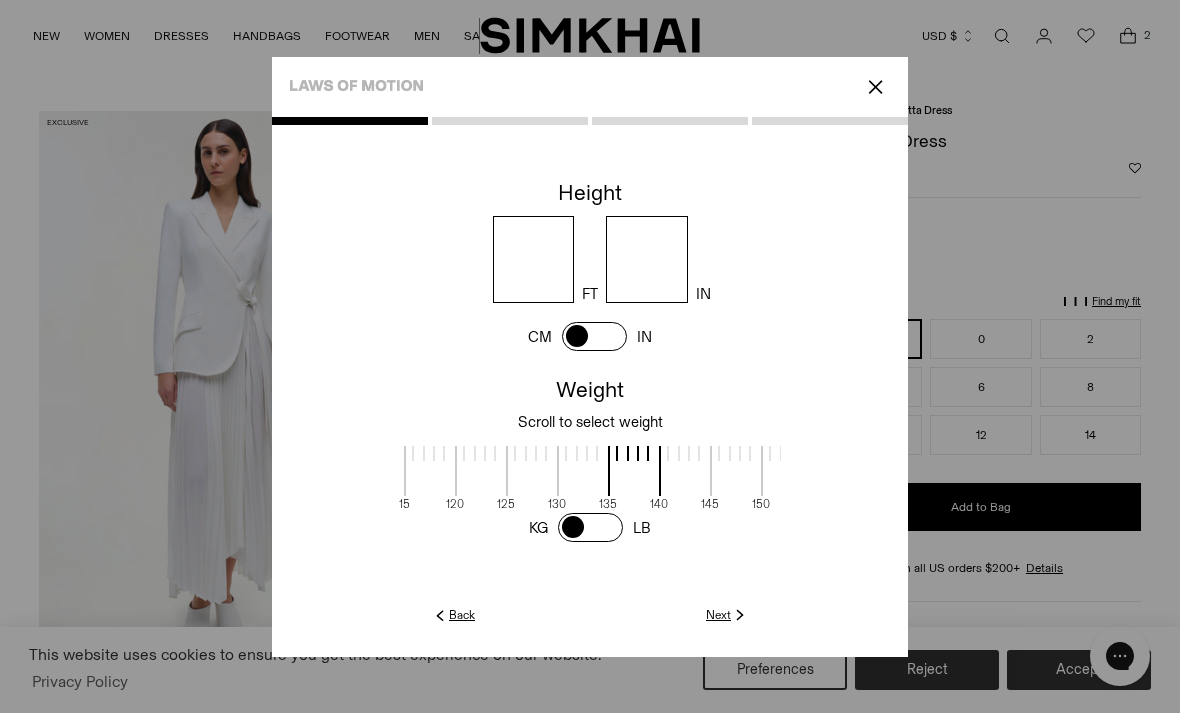 click on "Next" 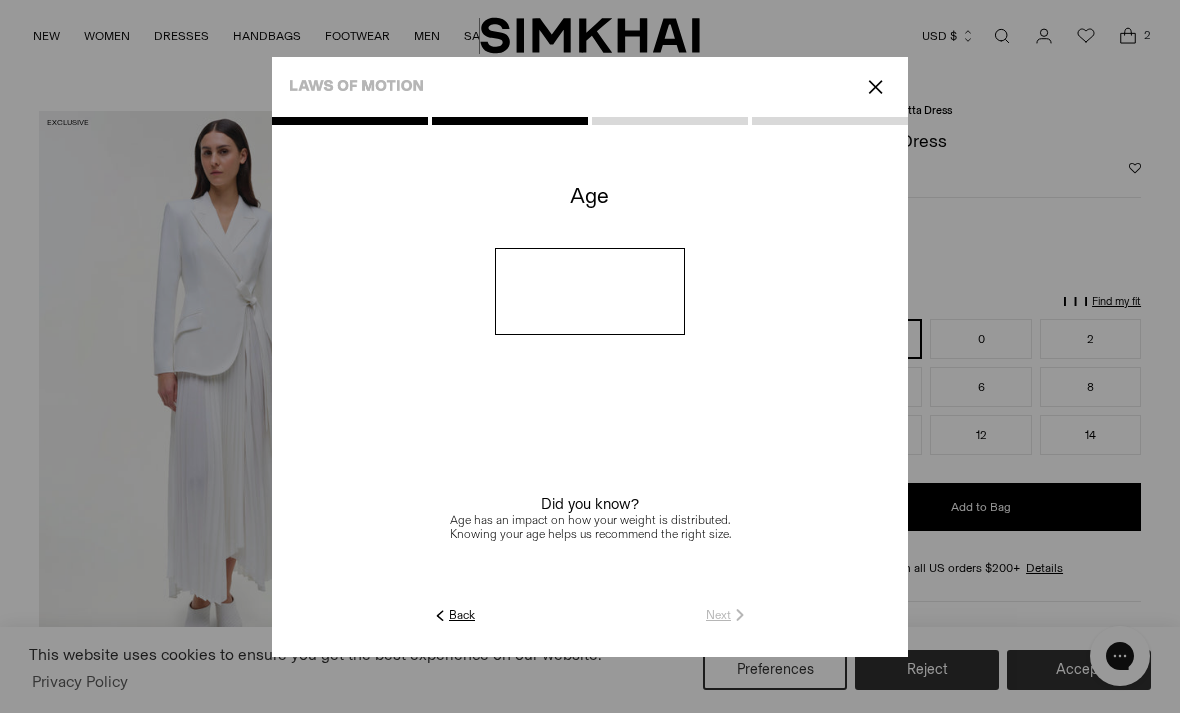 click at bounding box center [590, 291] 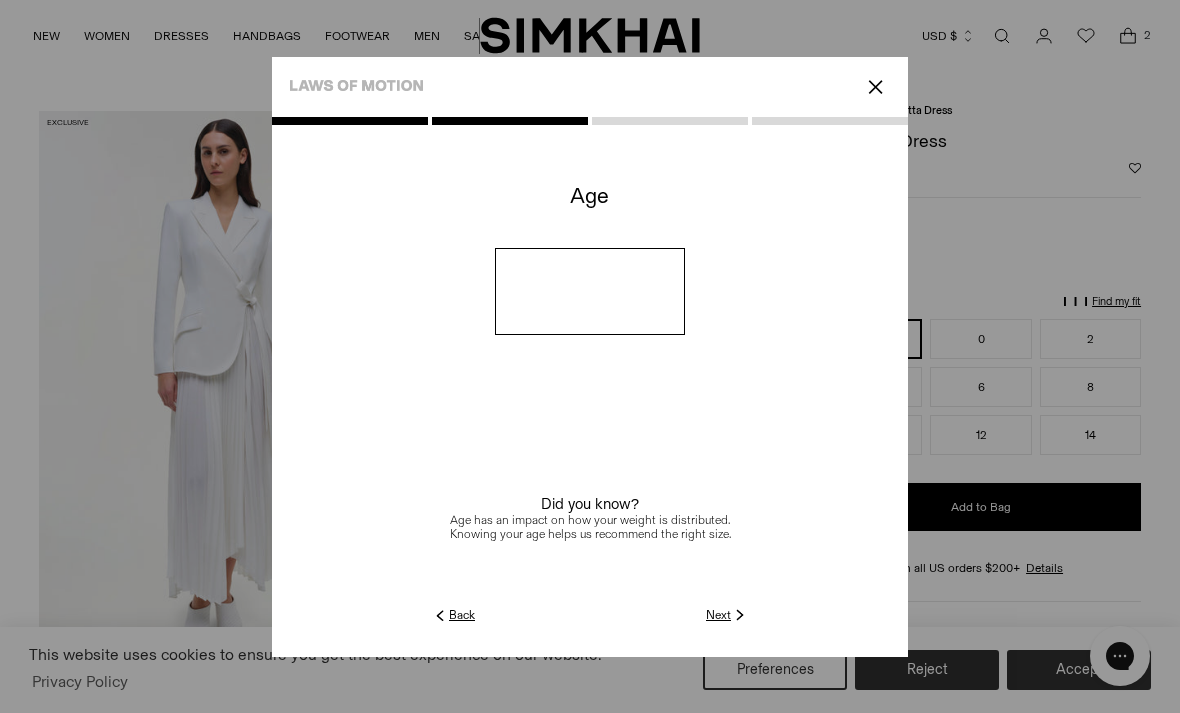 type on "**" 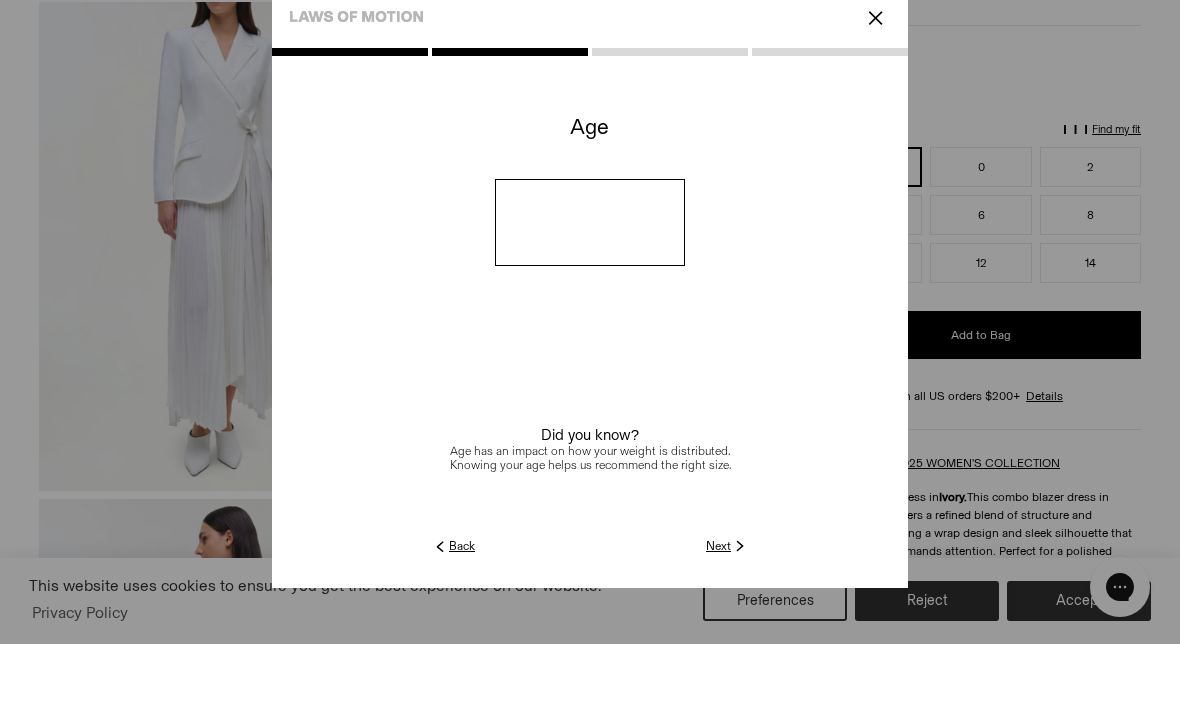 scroll, scrollTop: 104, scrollLeft: 0, axis: vertical 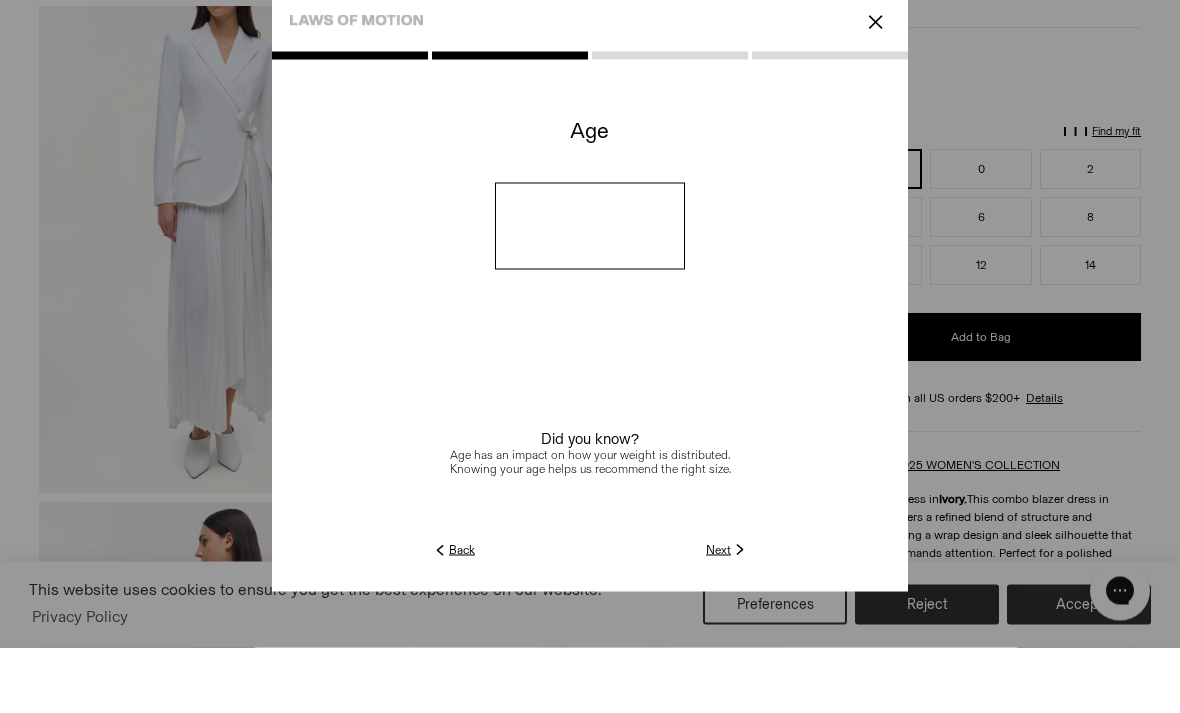 click 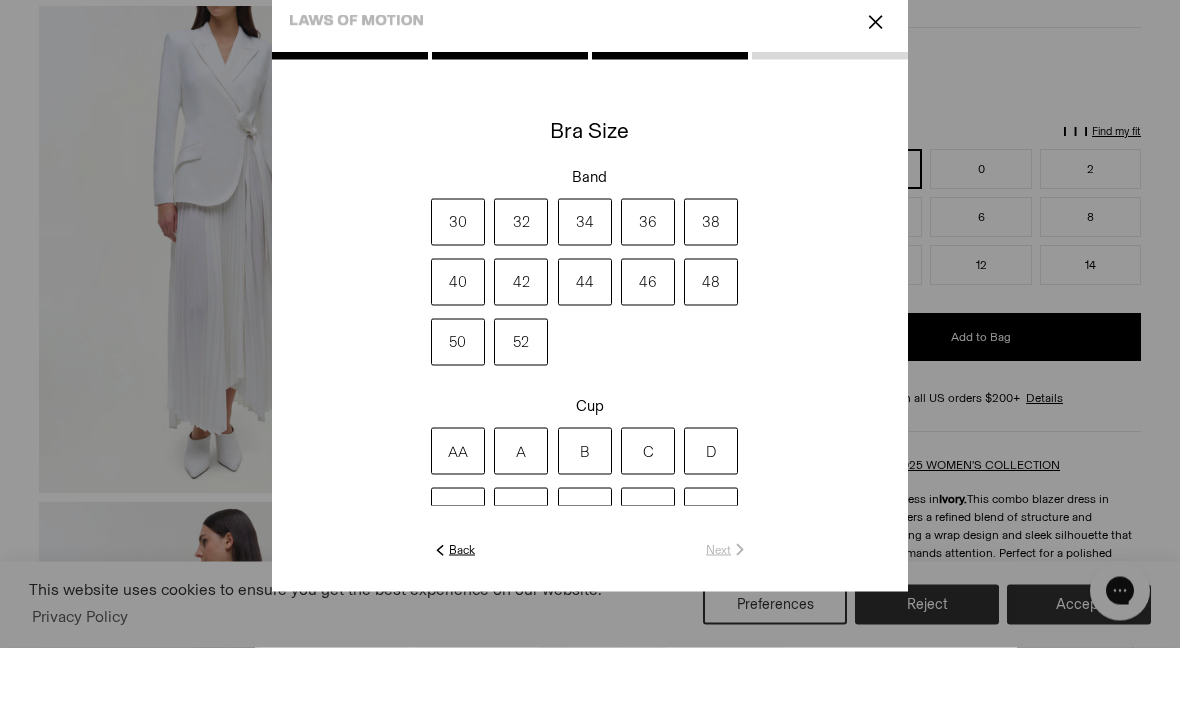 scroll, scrollTop: 170, scrollLeft: 0, axis: vertical 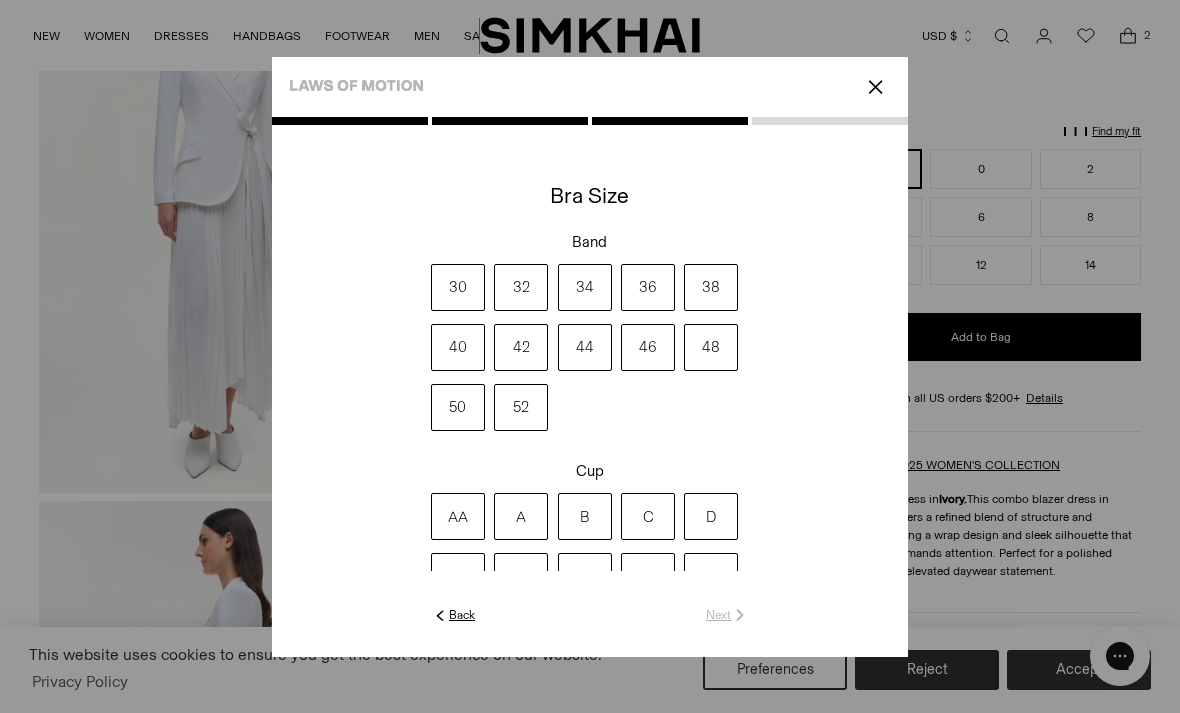 click on "38" at bounding box center (711, 287) 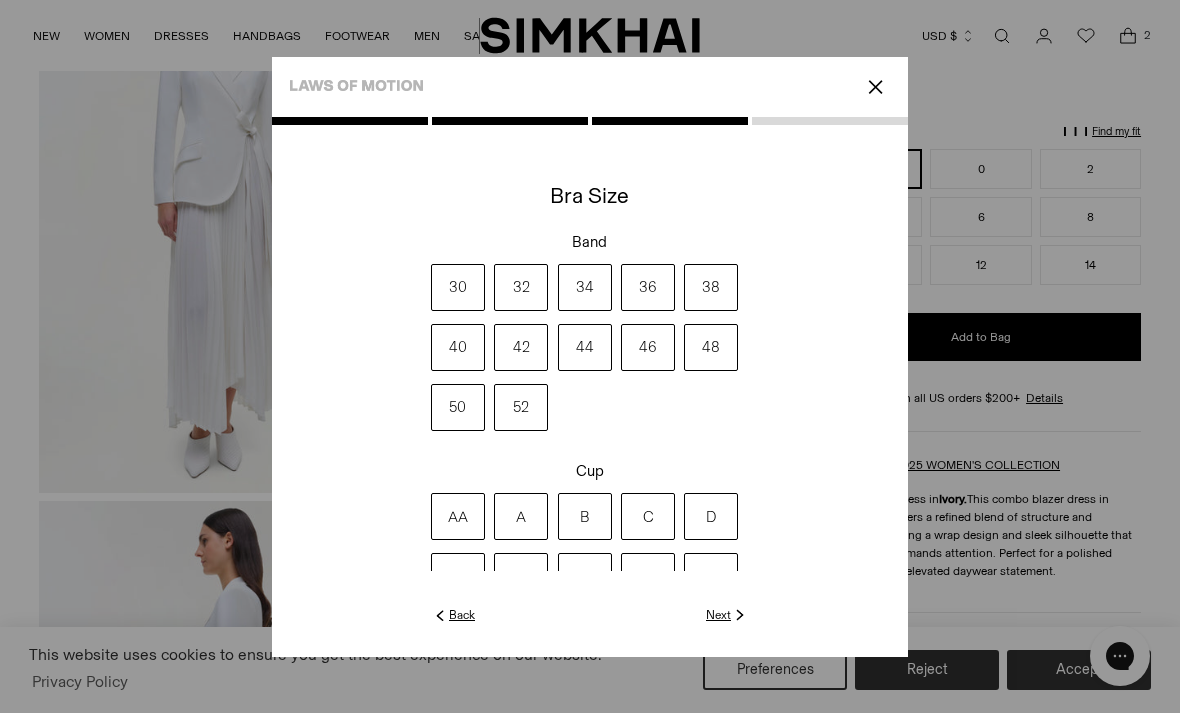 click at bounding box center (590, 387) 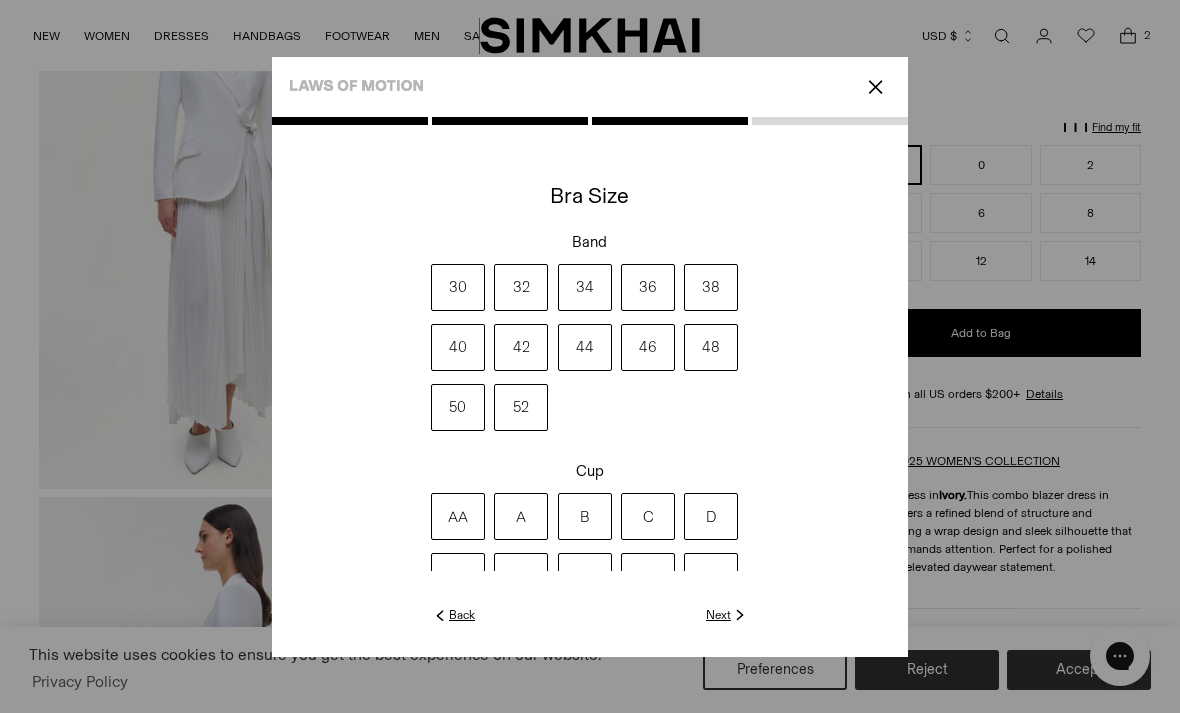 click 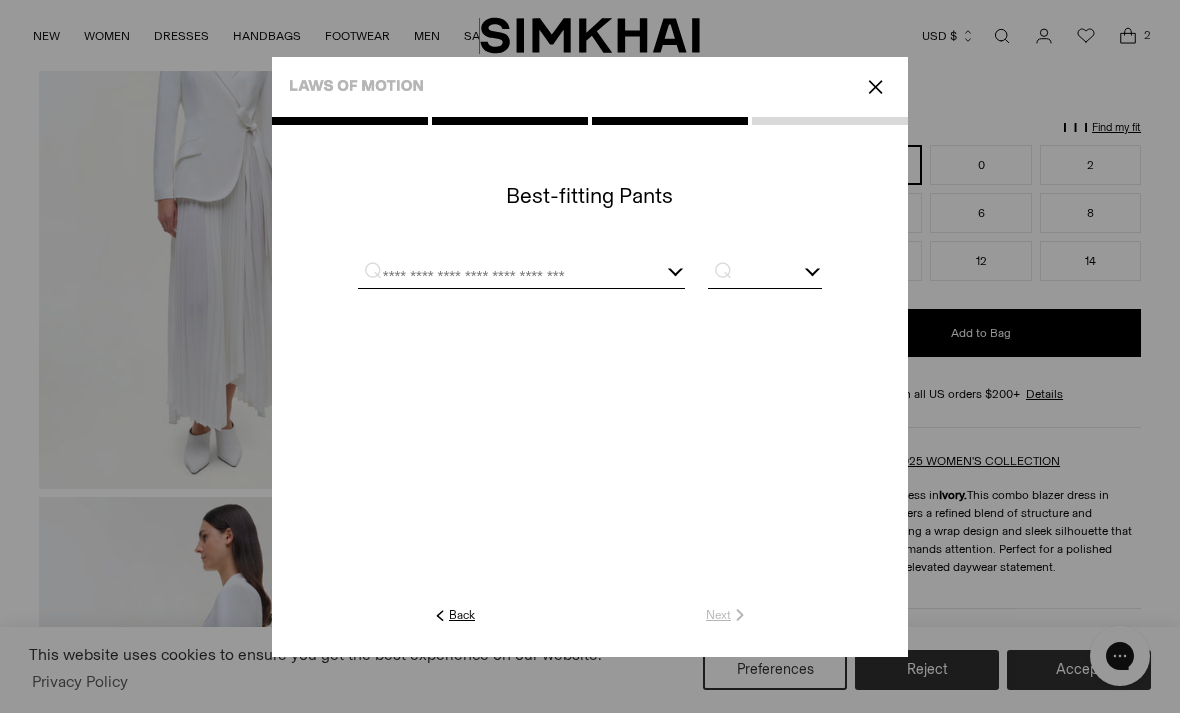 click at bounding box center [497, 275] 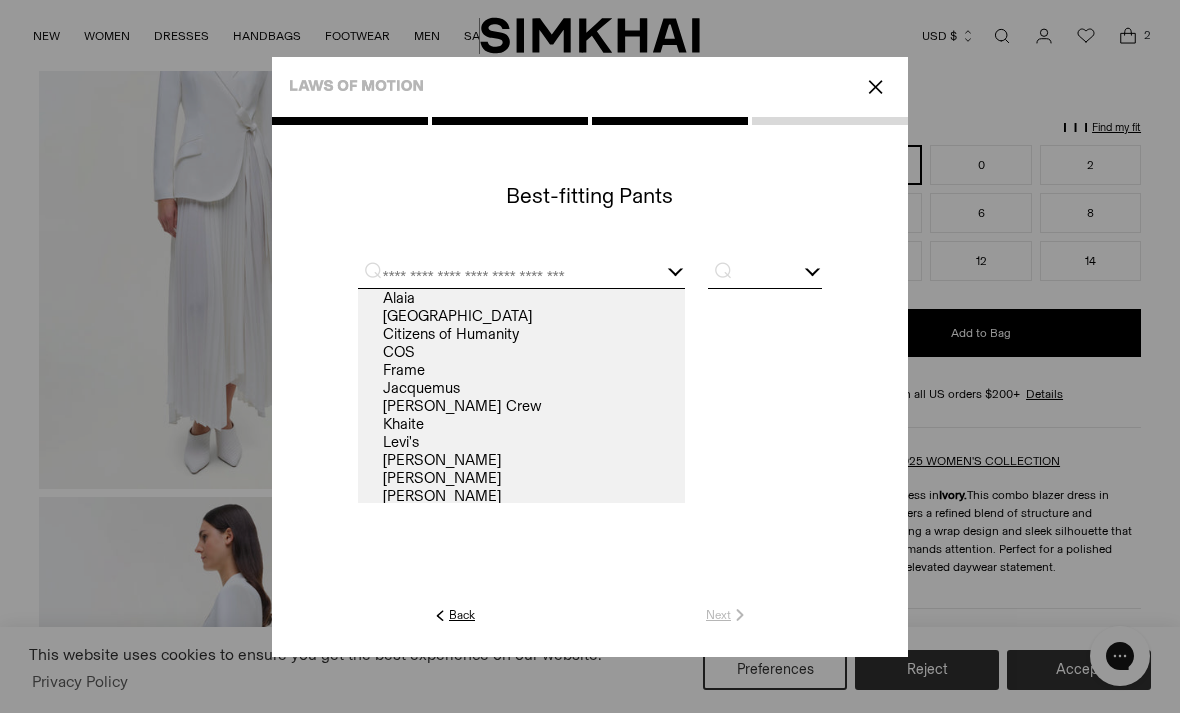 scroll, scrollTop: 173, scrollLeft: 0, axis: vertical 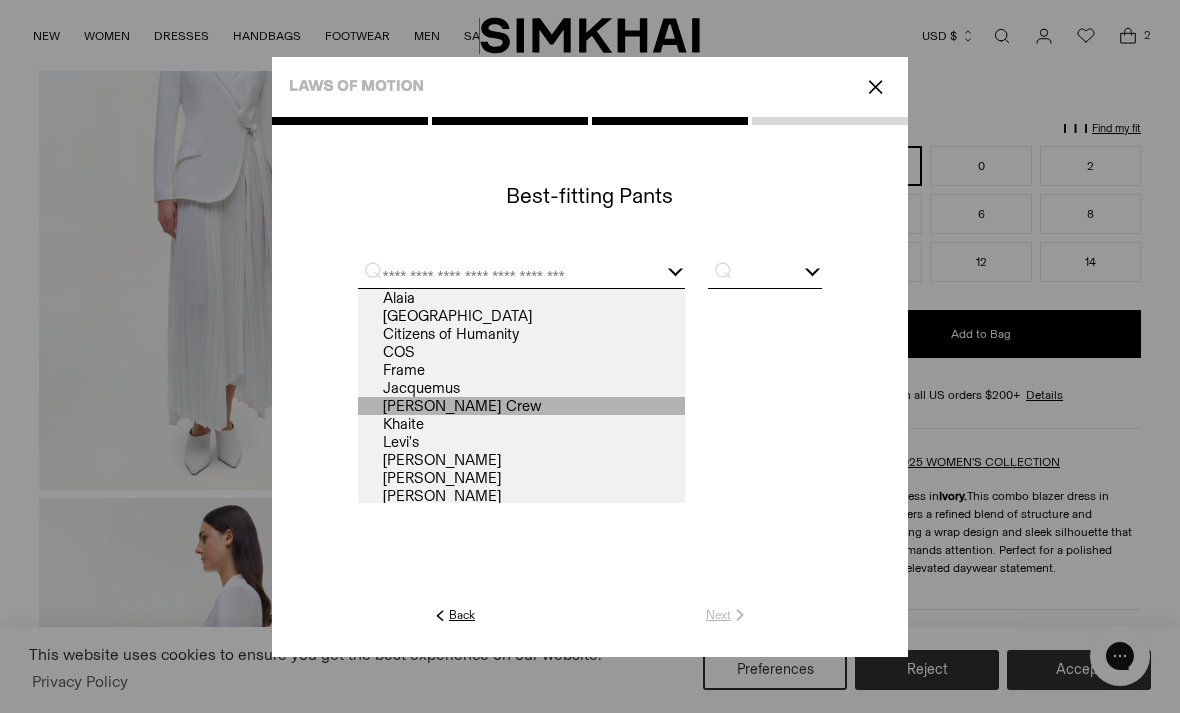 click on "J. Crew" at bounding box center [521, 406] 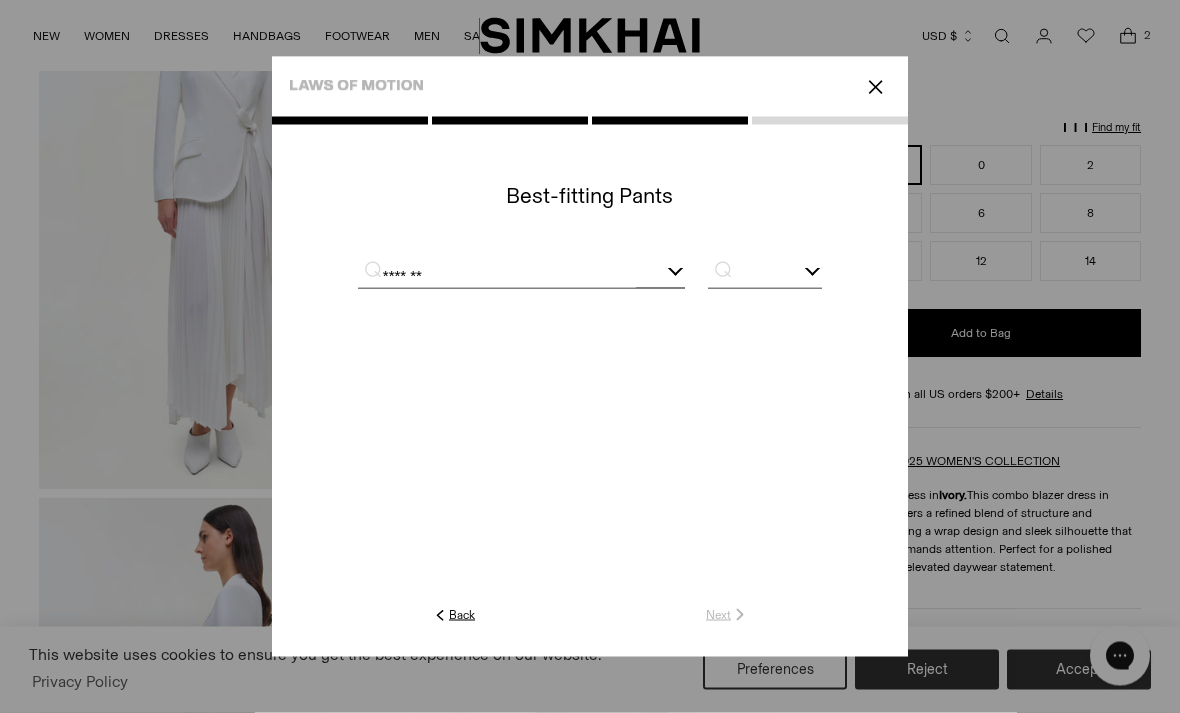 click at bounding box center (765, 275) 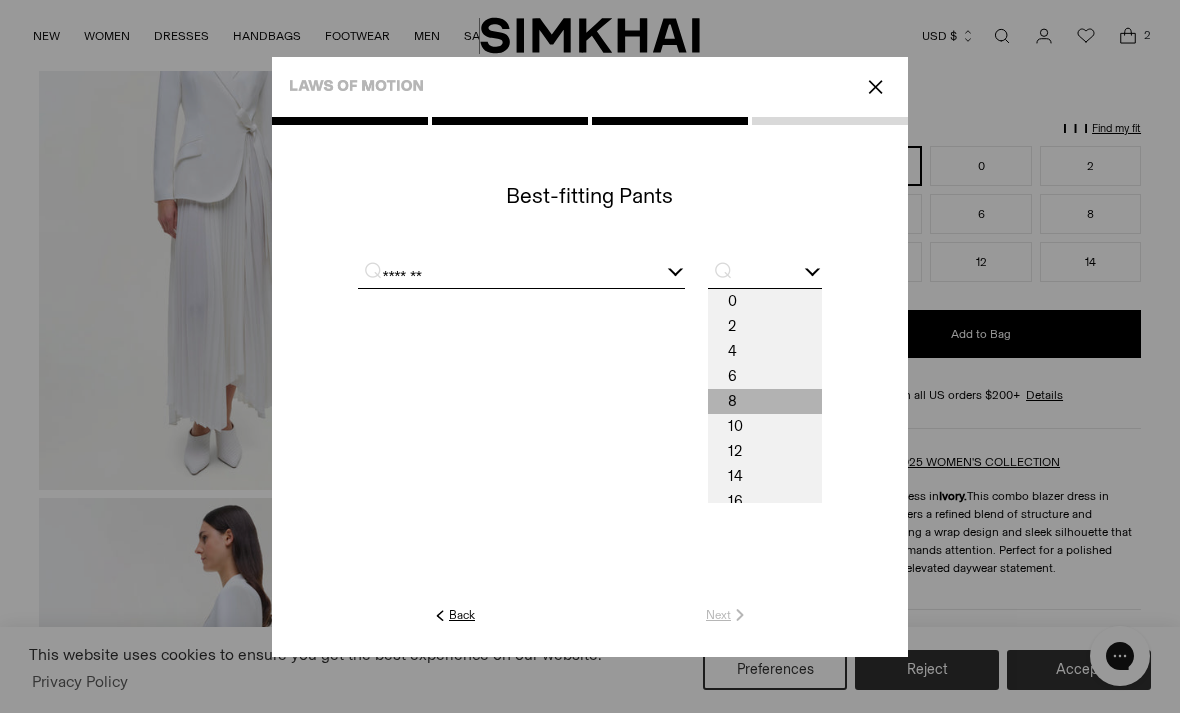 click on "8" at bounding box center (765, 401) 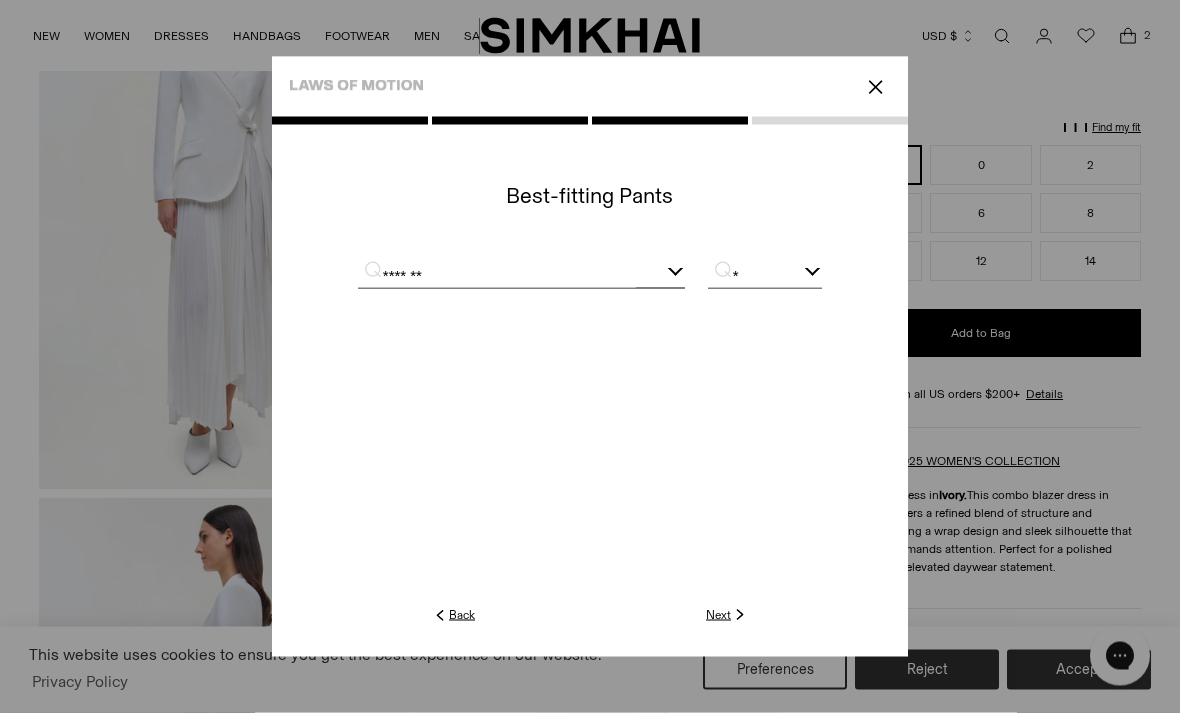 click 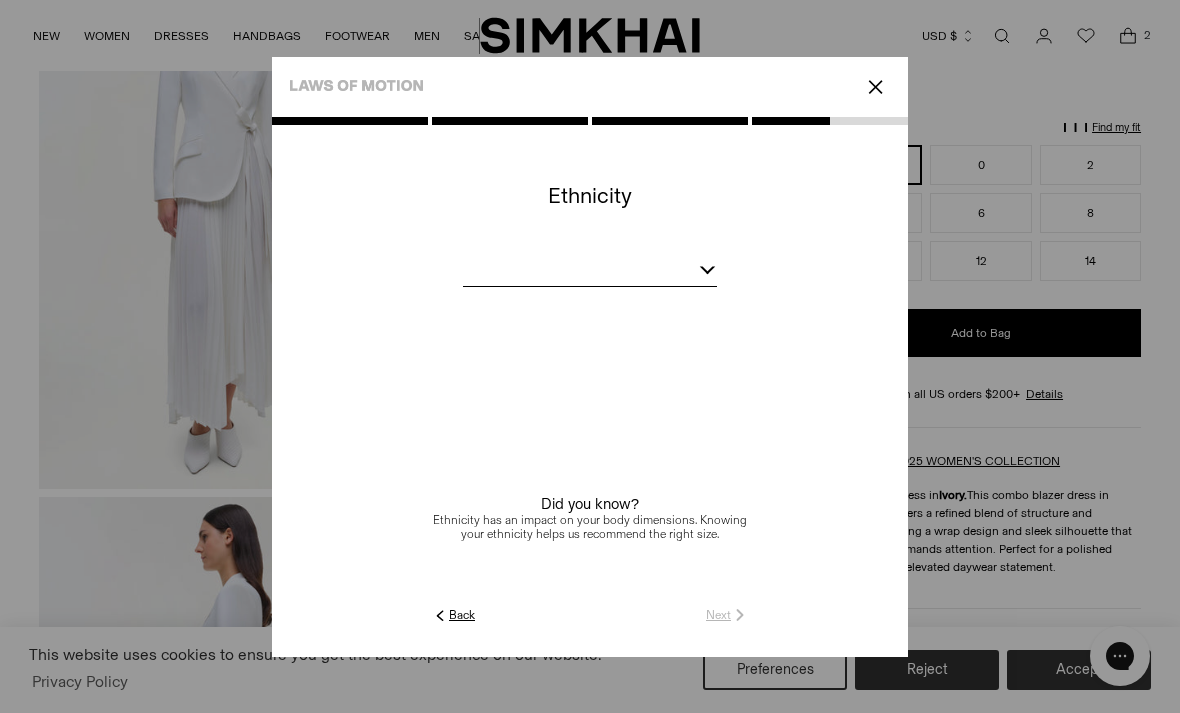 click at bounding box center (590, 273) 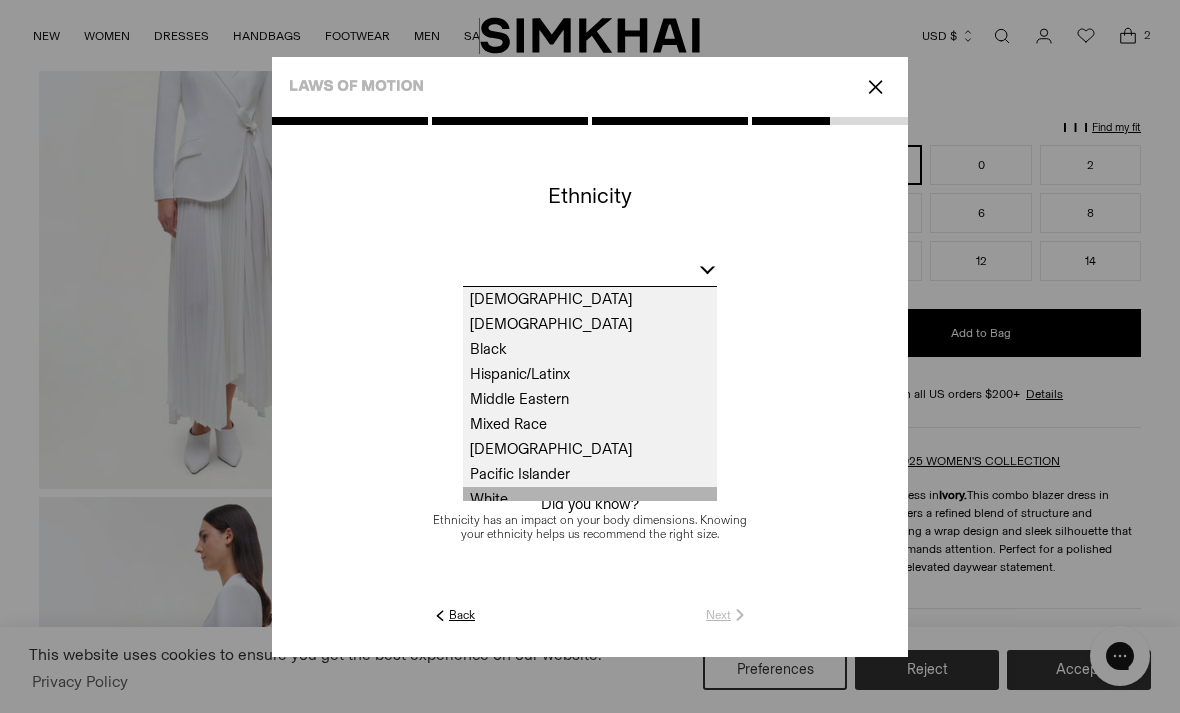 click on "White" at bounding box center (590, 499) 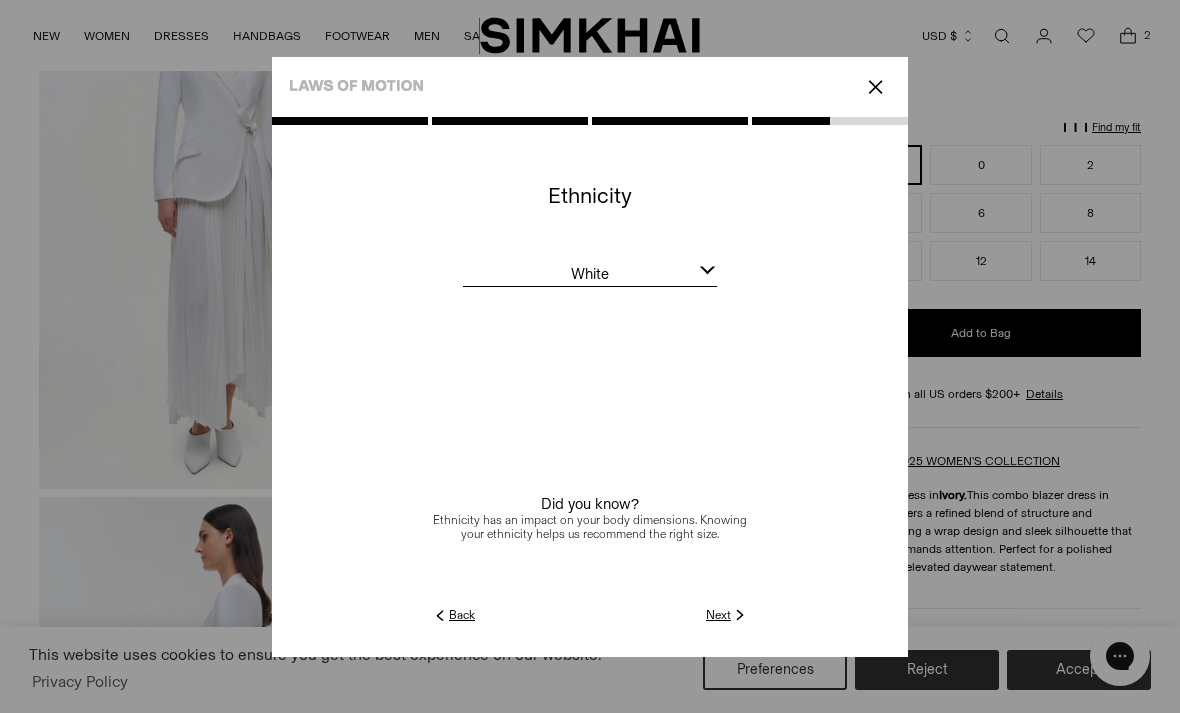 click on "Next" 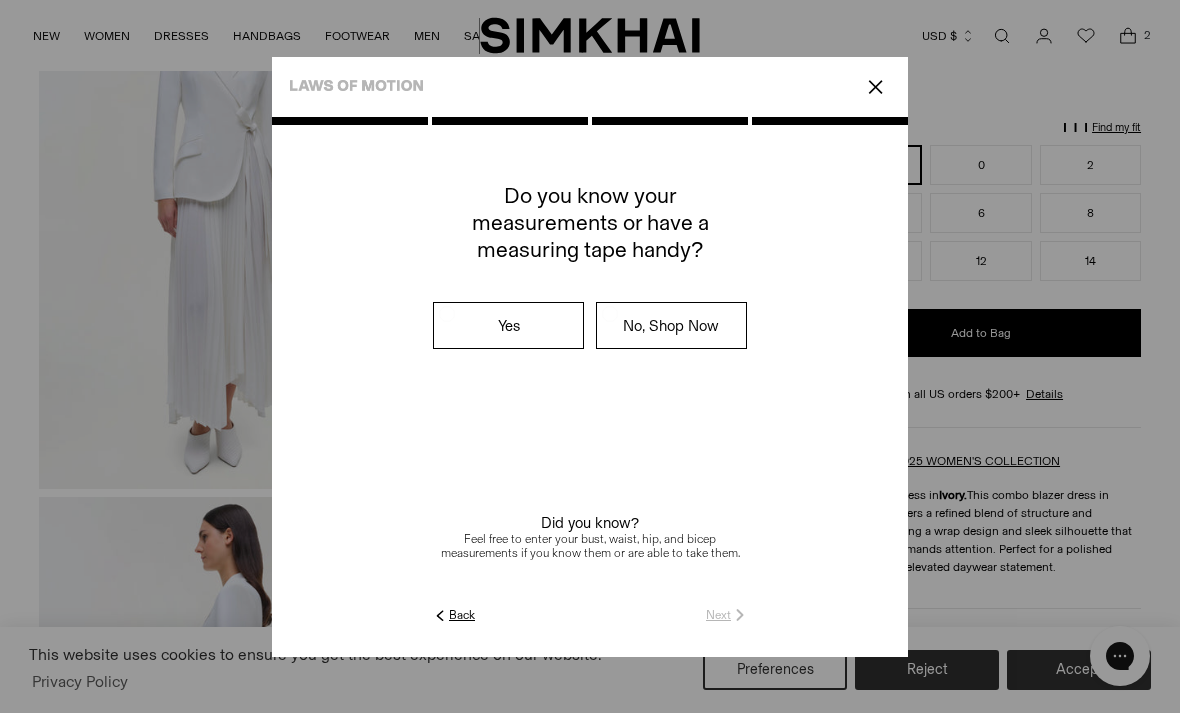 click on "No, Shop Now" at bounding box center [671, 325] 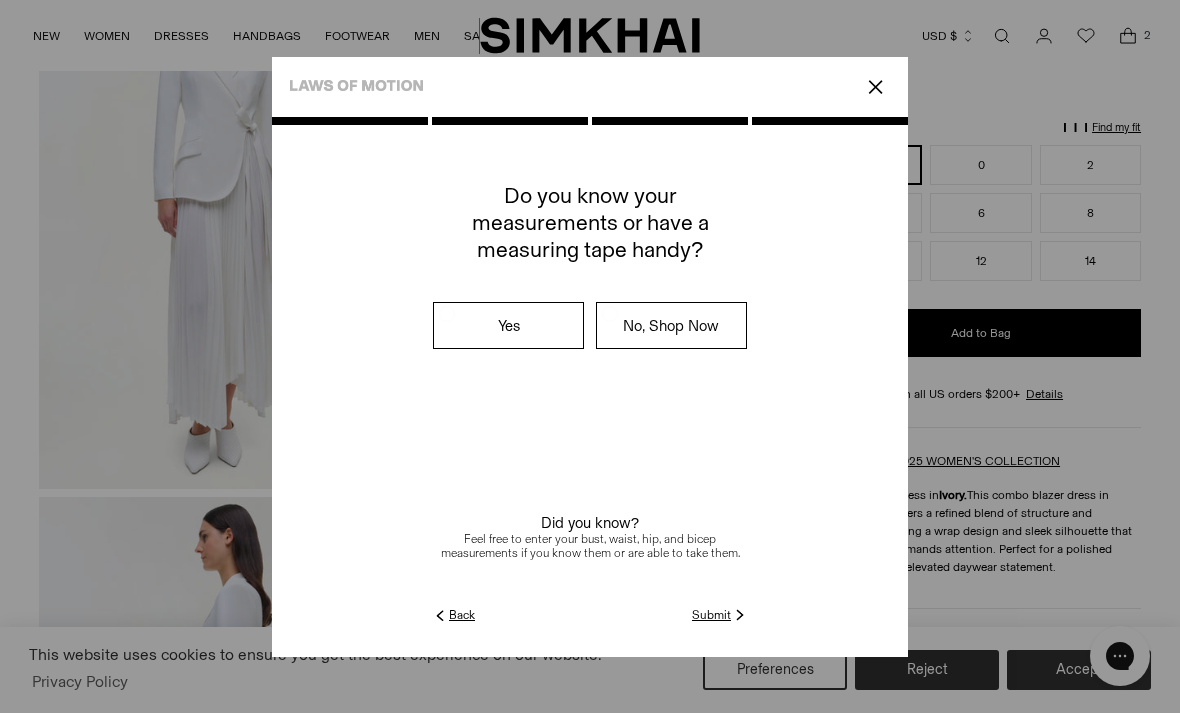 click on "Submit" 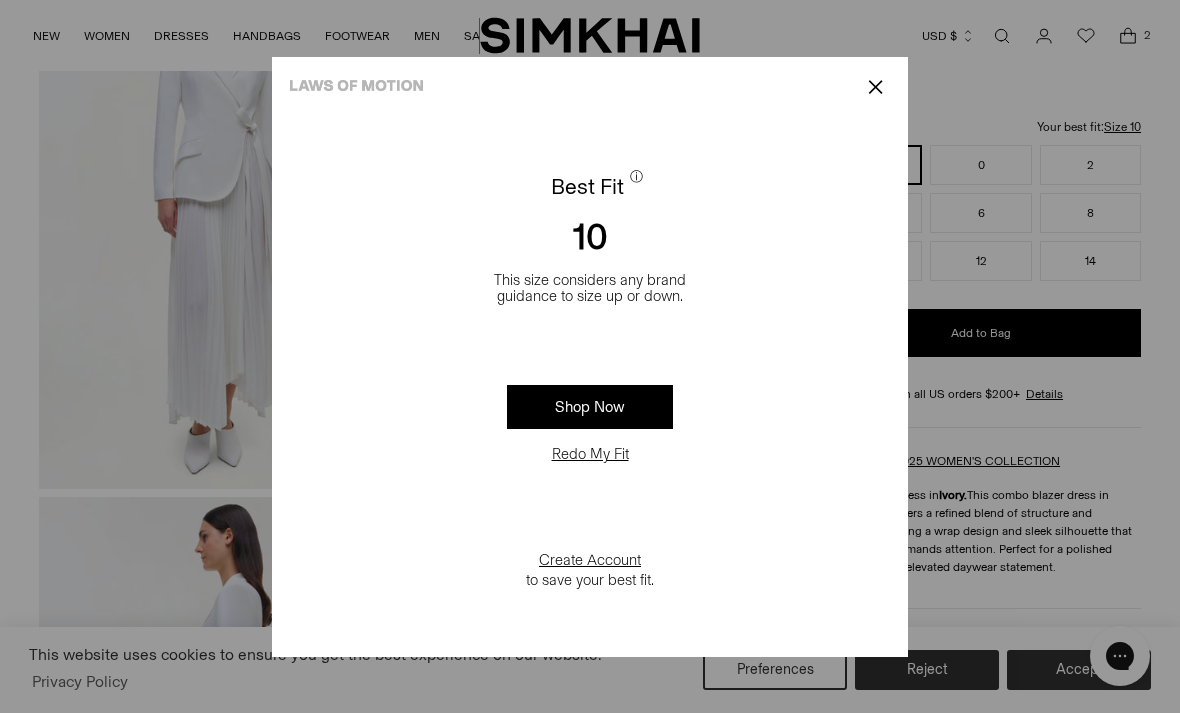 click on "✕" at bounding box center (875, 87) 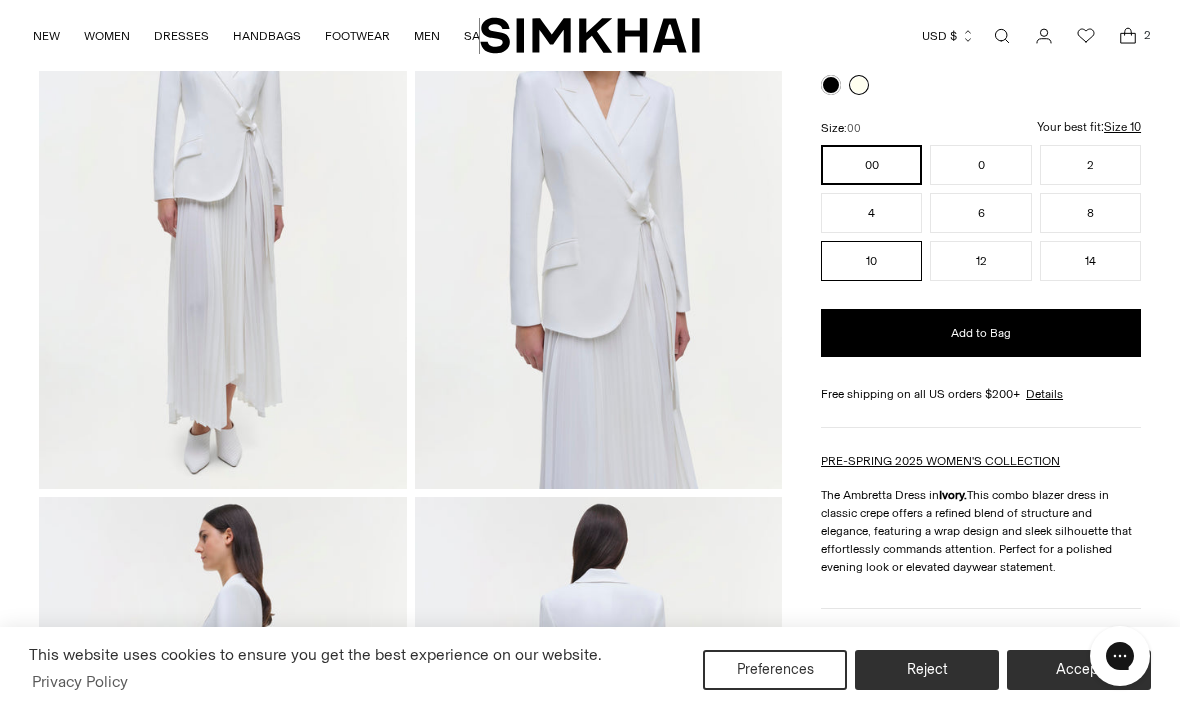 click on "10" at bounding box center (871, 261) 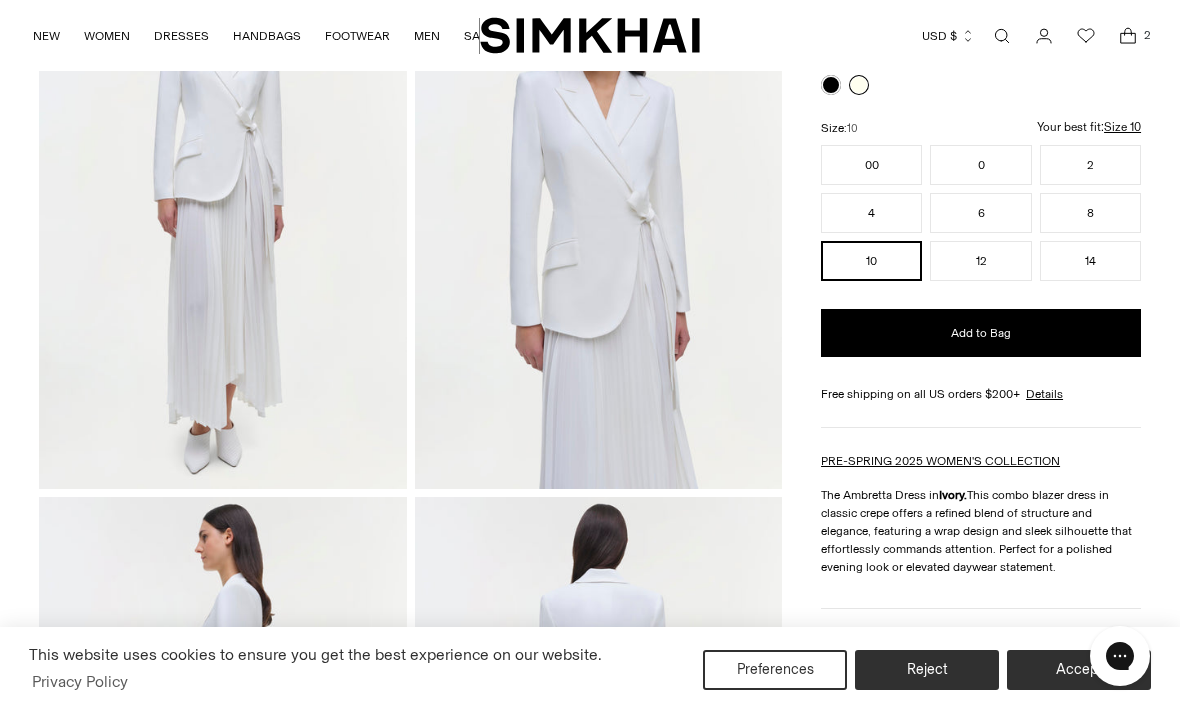 click on "More Details" at bounding box center (981, 634) 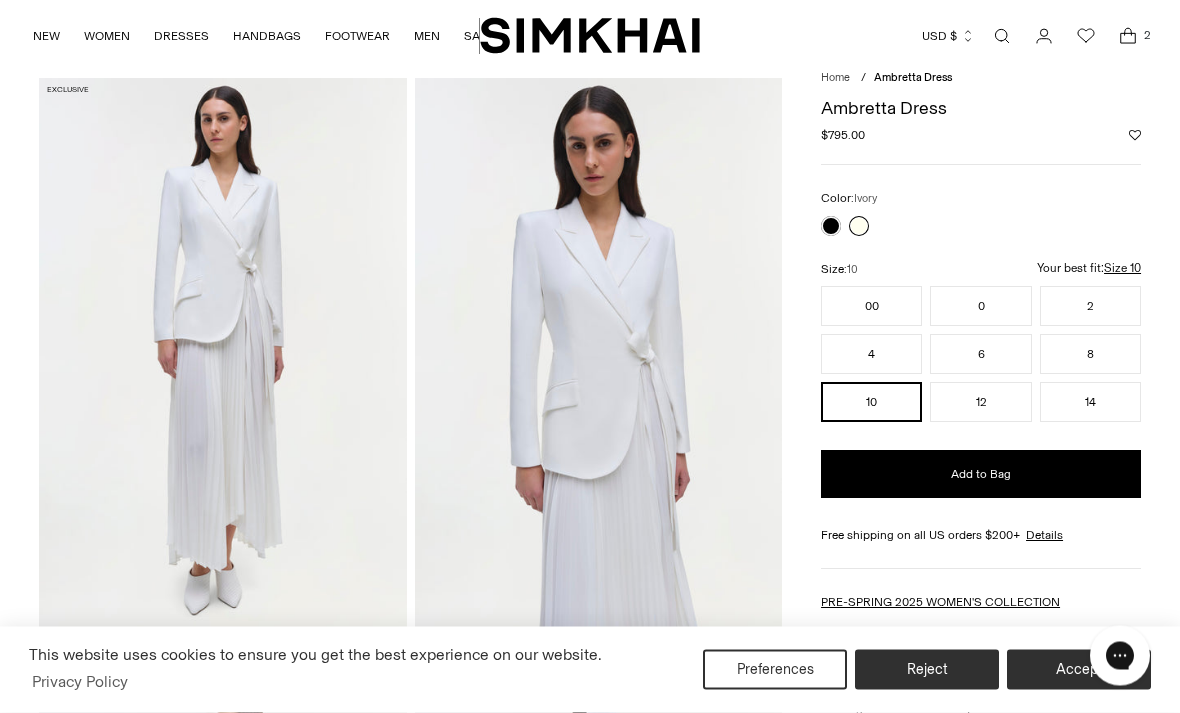 scroll, scrollTop: 0, scrollLeft: 0, axis: both 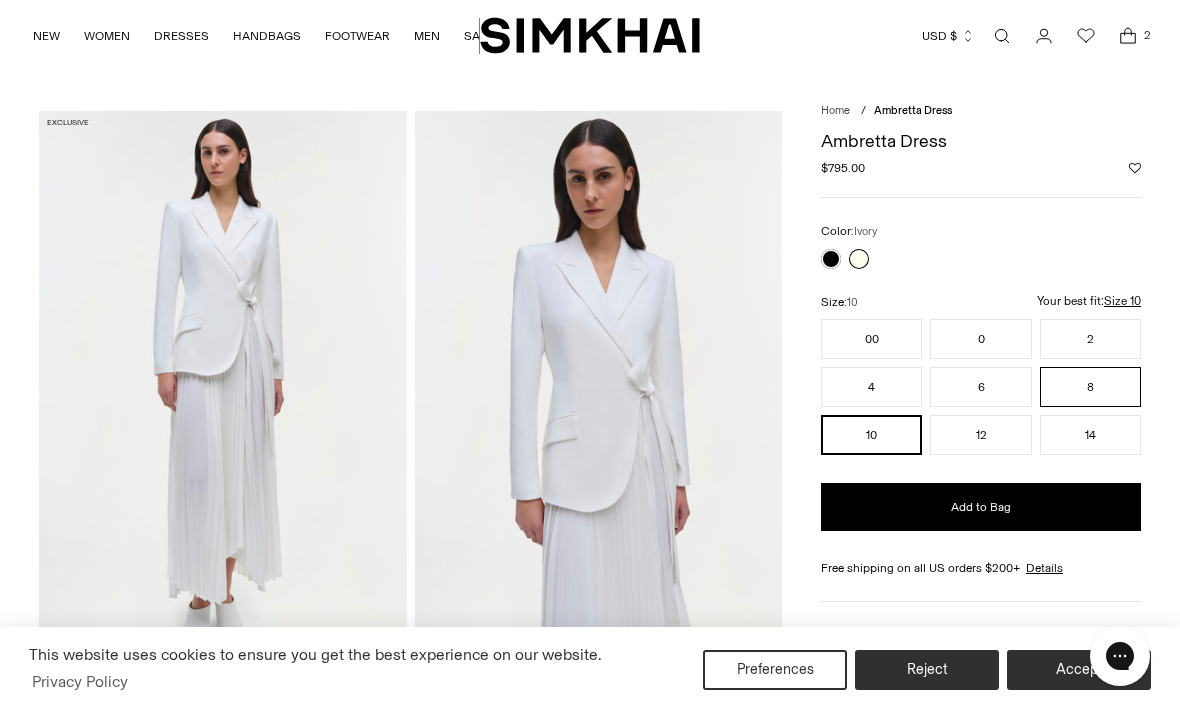 click on "8" at bounding box center (1090, 387) 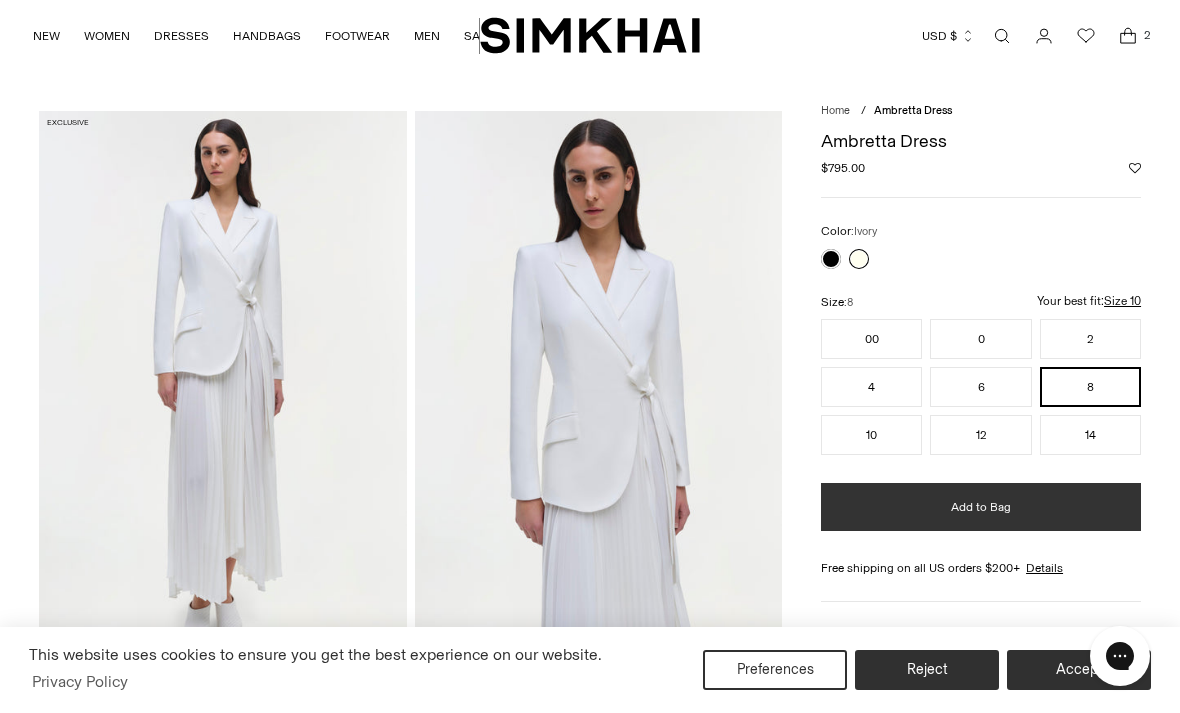 click on "Add to Bag" at bounding box center [981, 507] 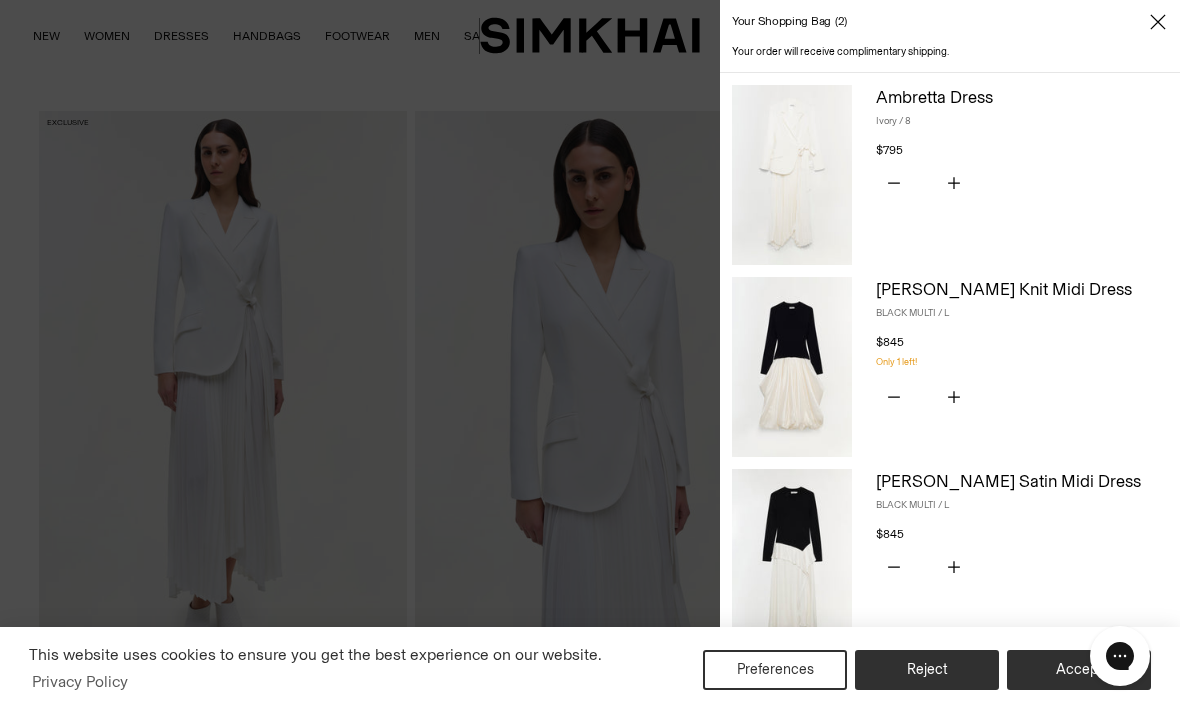 scroll, scrollTop: 0, scrollLeft: 0, axis: both 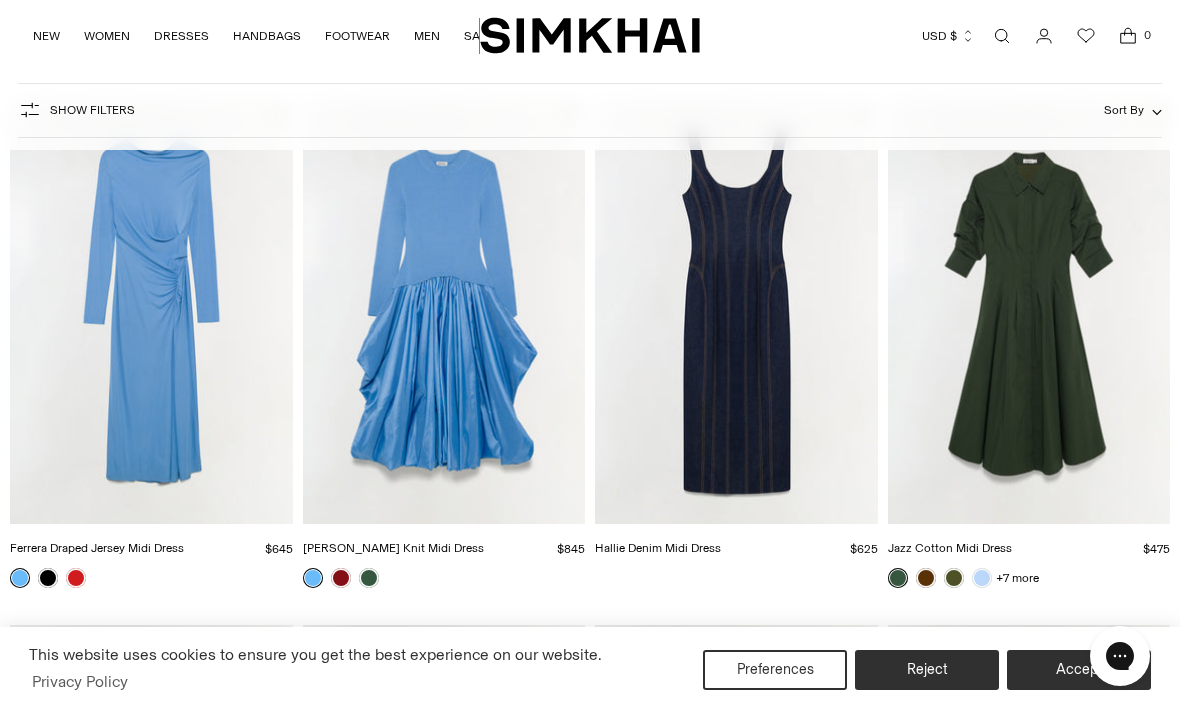 click at bounding box center (151, 312) 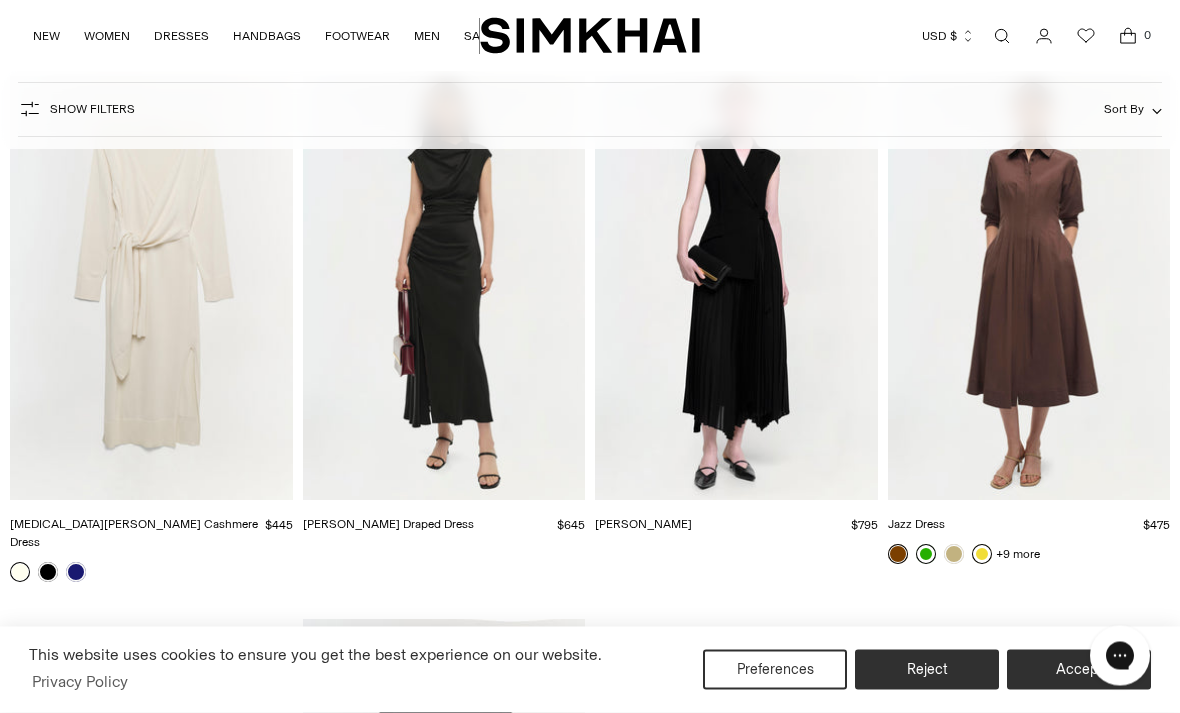 scroll, scrollTop: 14317, scrollLeft: 0, axis: vertical 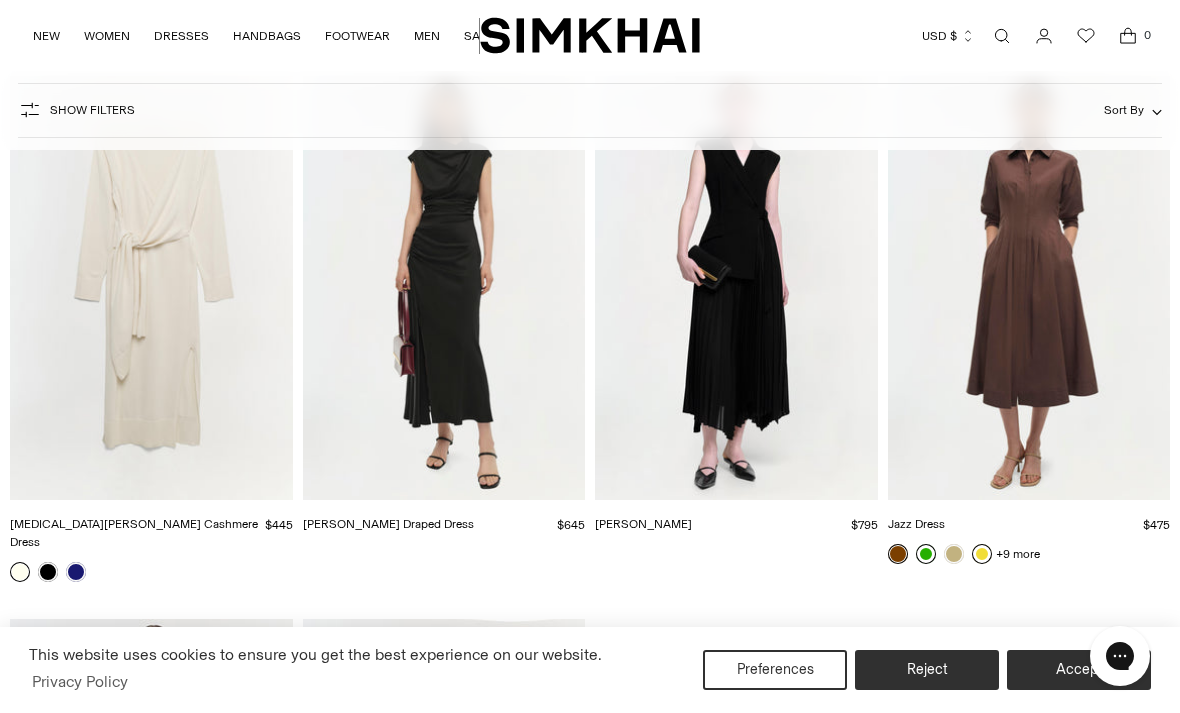 click at bounding box center [151, 288] 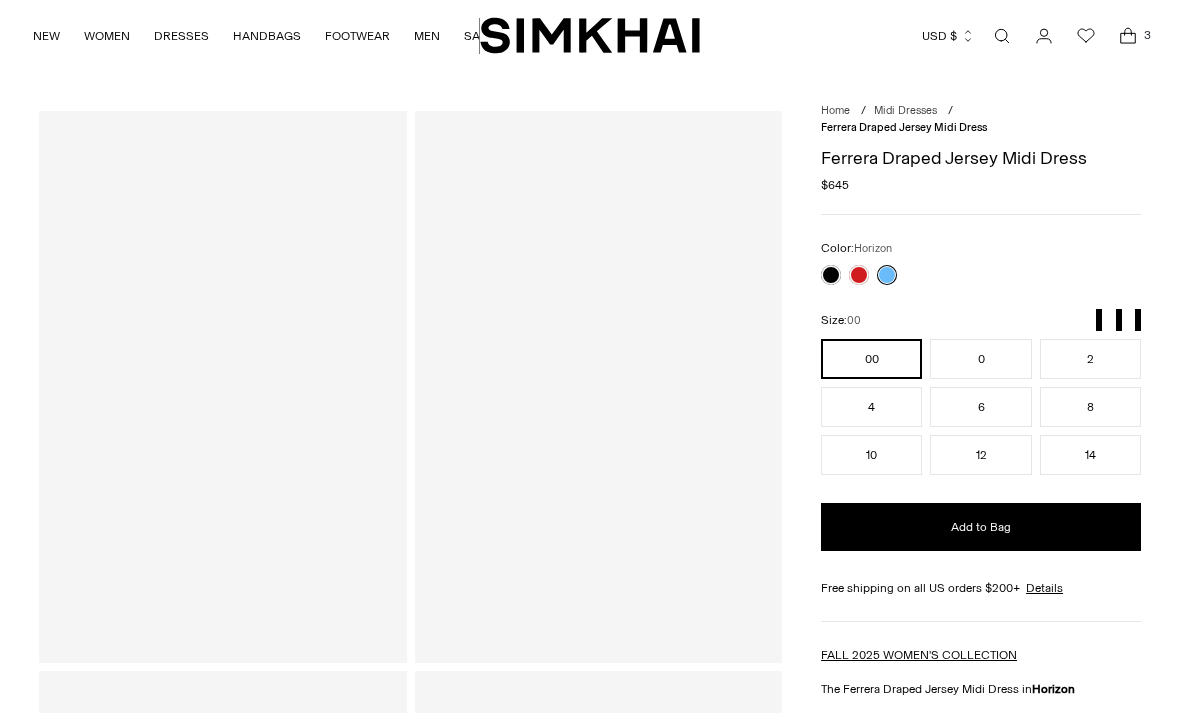 scroll, scrollTop: 0, scrollLeft: 0, axis: both 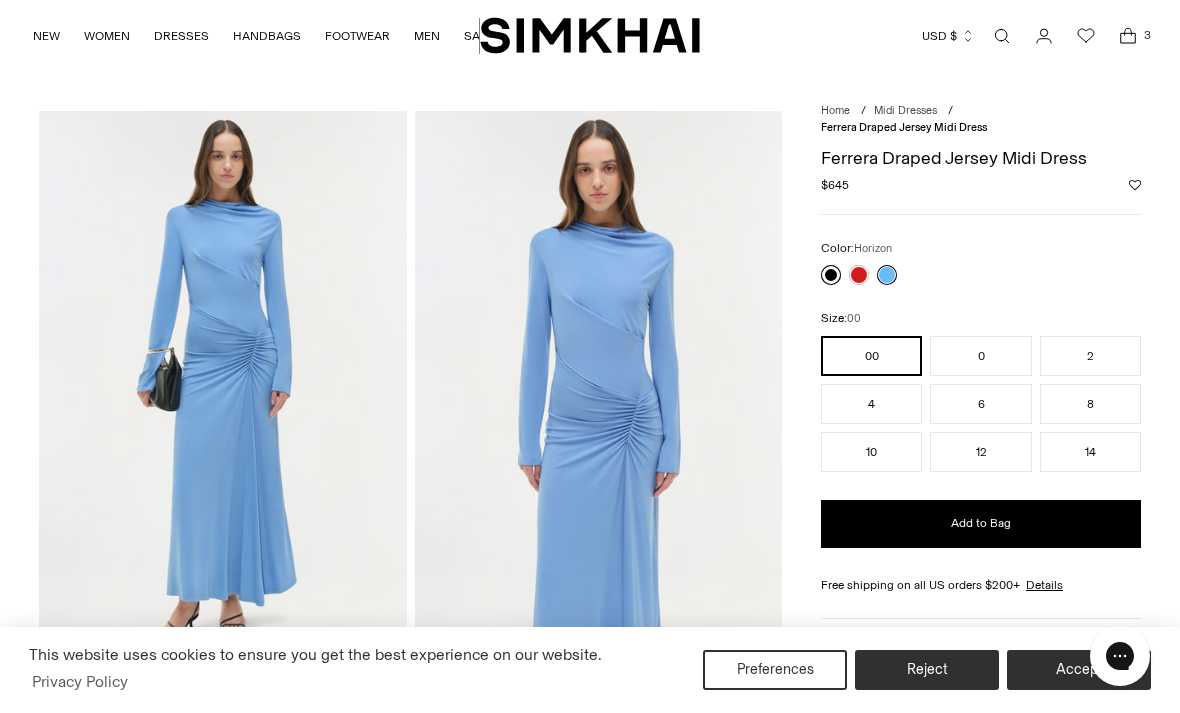 click at bounding box center (831, 275) 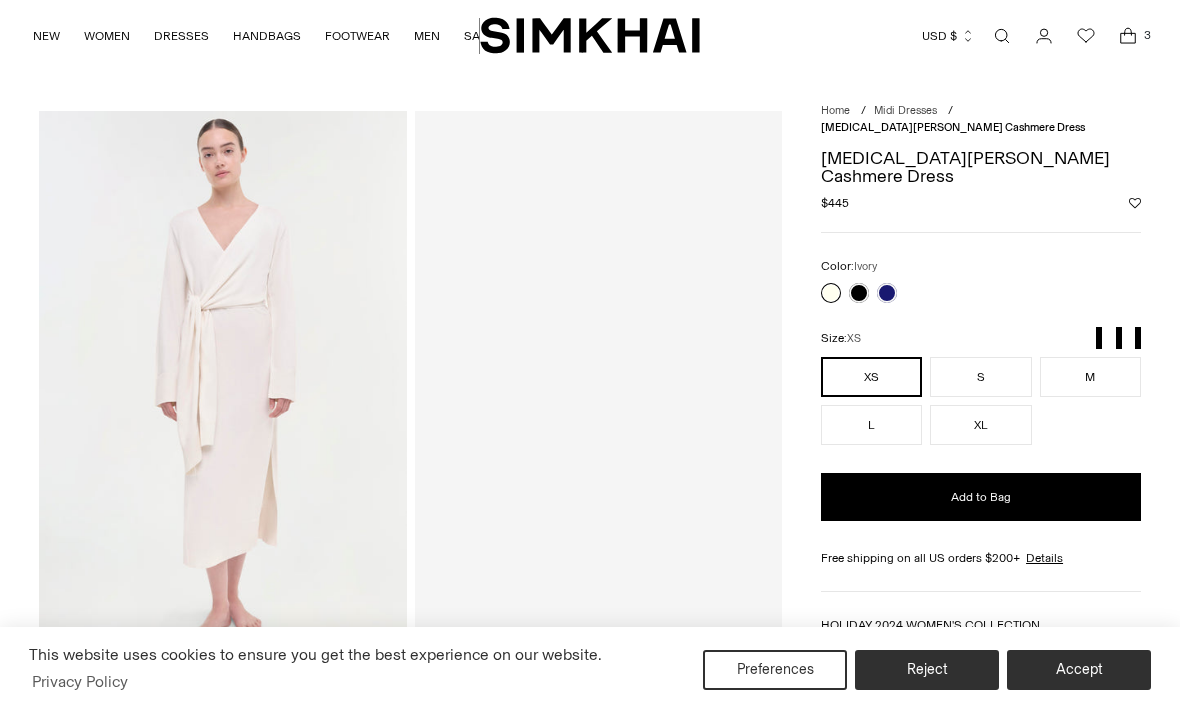 scroll, scrollTop: 0, scrollLeft: 0, axis: both 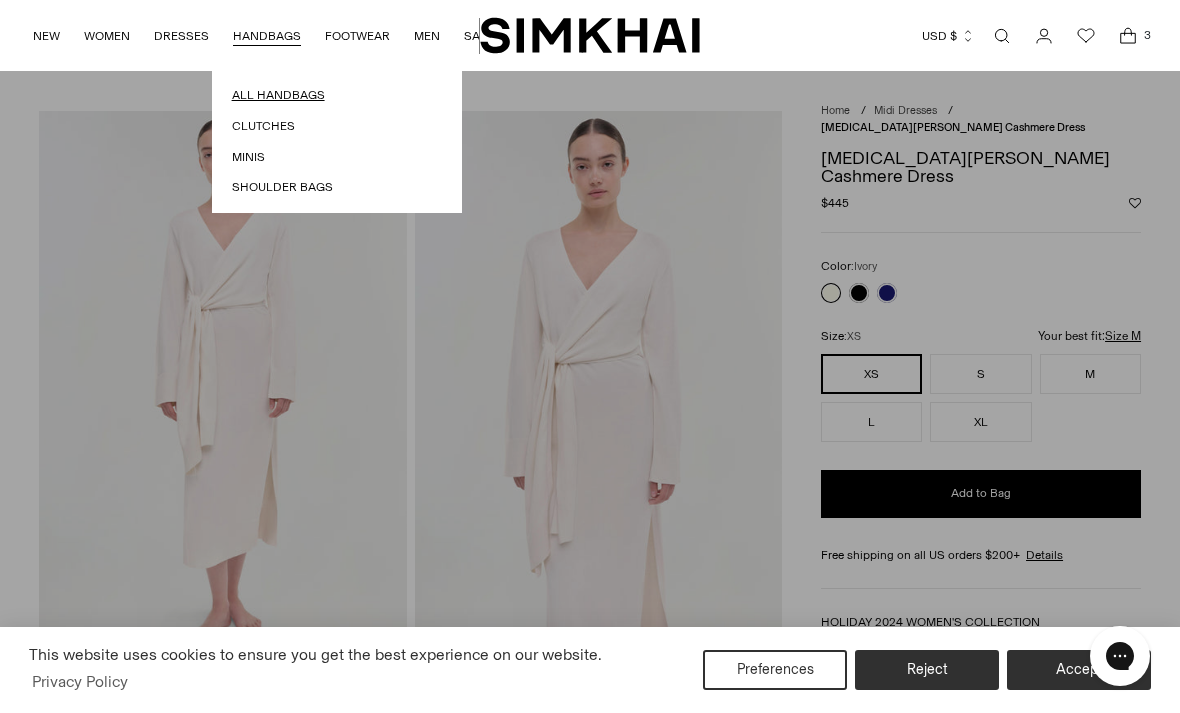 click on "All Handbags" at bounding box center (337, 95) 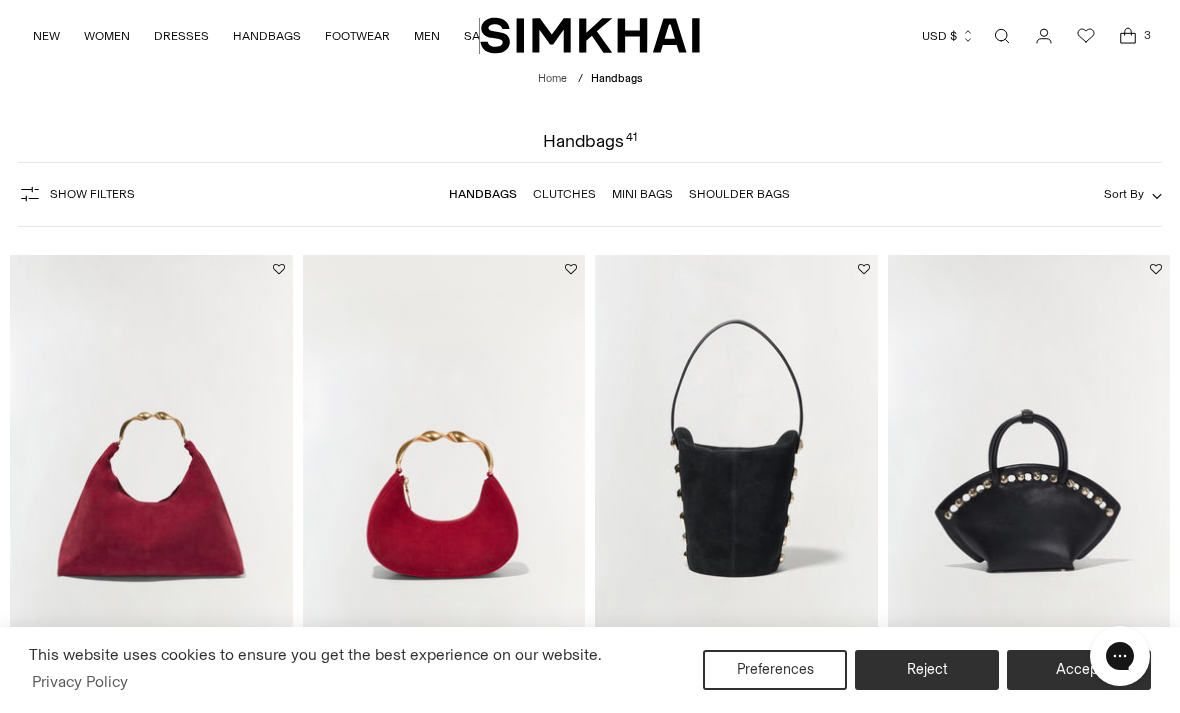 scroll, scrollTop: 0, scrollLeft: 0, axis: both 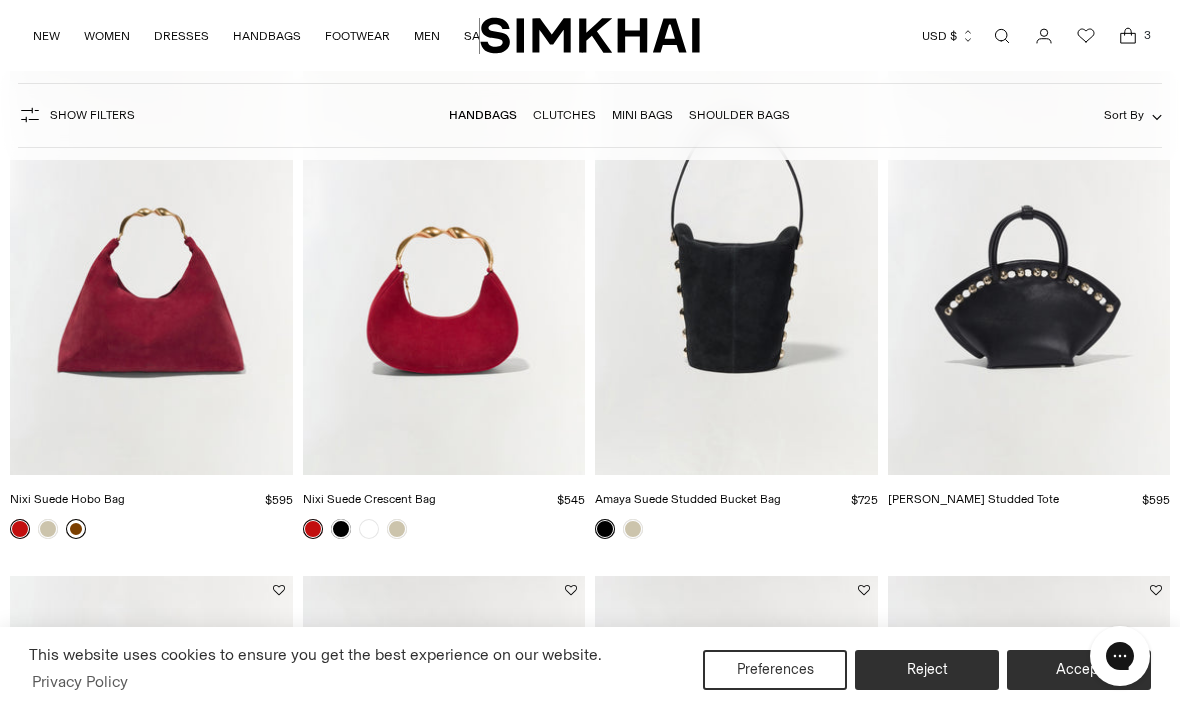 click at bounding box center (76, 529) 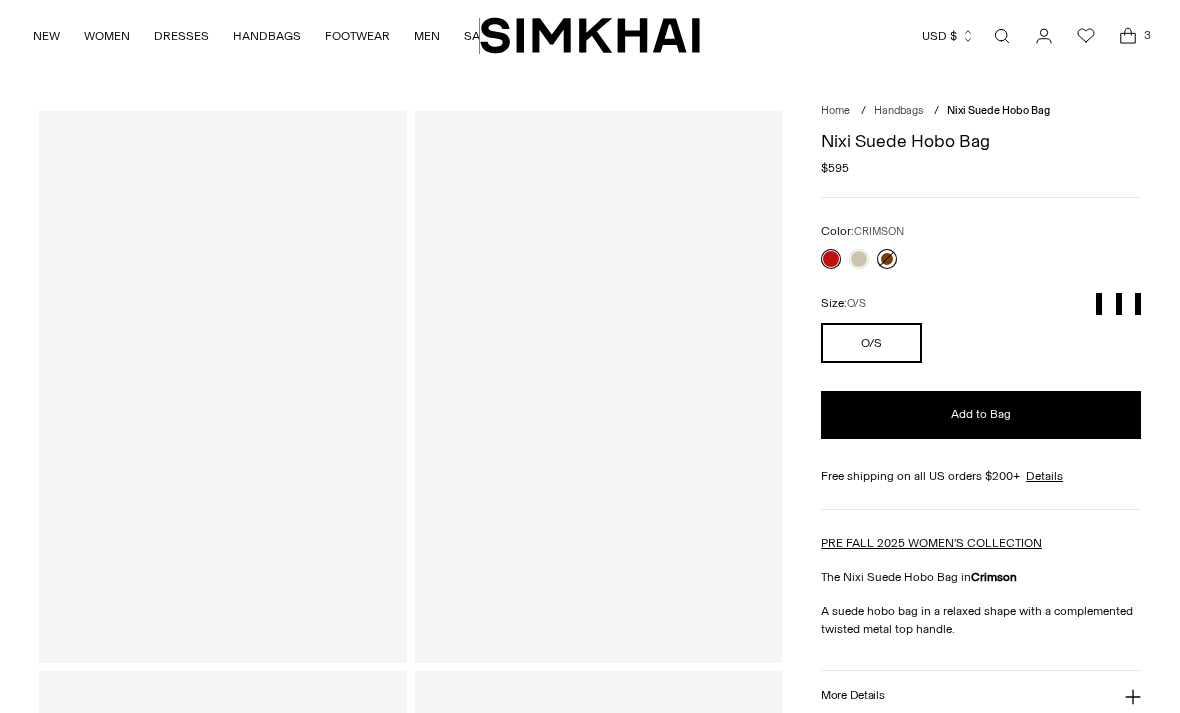scroll, scrollTop: 0, scrollLeft: 0, axis: both 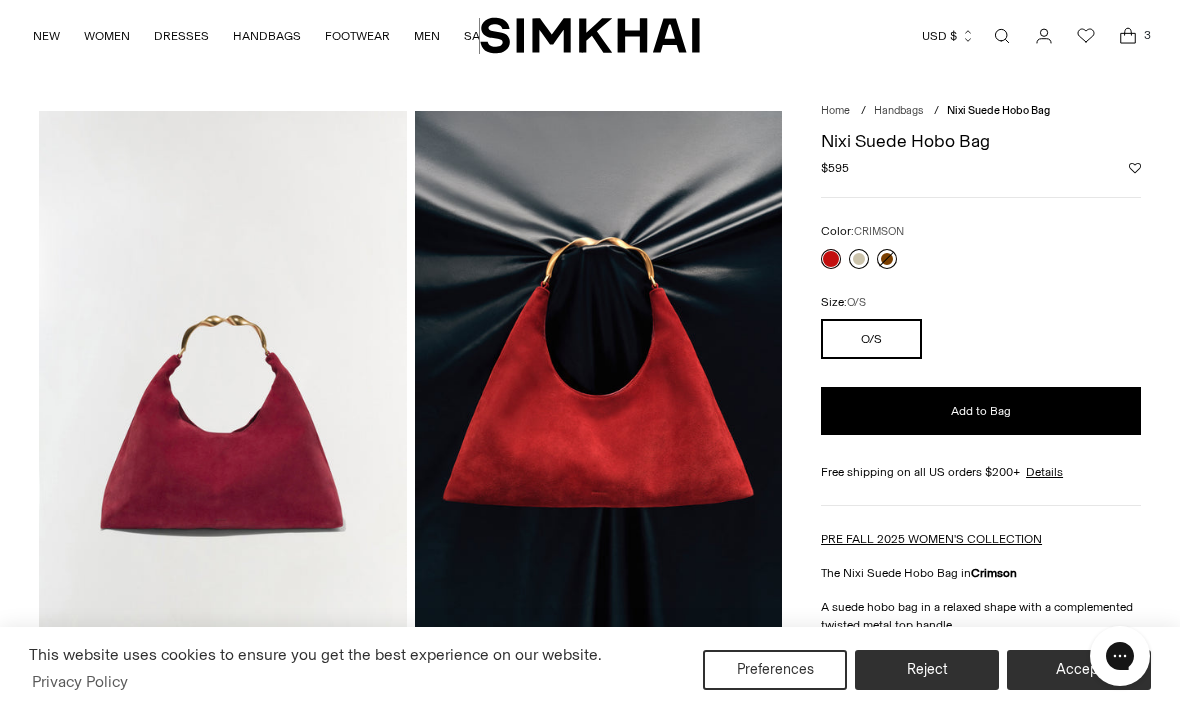 click at bounding box center [859, 259] 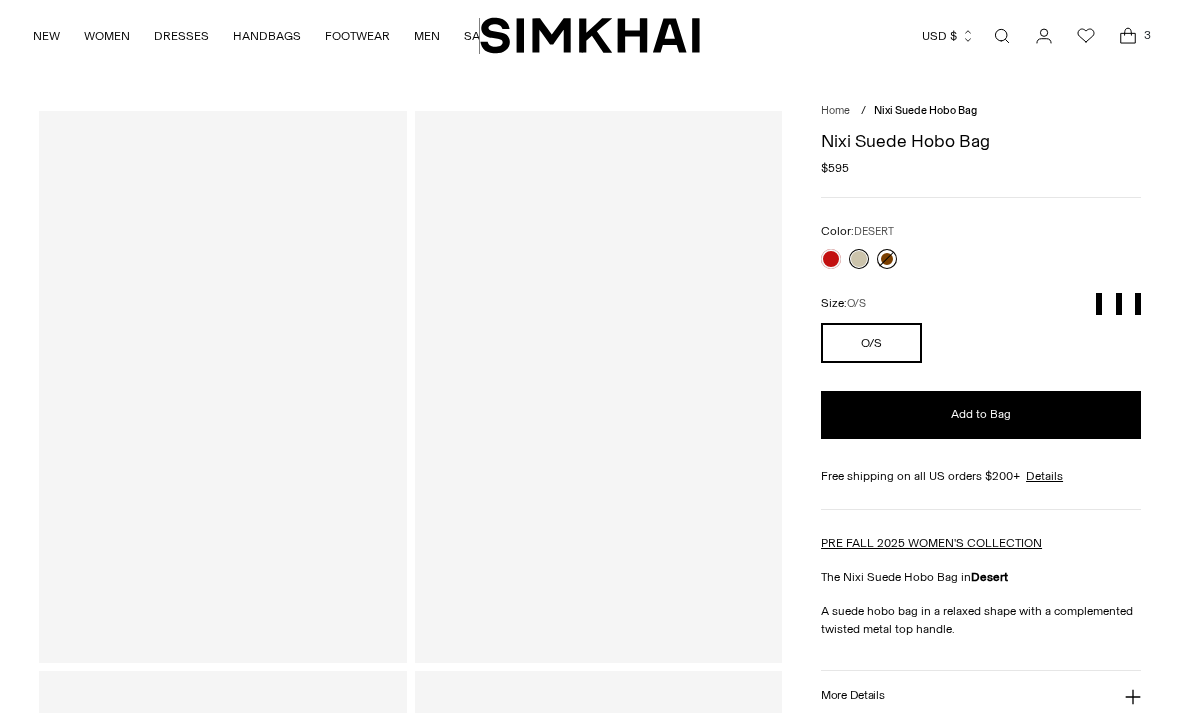 scroll, scrollTop: 0, scrollLeft: 0, axis: both 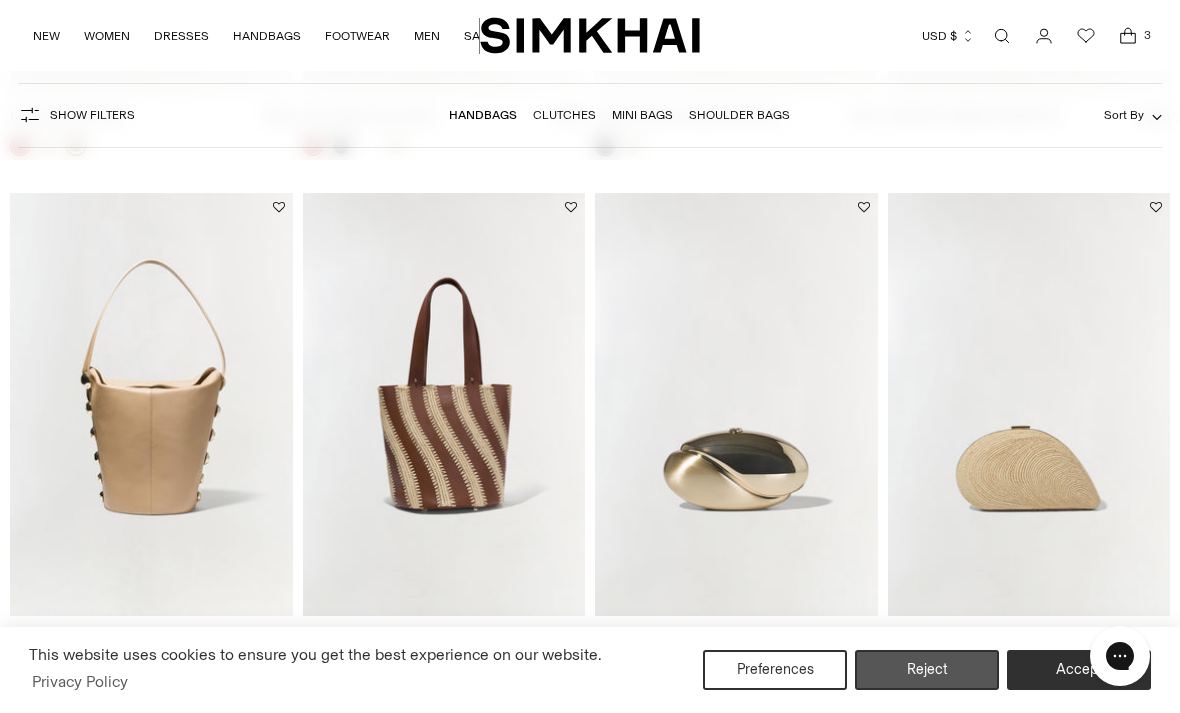 click on "Reject" at bounding box center [927, 670] 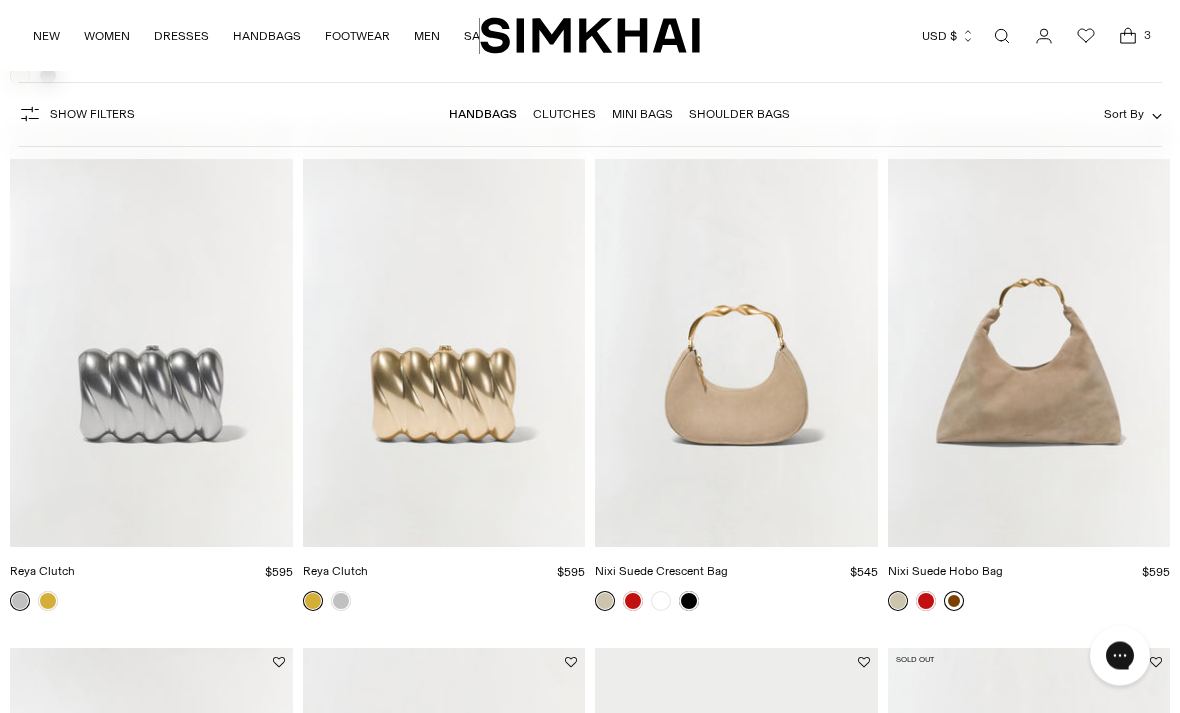 scroll, scrollTop: 1181, scrollLeft: 0, axis: vertical 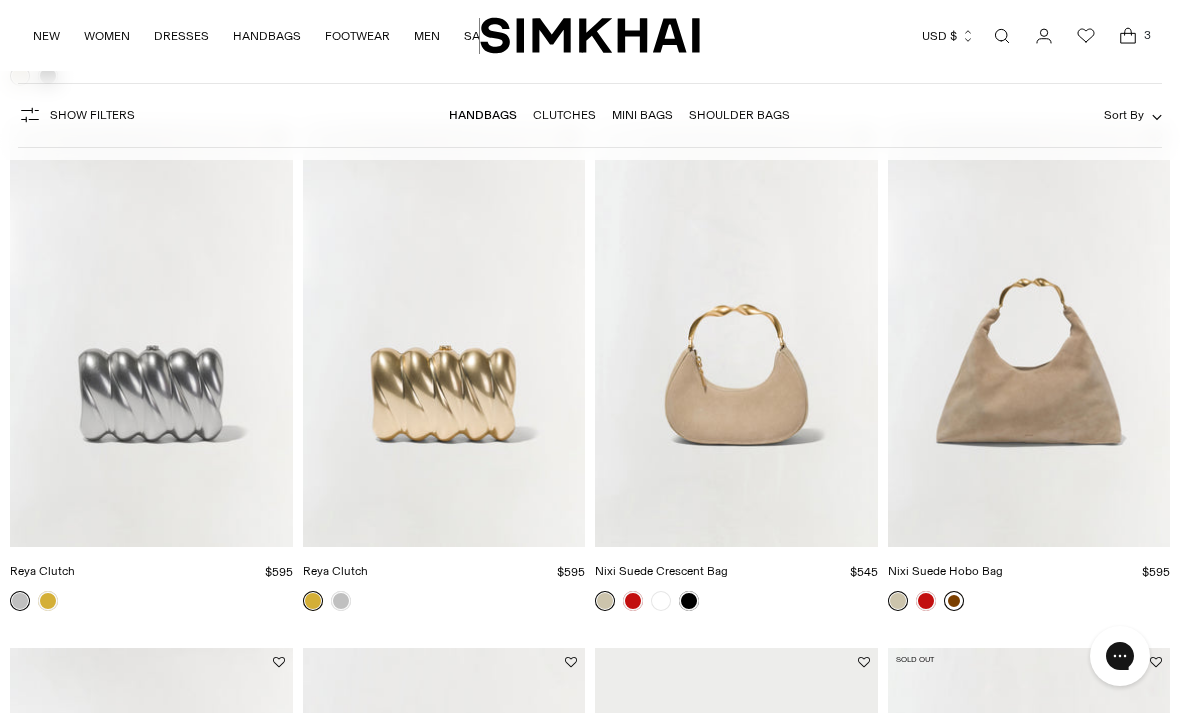 click at bounding box center [736, 335] 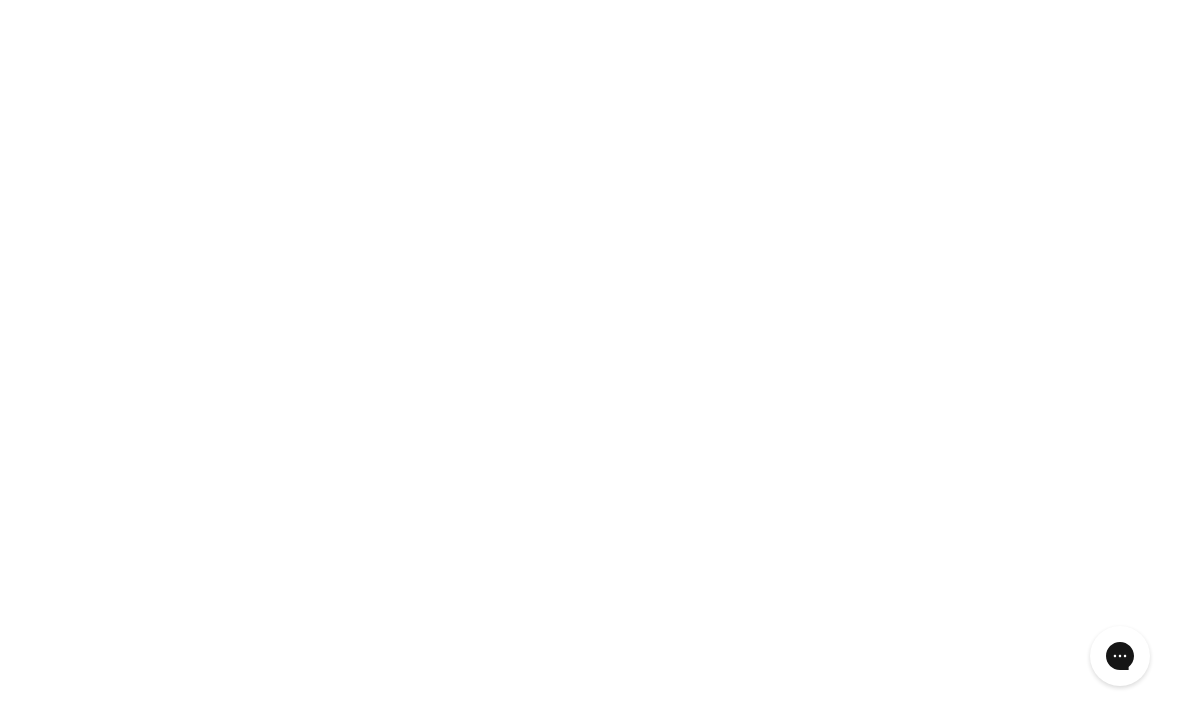 click at bounding box center (736, 335) 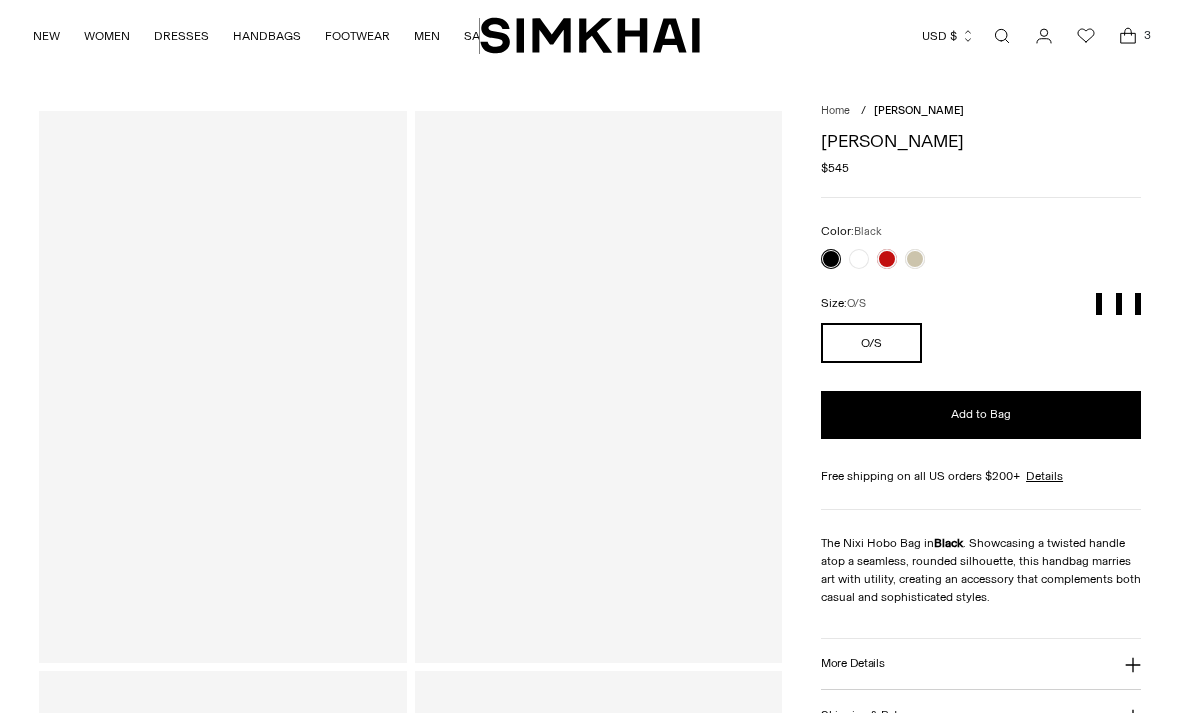 scroll, scrollTop: 0, scrollLeft: 0, axis: both 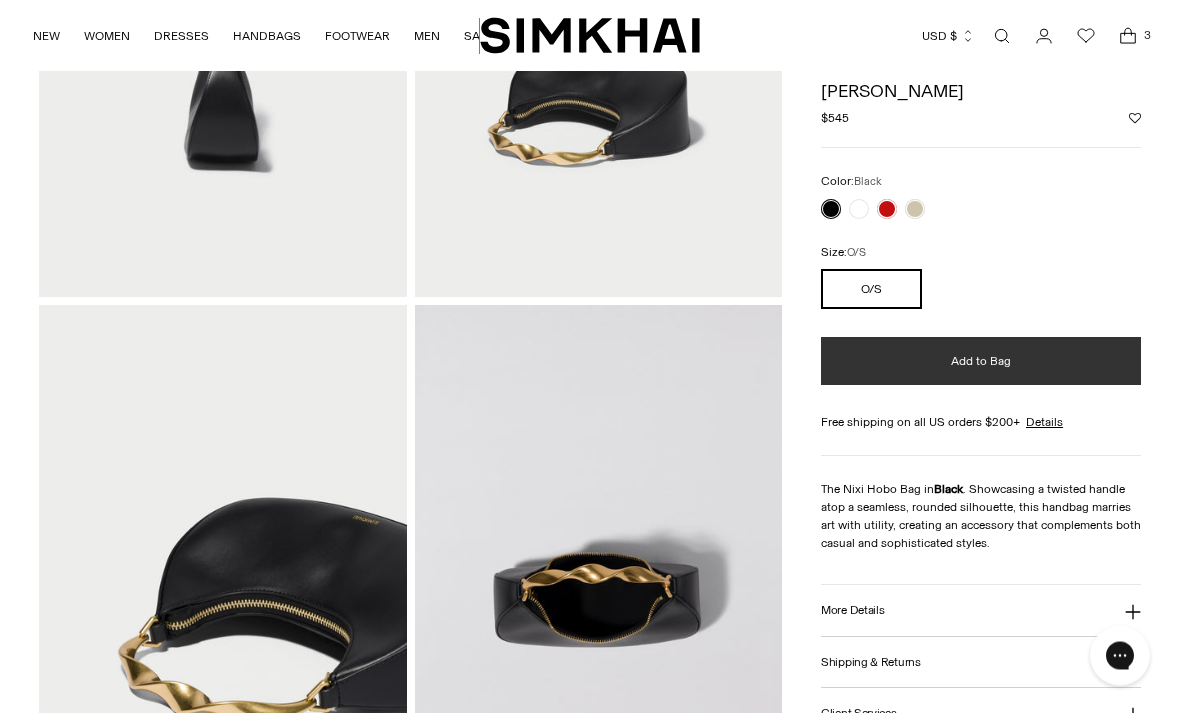 click on "Add to Bag" at bounding box center [981, 362] 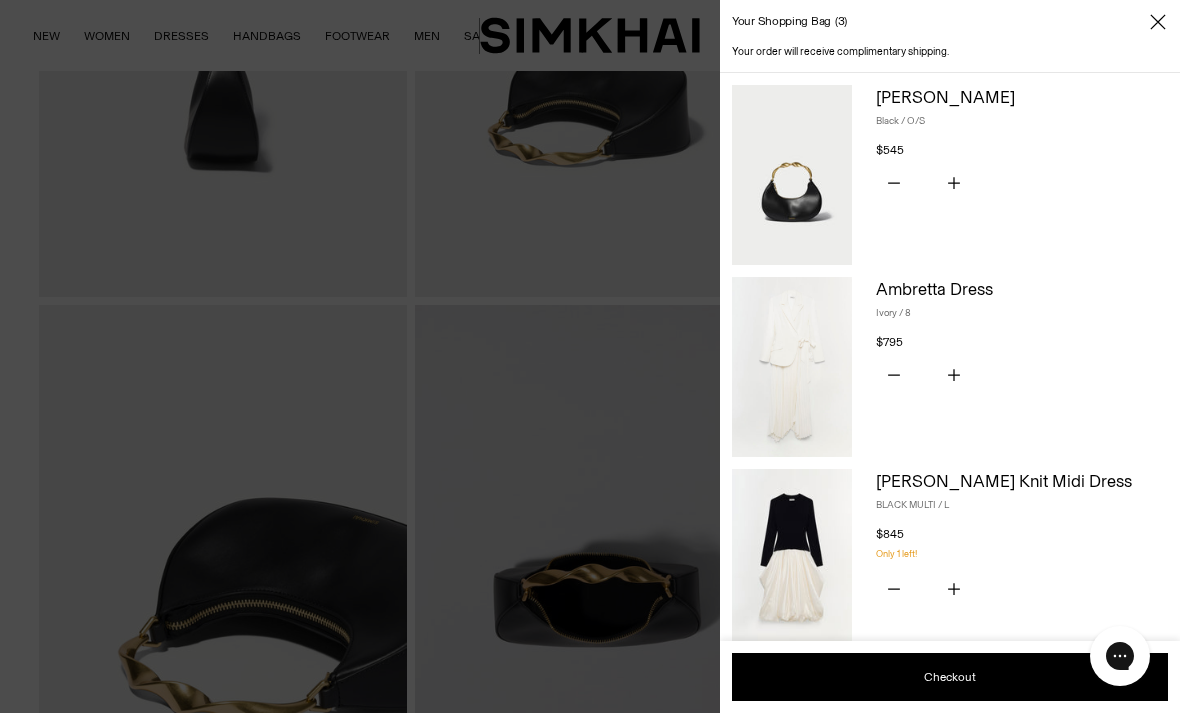 click at bounding box center [590, 356] 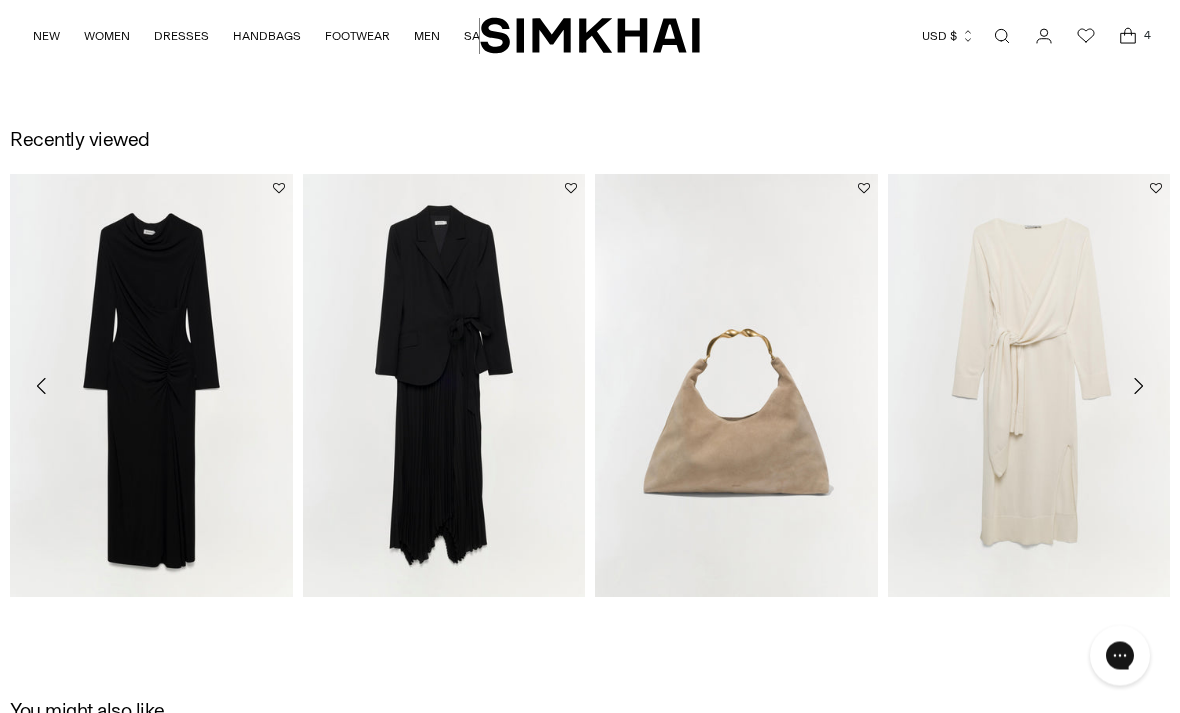 scroll, scrollTop: 1728, scrollLeft: 0, axis: vertical 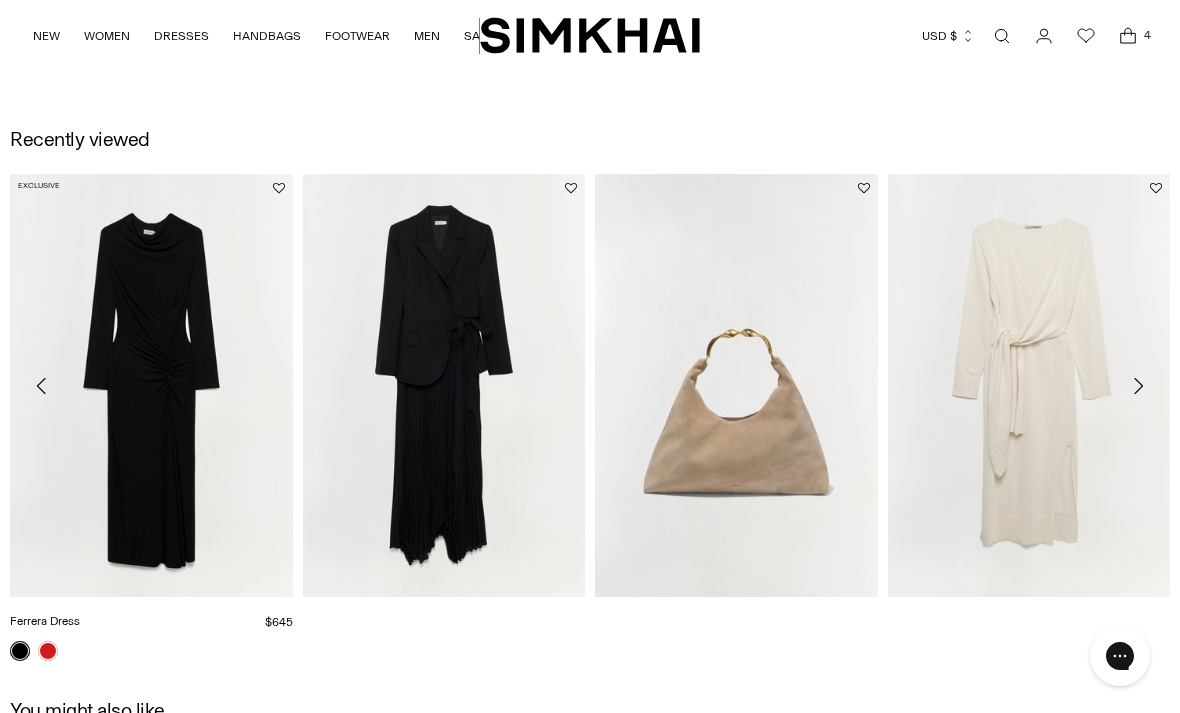 click at bounding box center [151, 386] 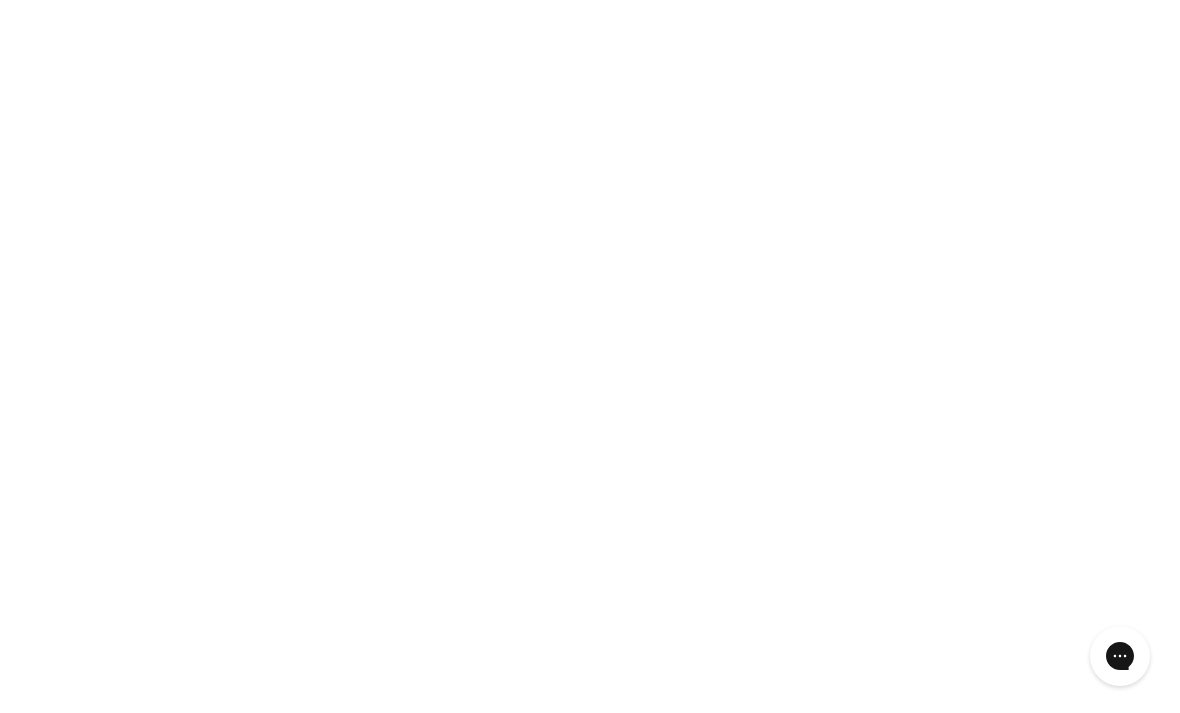 scroll, scrollTop: 1792, scrollLeft: 0, axis: vertical 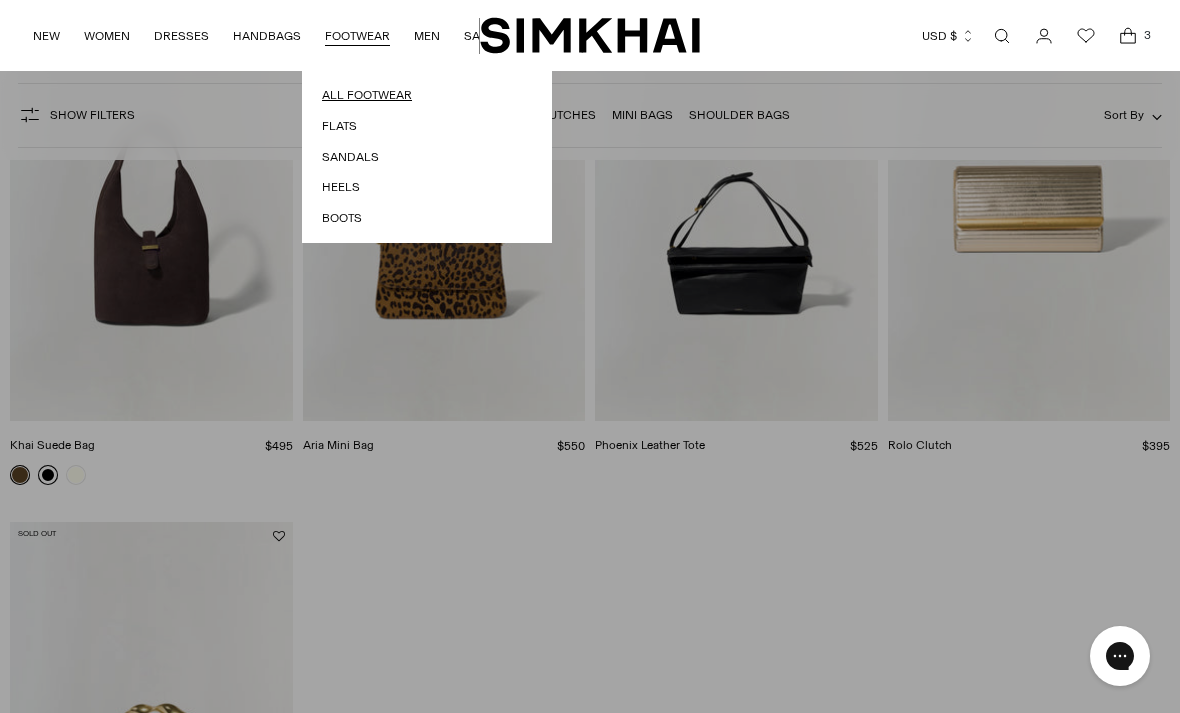 click on "All Footwear" at bounding box center (427, 95) 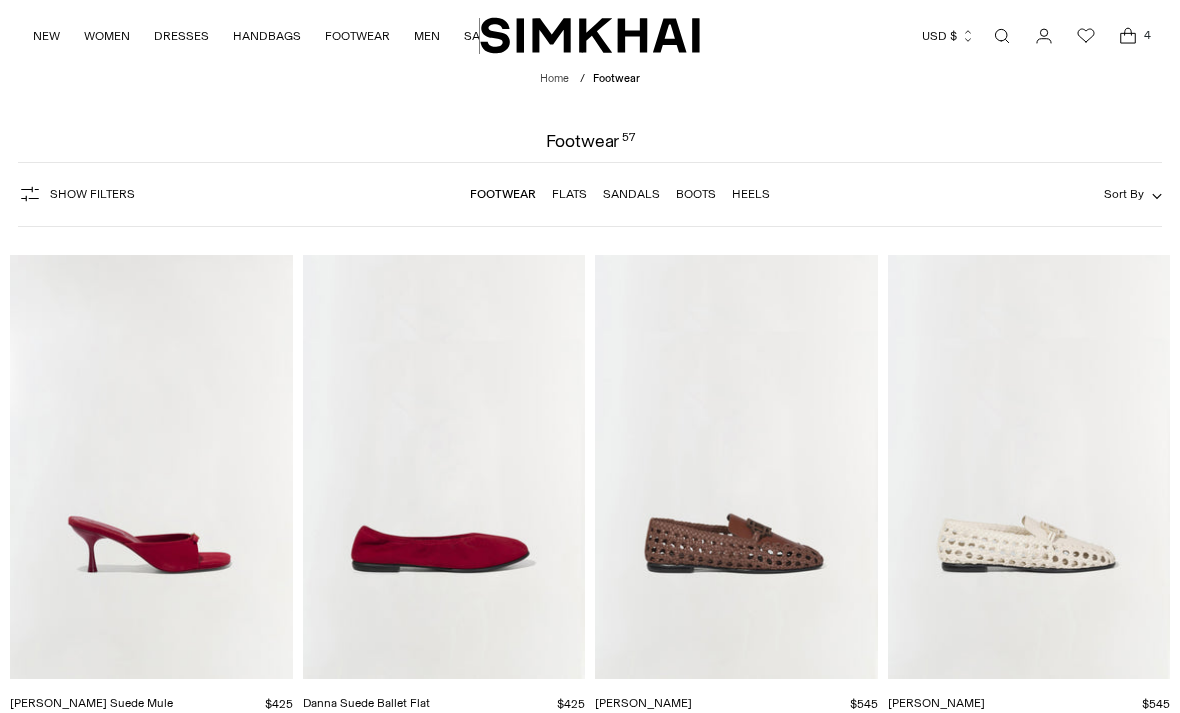 scroll, scrollTop: 0, scrollLeft: 0, axis: both 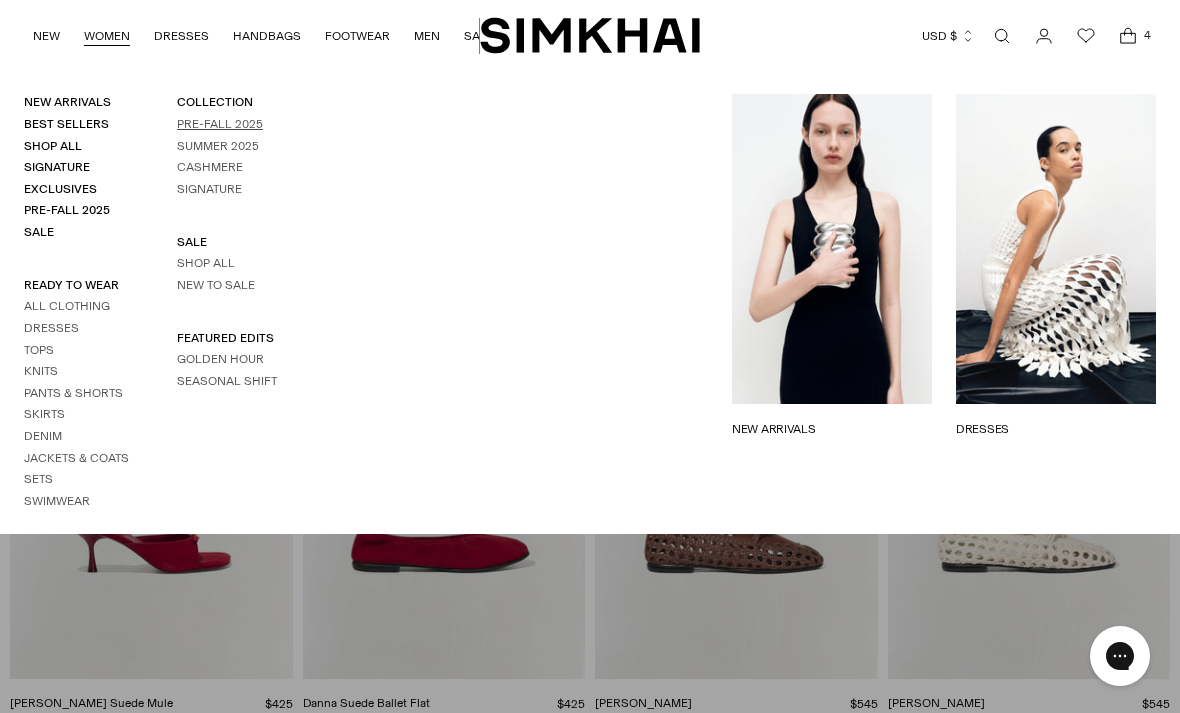 click on "Pre-Fall 2025" at bounding box center (220, 124) 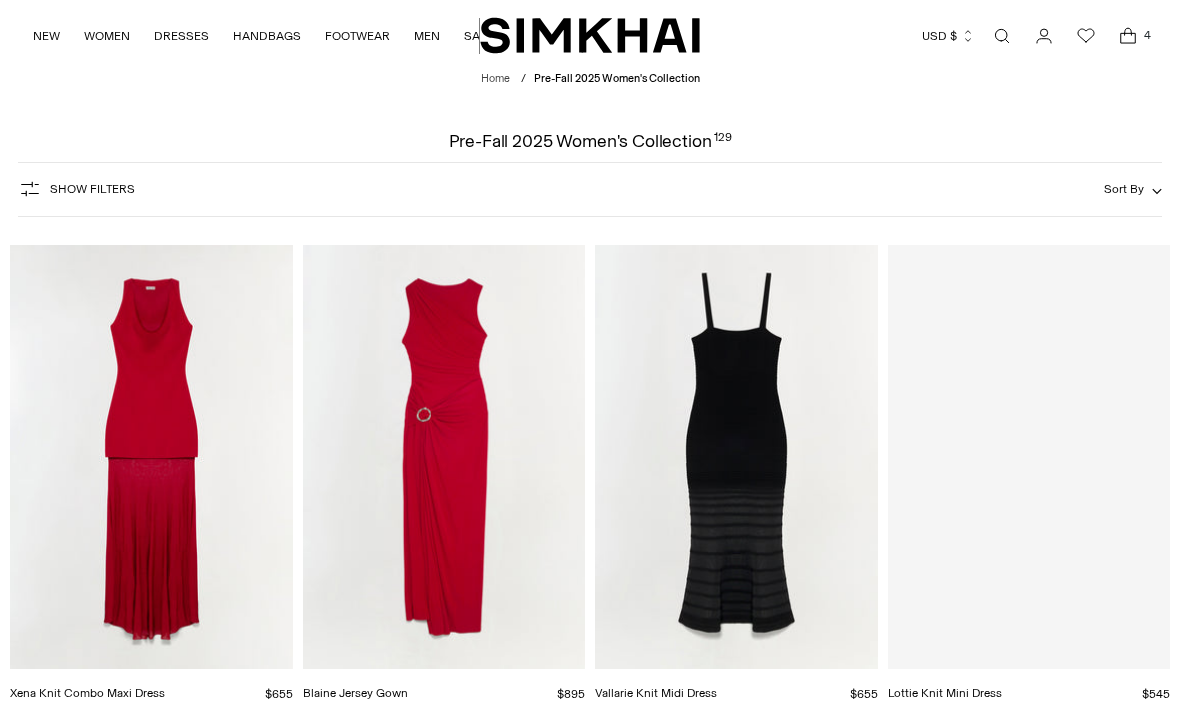 scroll, scrollTop: 0, scrollLeft: 0, axis: both 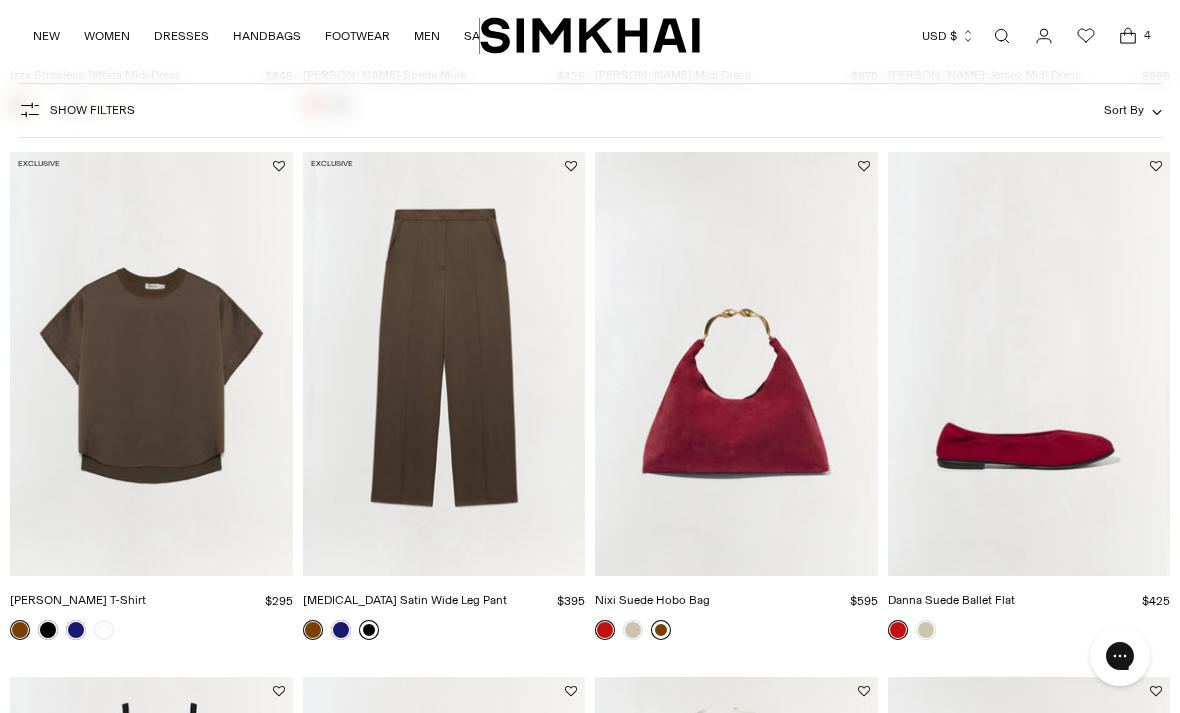 click at bounding box center [369, 630] 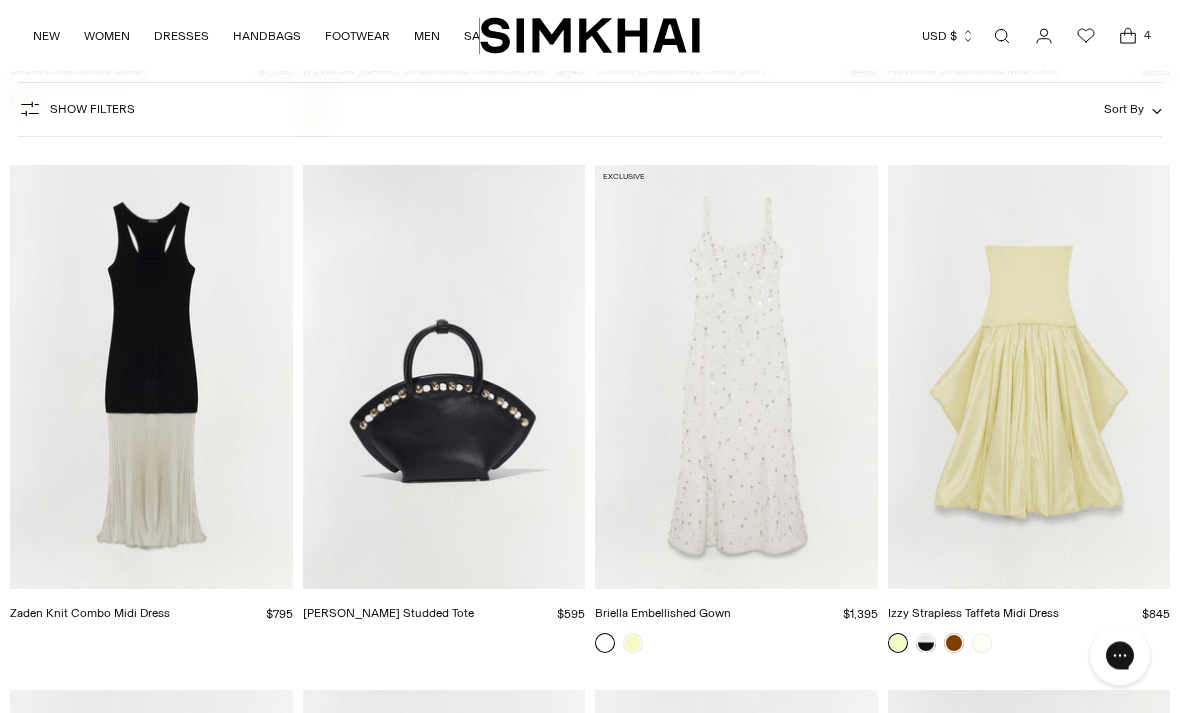 scroll, scrollTop: 3226, scrollLeft: 0, axis: vertical 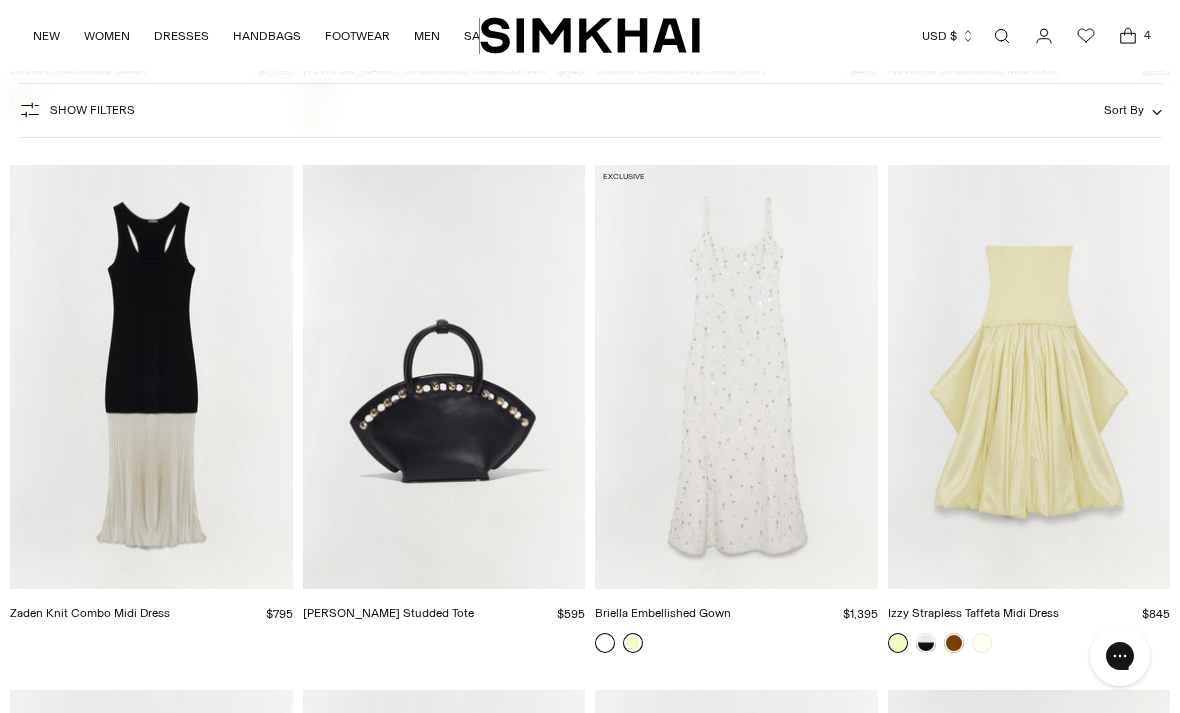 click at bounding box center [633, 643] 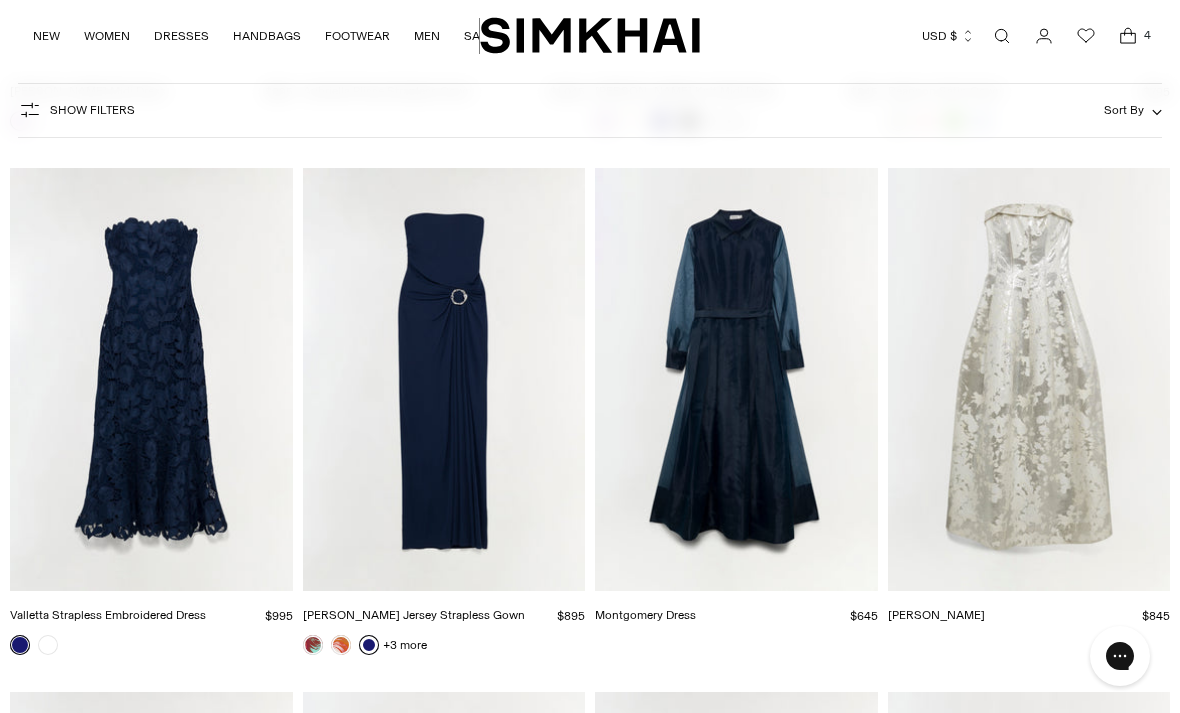 scroll, scrollTop: 7914, scrollLeft: 0, axis: vertical 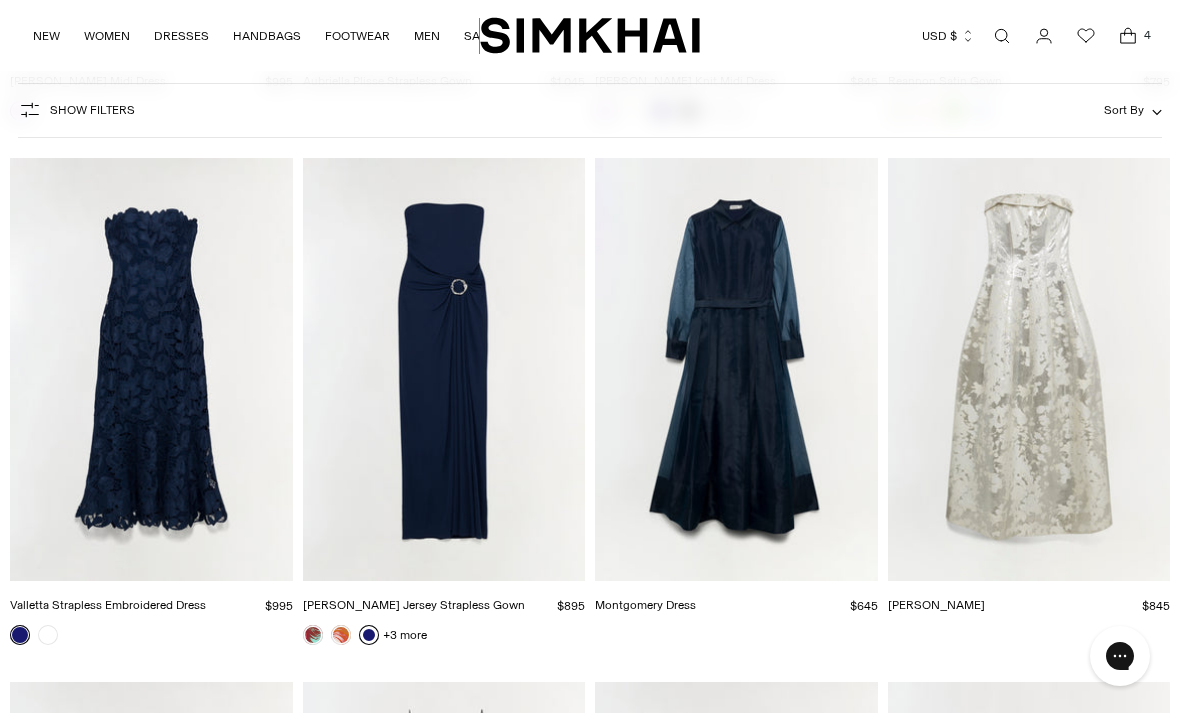 click at bounding box center (151, 370) 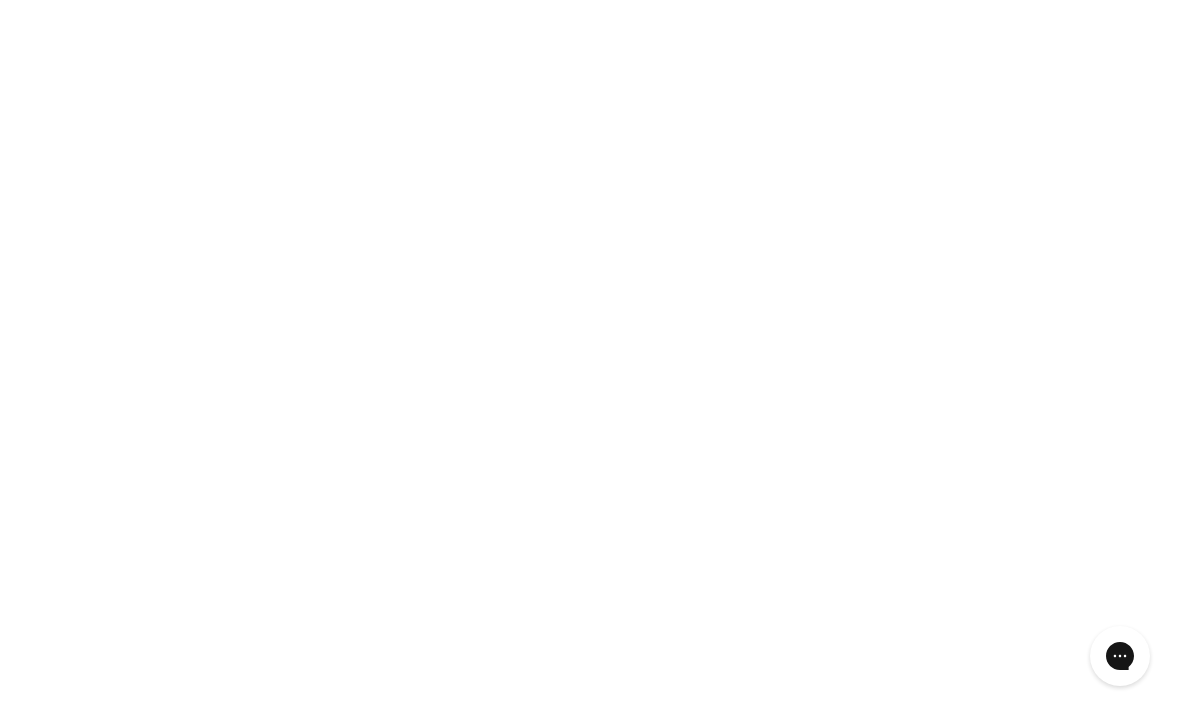 click at bounding box center [151, 370] 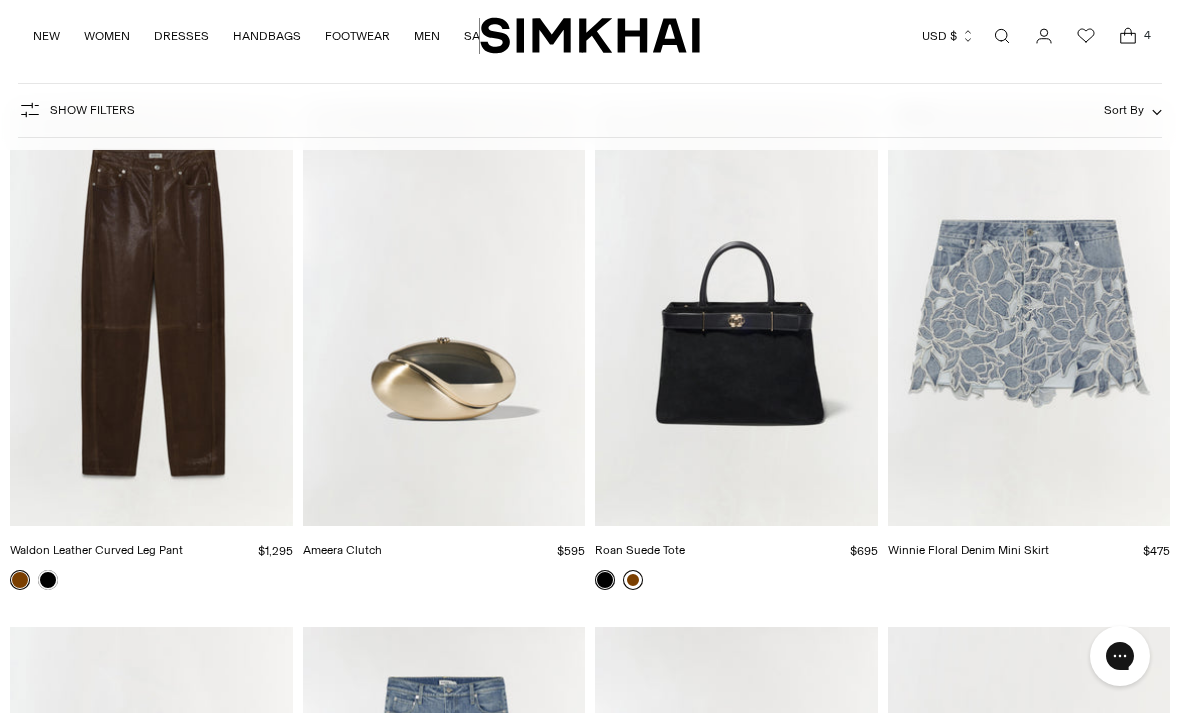 scroll, scrollTop: 13704, scrollLeft: 0, axis: vertical 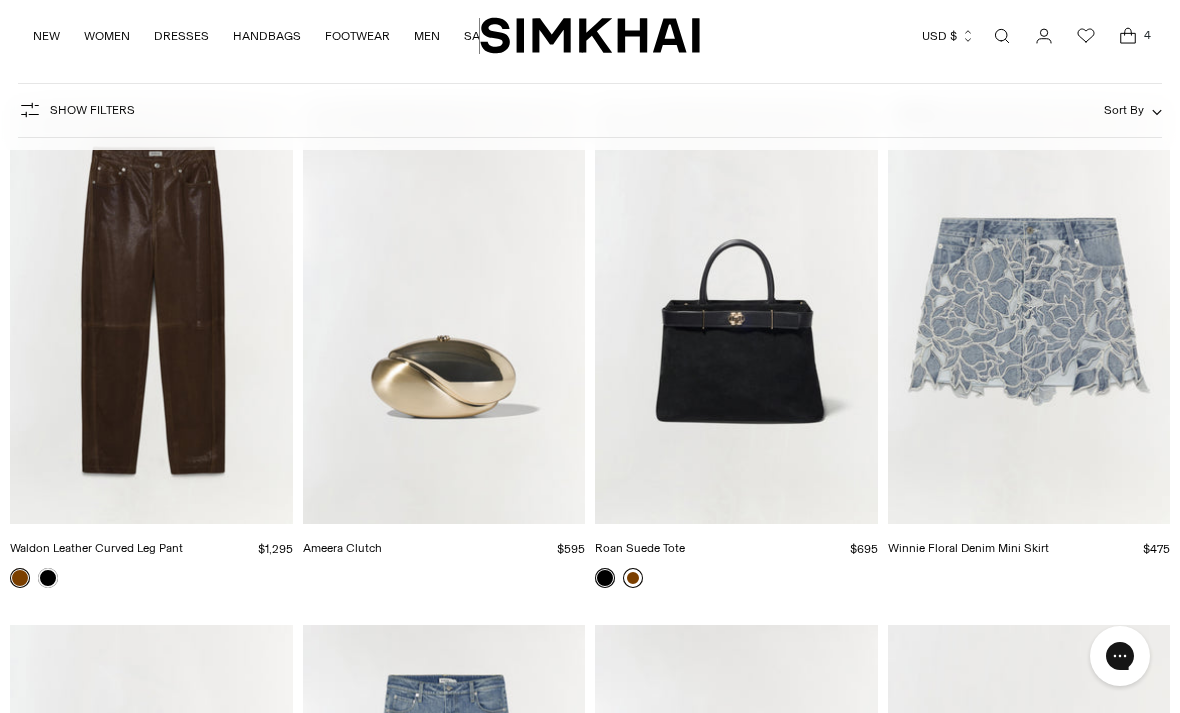 click at bounding box center [633, 578] 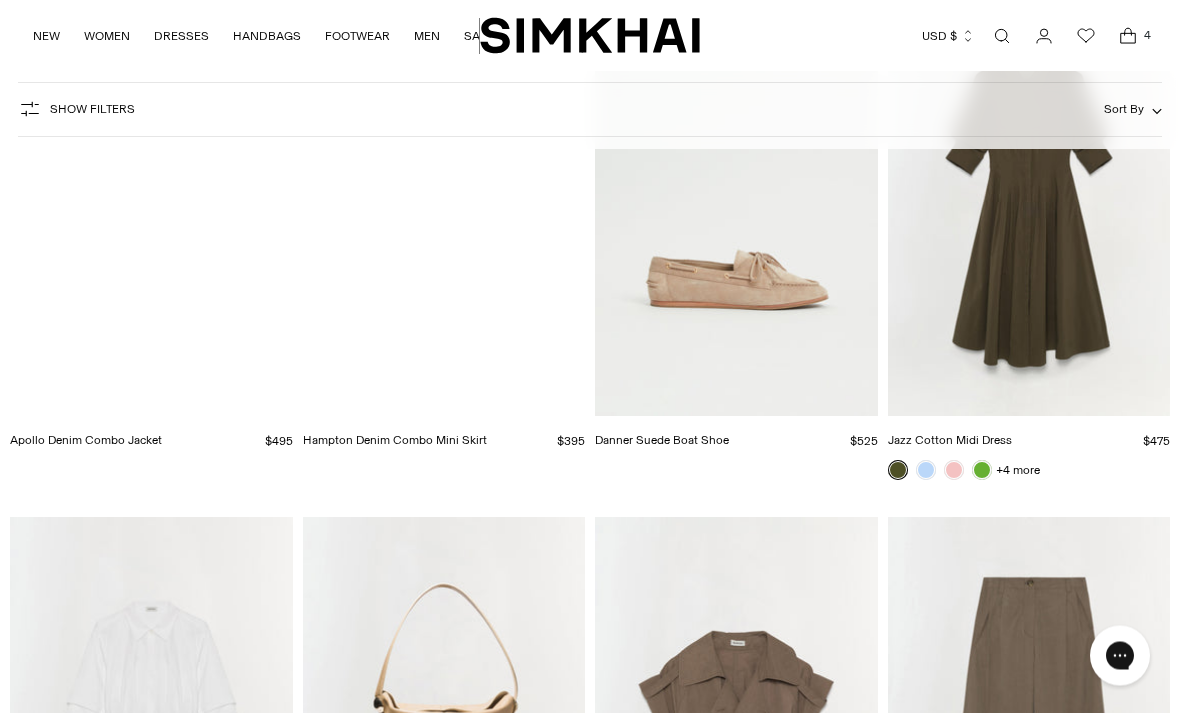 scroll, scrollTop: 15911, scrollLeft: 0, axis: vertical 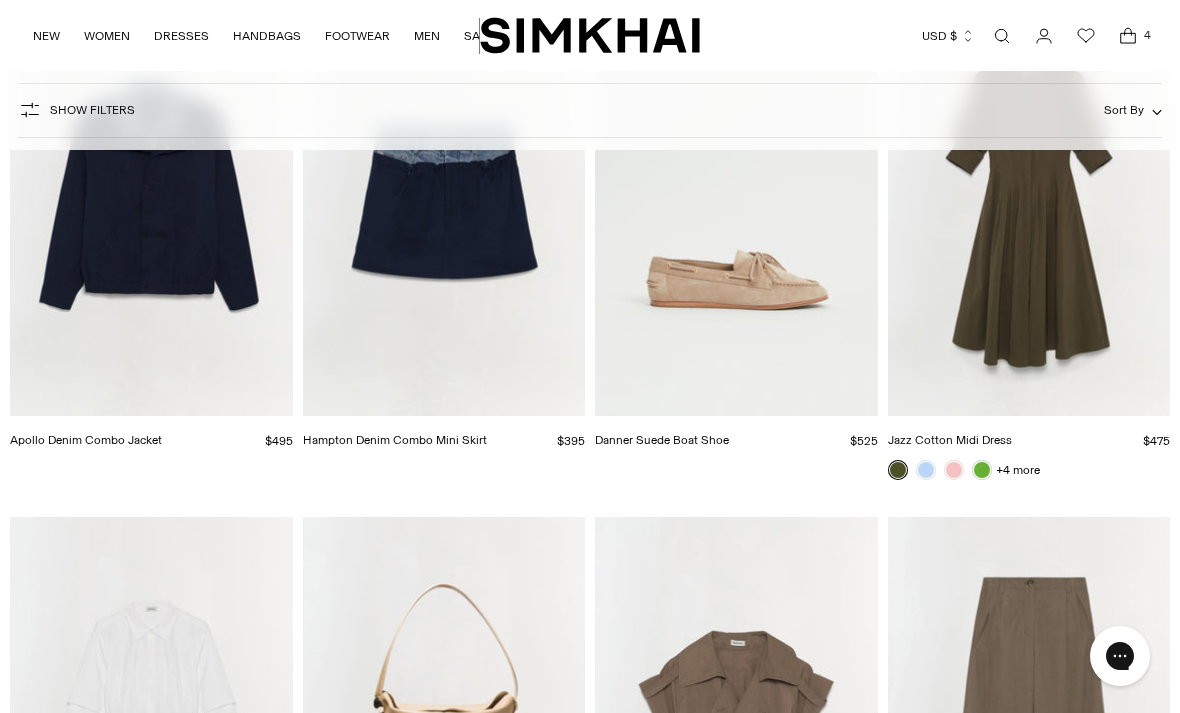 click 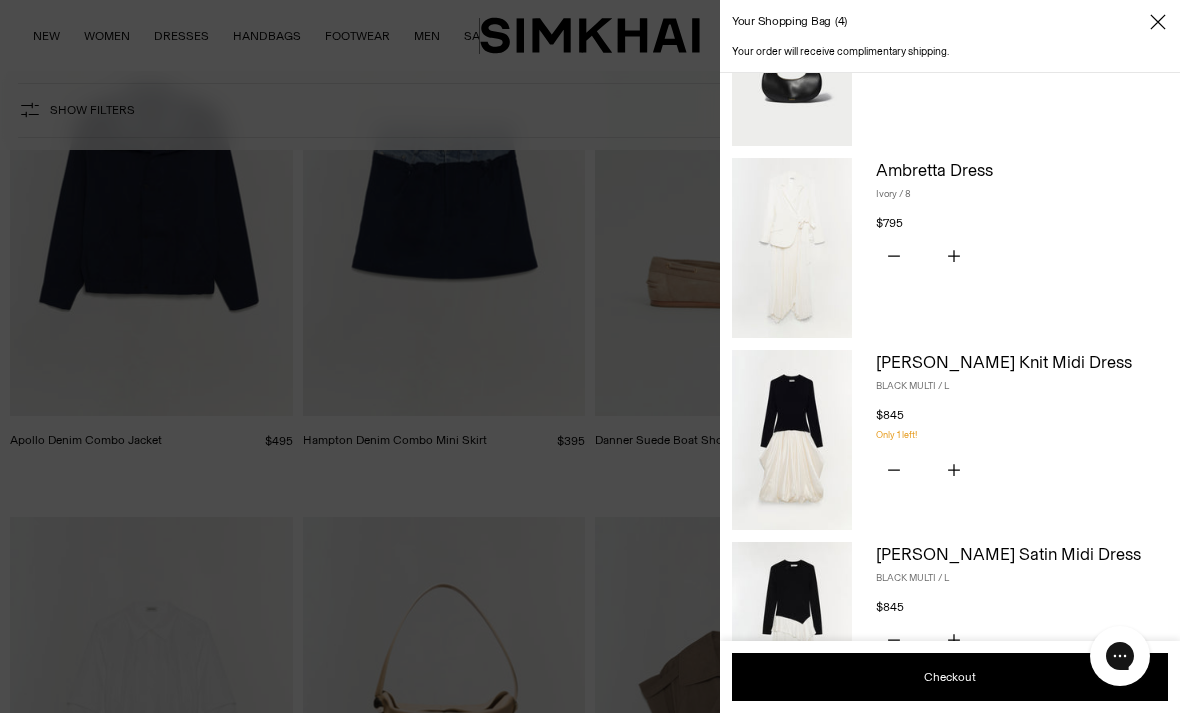 scroll, scrollTop: 118, scrollLeft: 0, axis: vertical 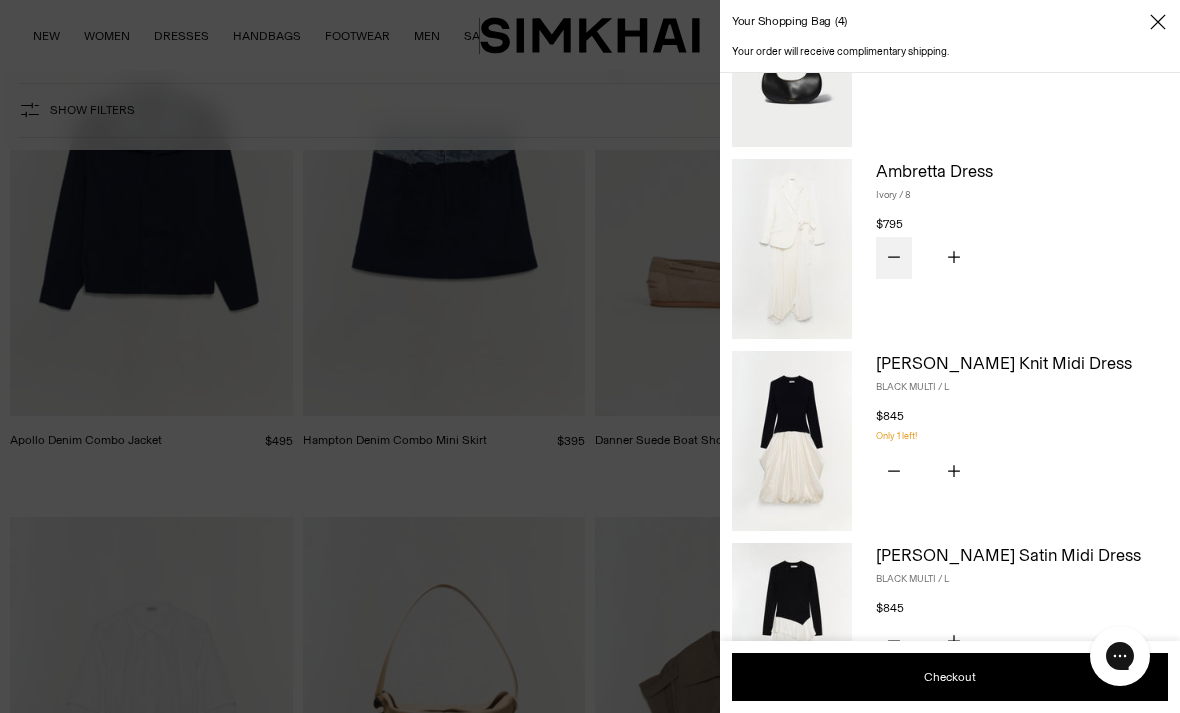click at bounding box center [894, 258] 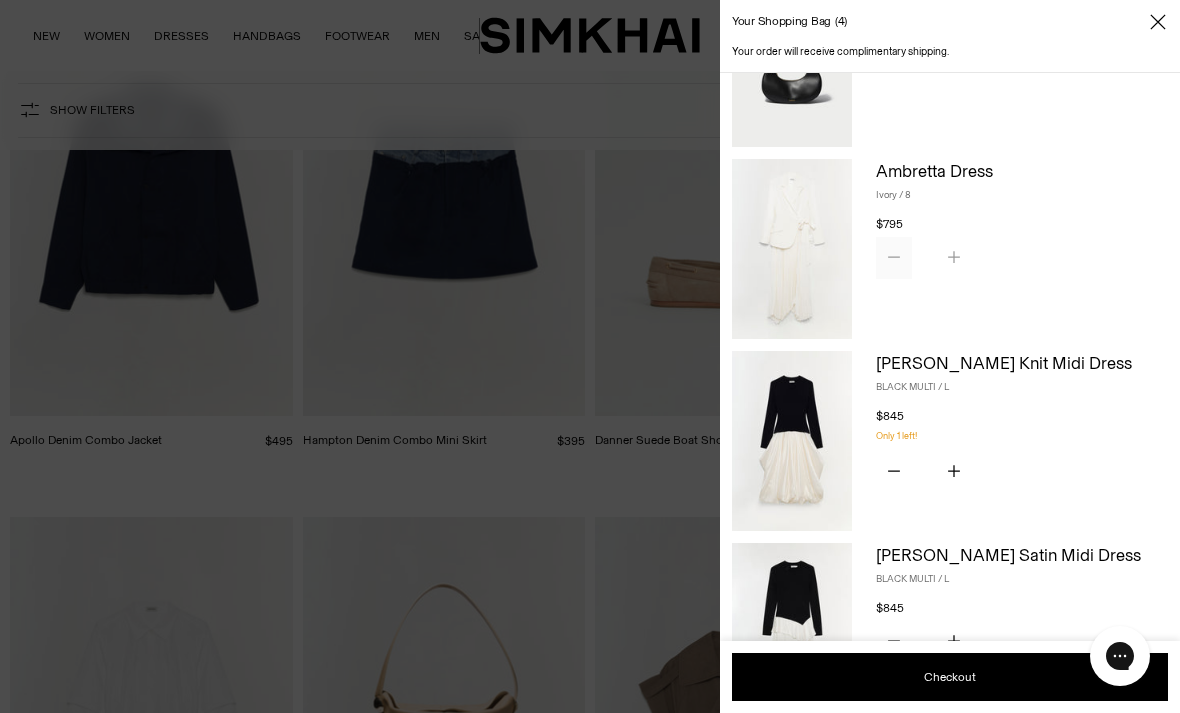 scroll, scrollTop: 110, scrollLeft: 0, axis: vertical 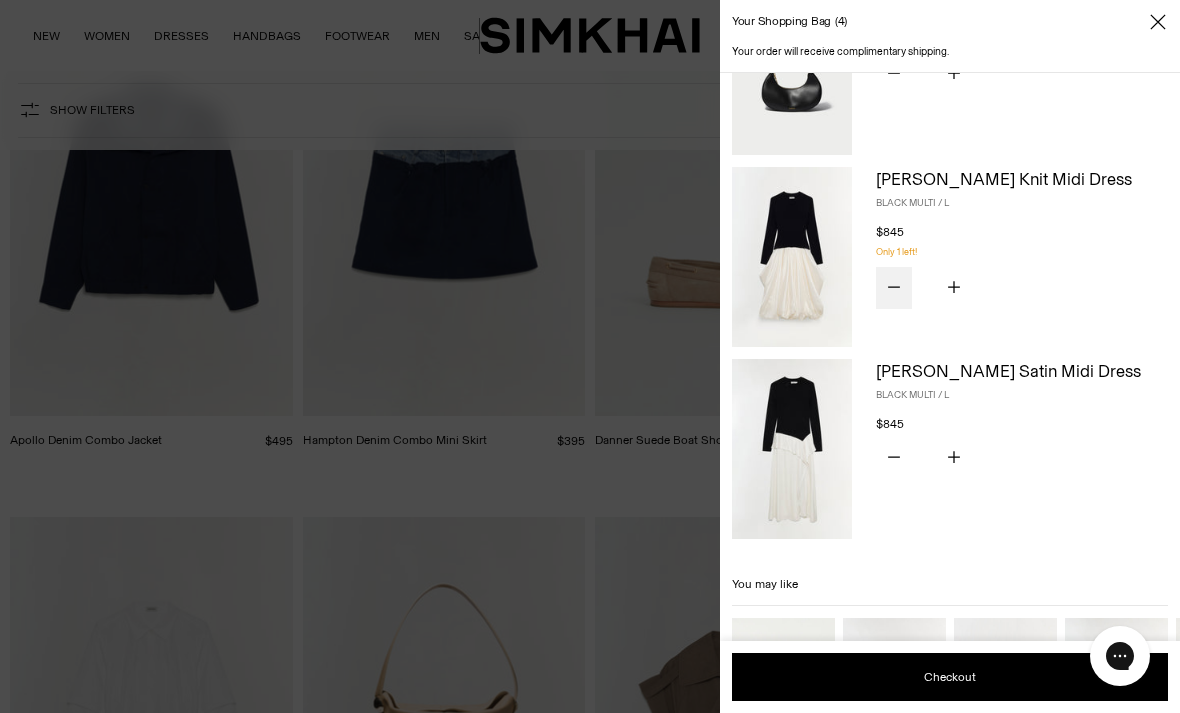 click 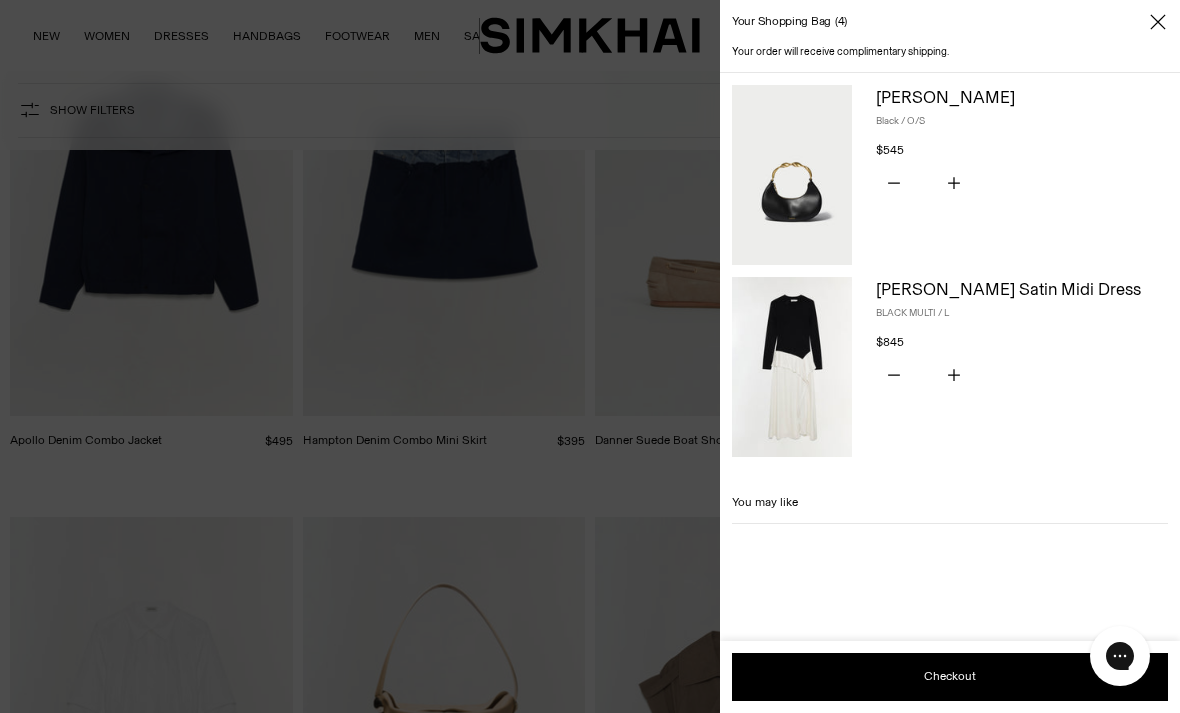 scroll, scrollTop: 0, scrollLeft: 0, axis: both 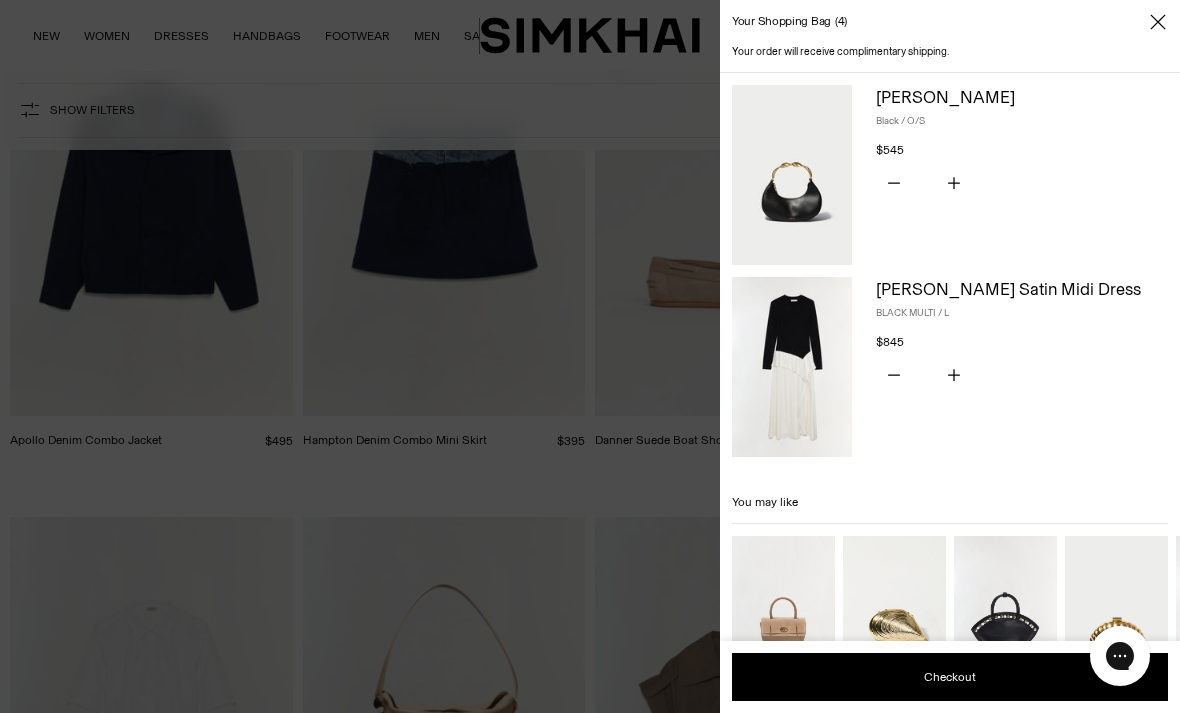 click at bounding box center (792, 367) 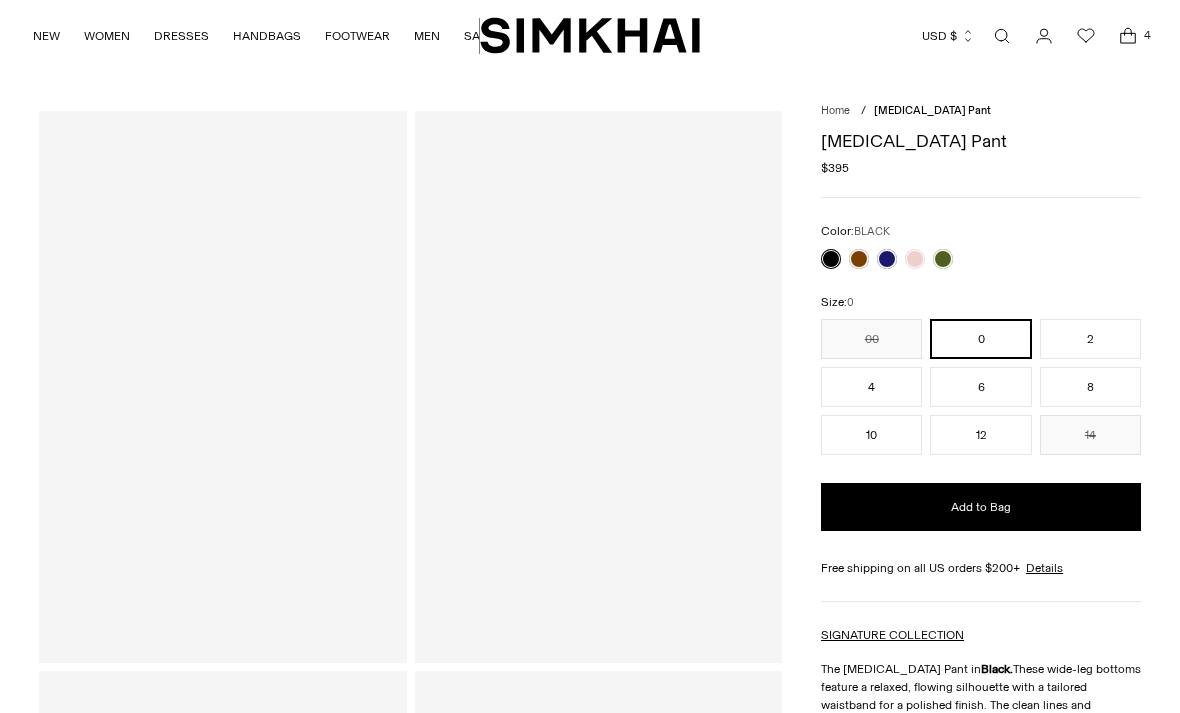scroll, scrollTop: 0, scrollLeft: 0, axis: both 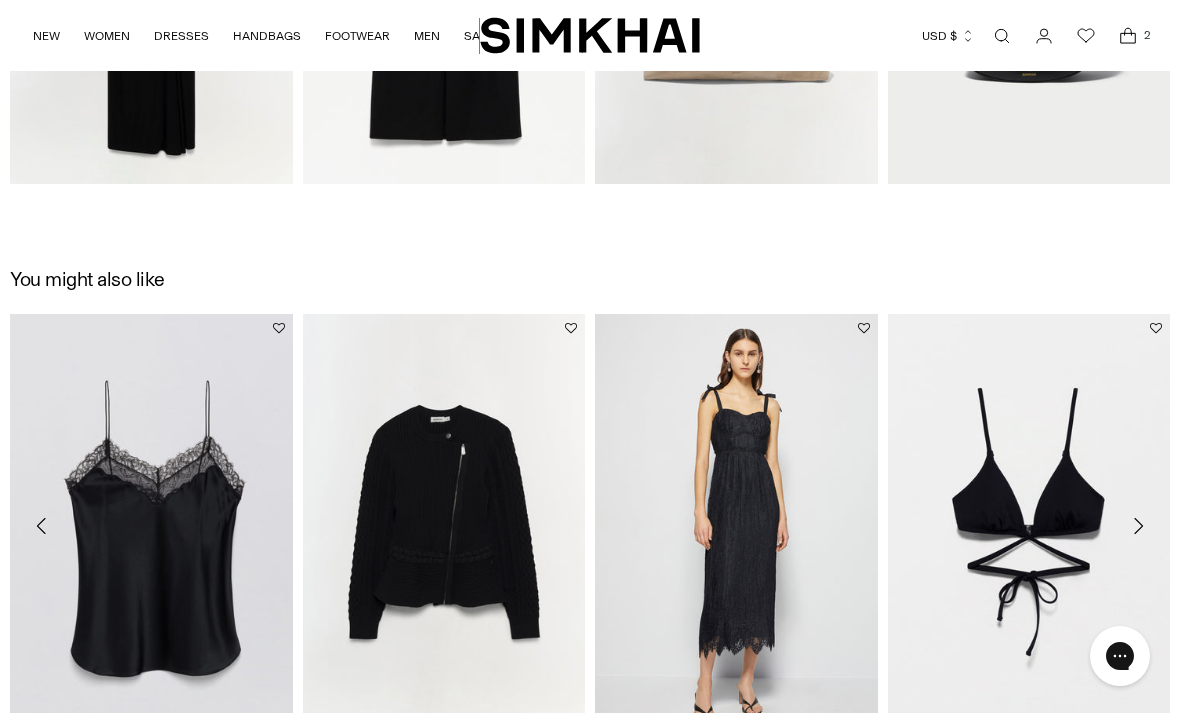 click at bounding box center (444, 526) 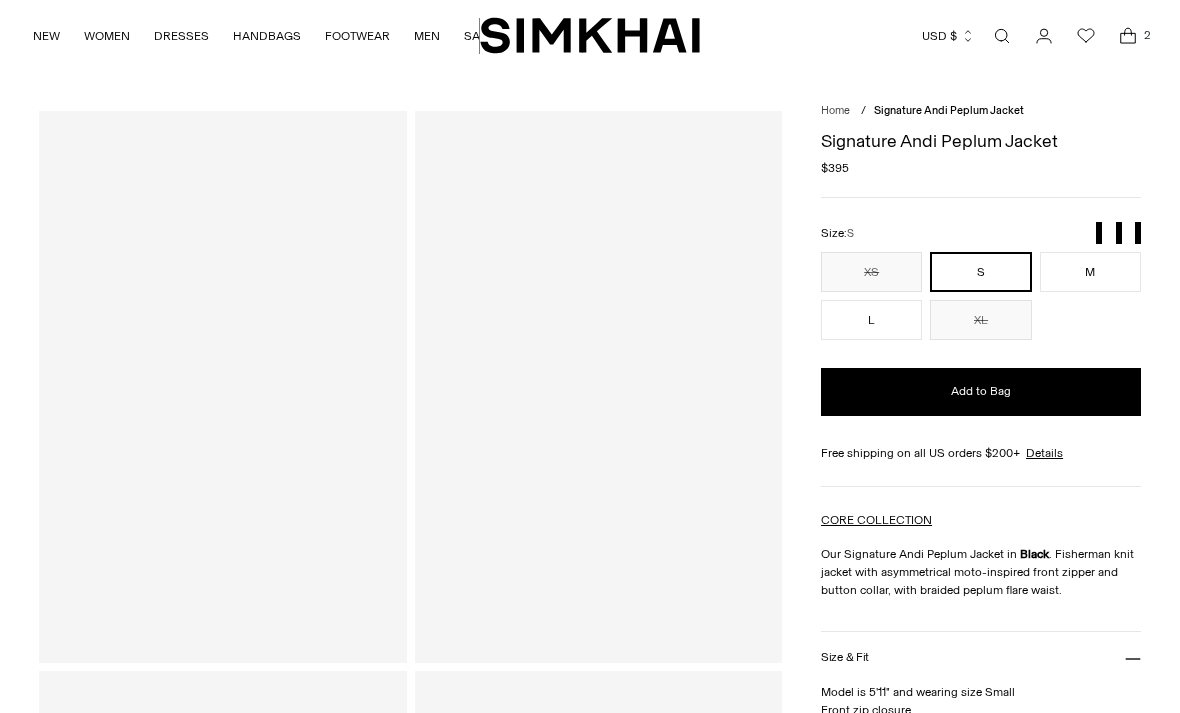 scroll, scrollTop: 0, scrollLeft: 0, axis: both 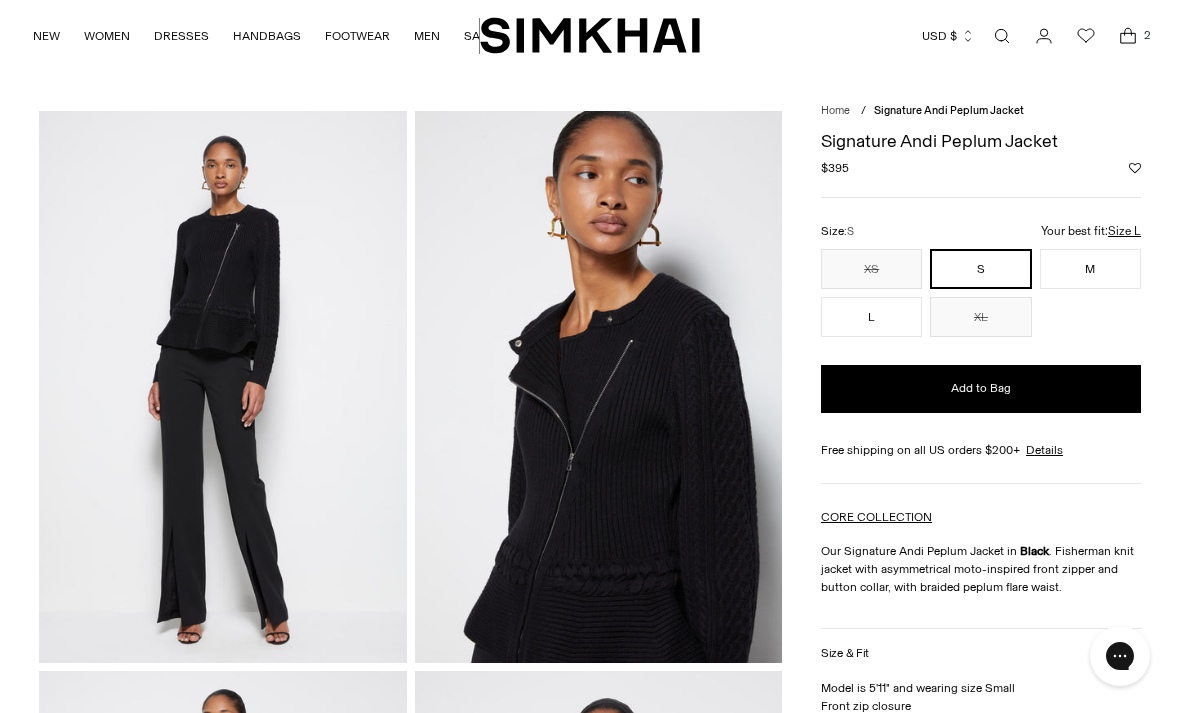 click on "Size & Fit" at bounding box center (981, 654) 